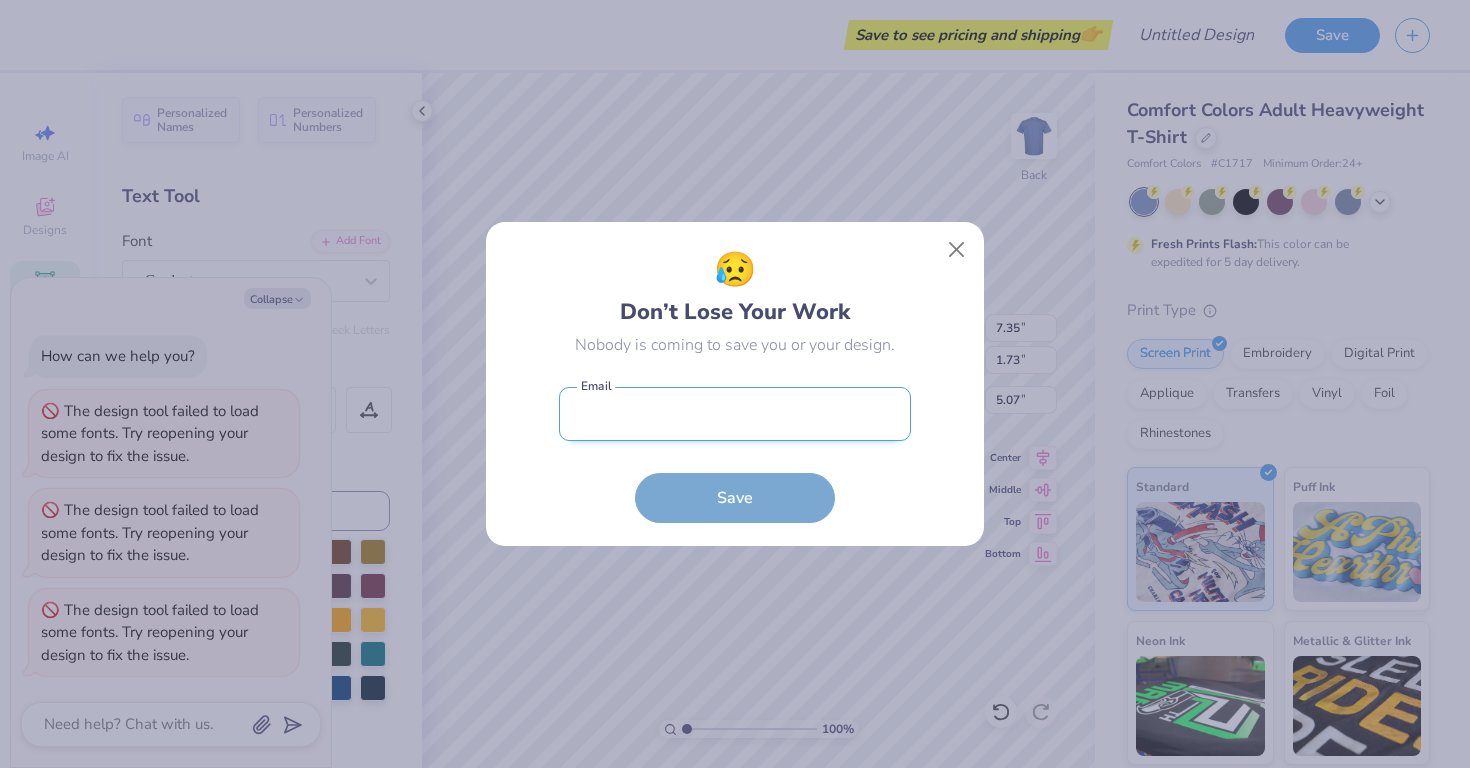 scroll, scrollTop: 0, scrollLeft: 0, axis: both 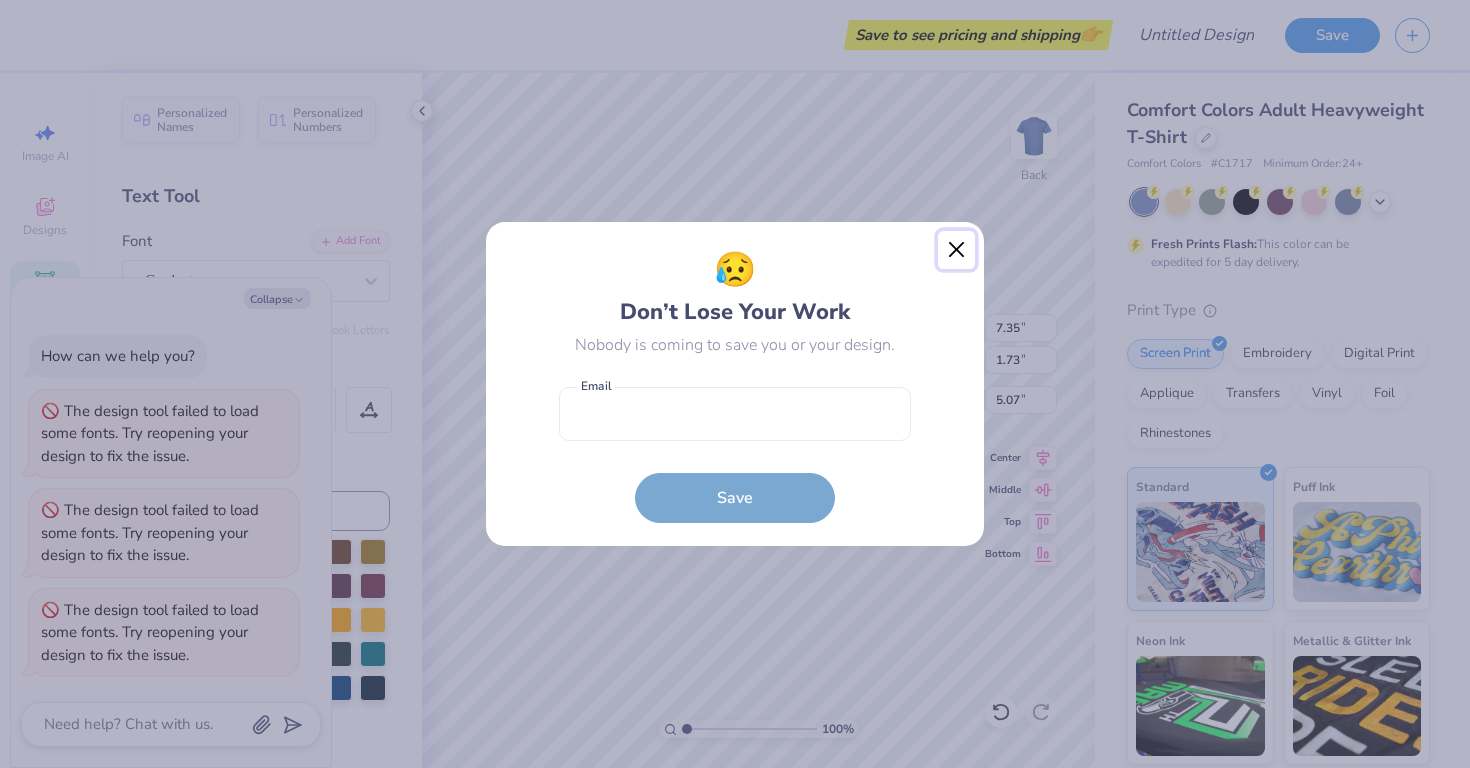 click at bounding box center [957, 250] 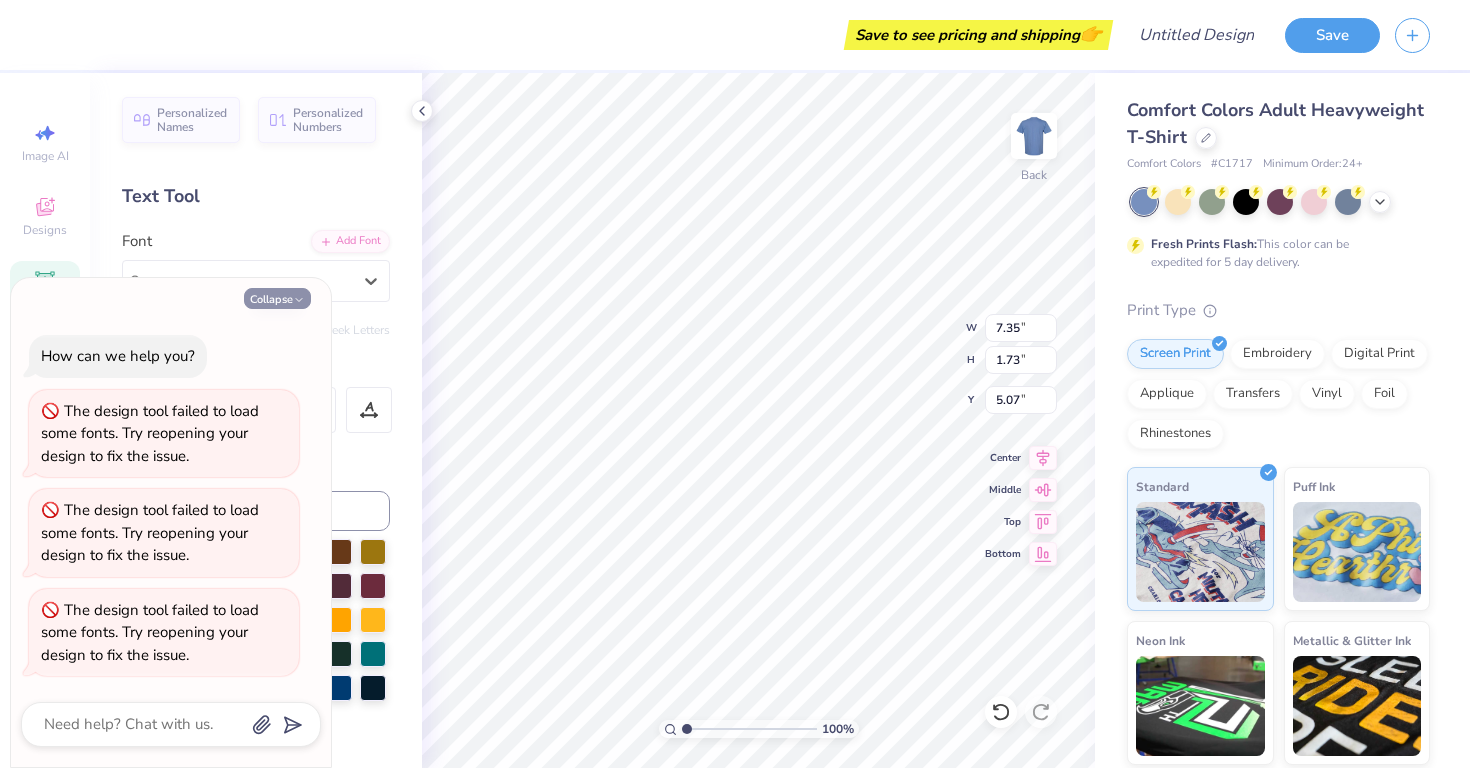 click on "Collapse" at bounding box center (277, 298) 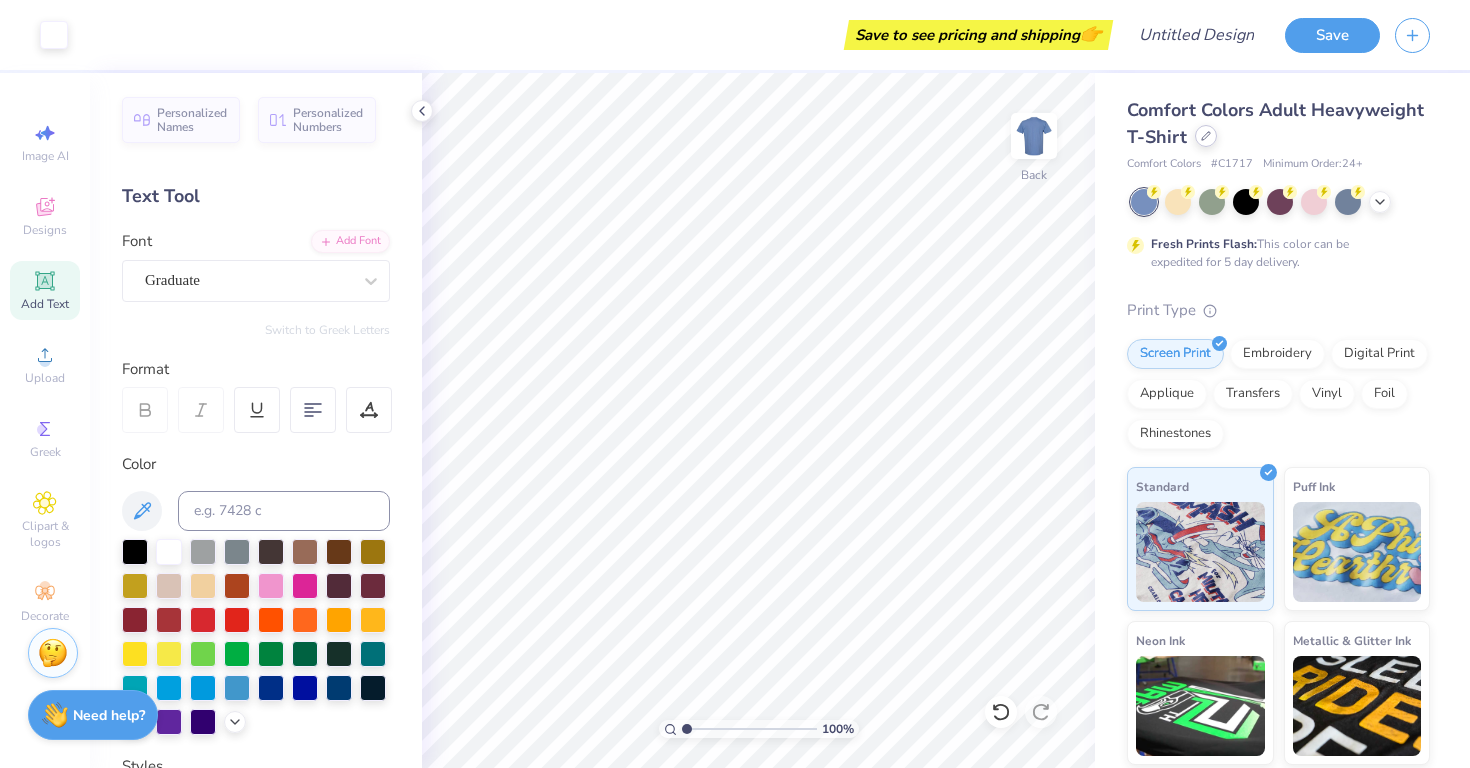 click 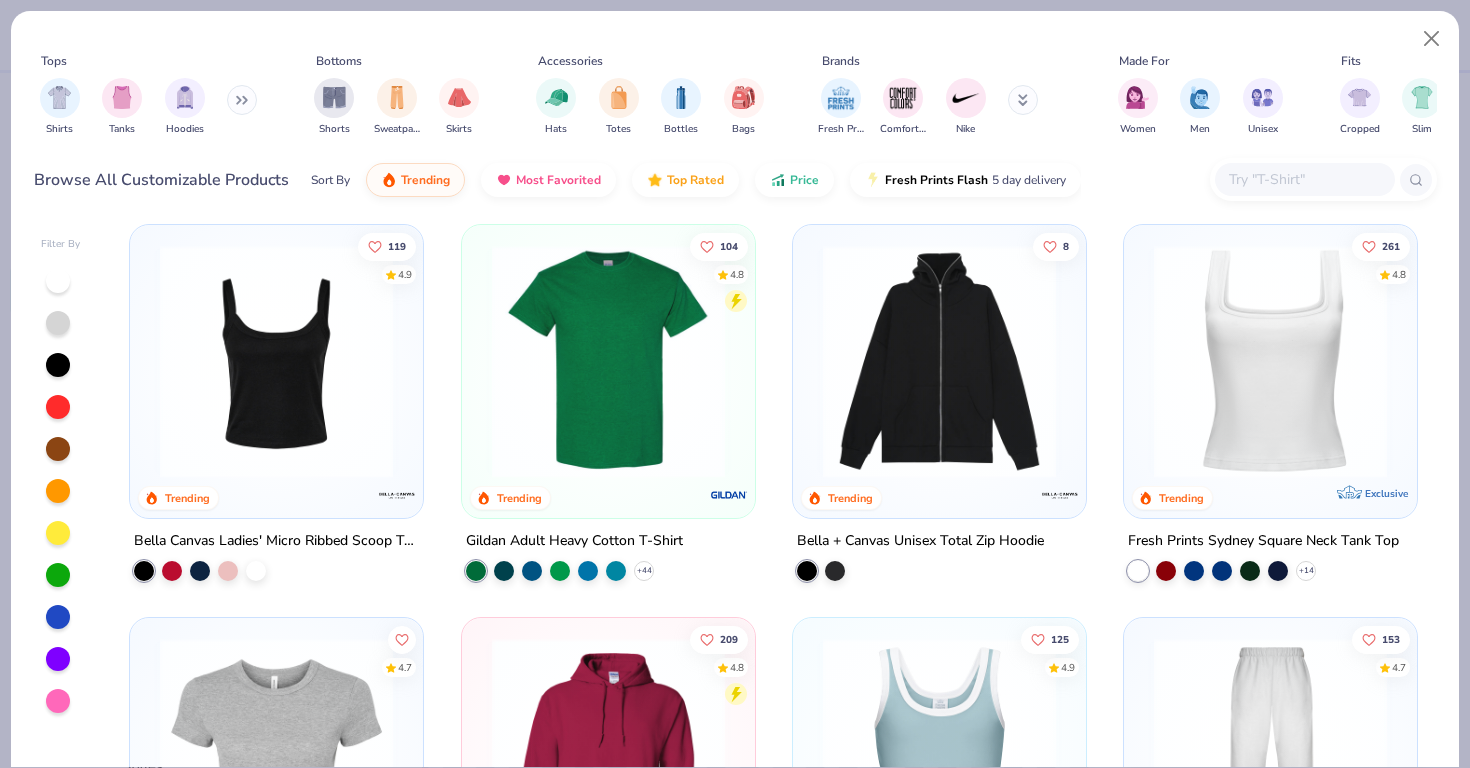 scroll, scrollTop: 396, scrollLeft: 0, axis: vertical 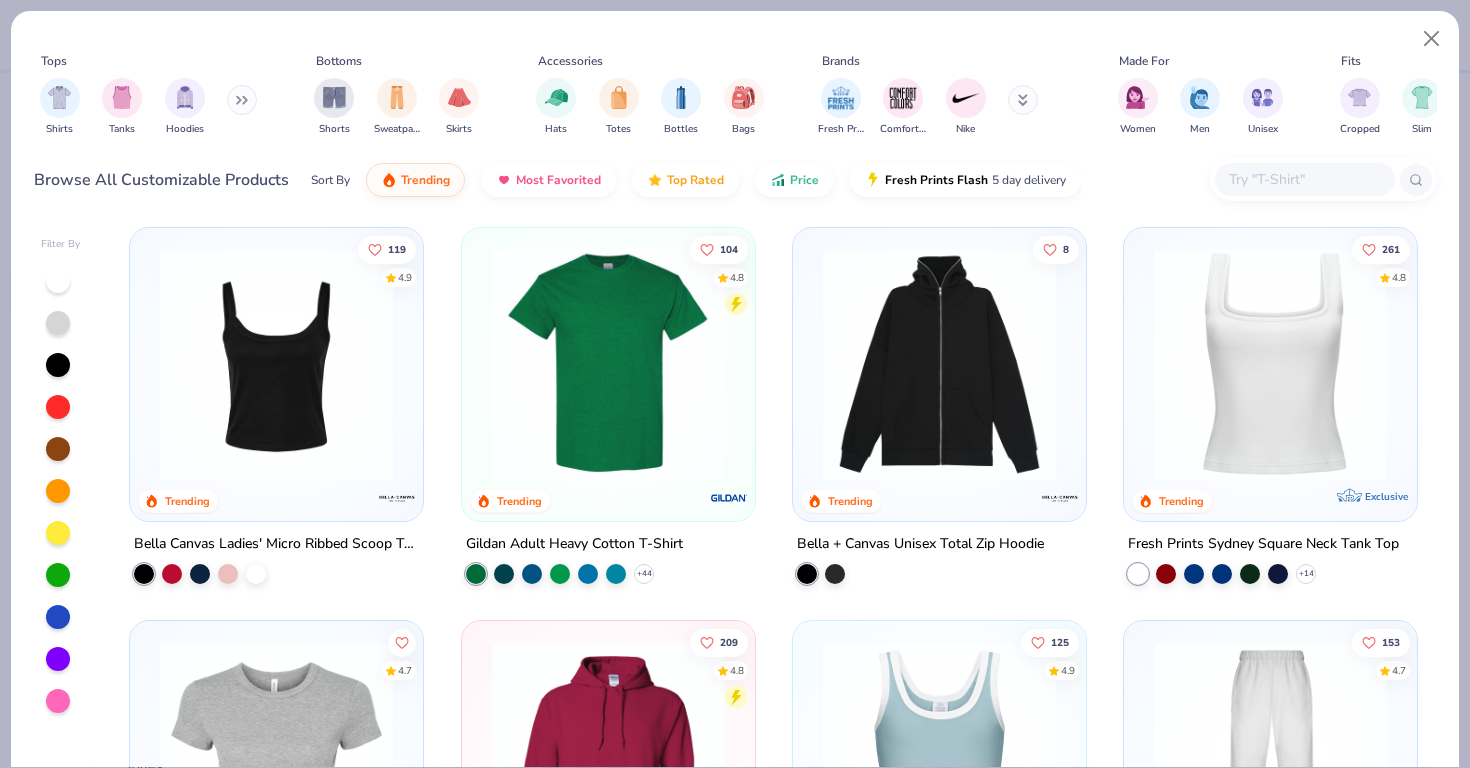 click at bounding box center (1270, 364) 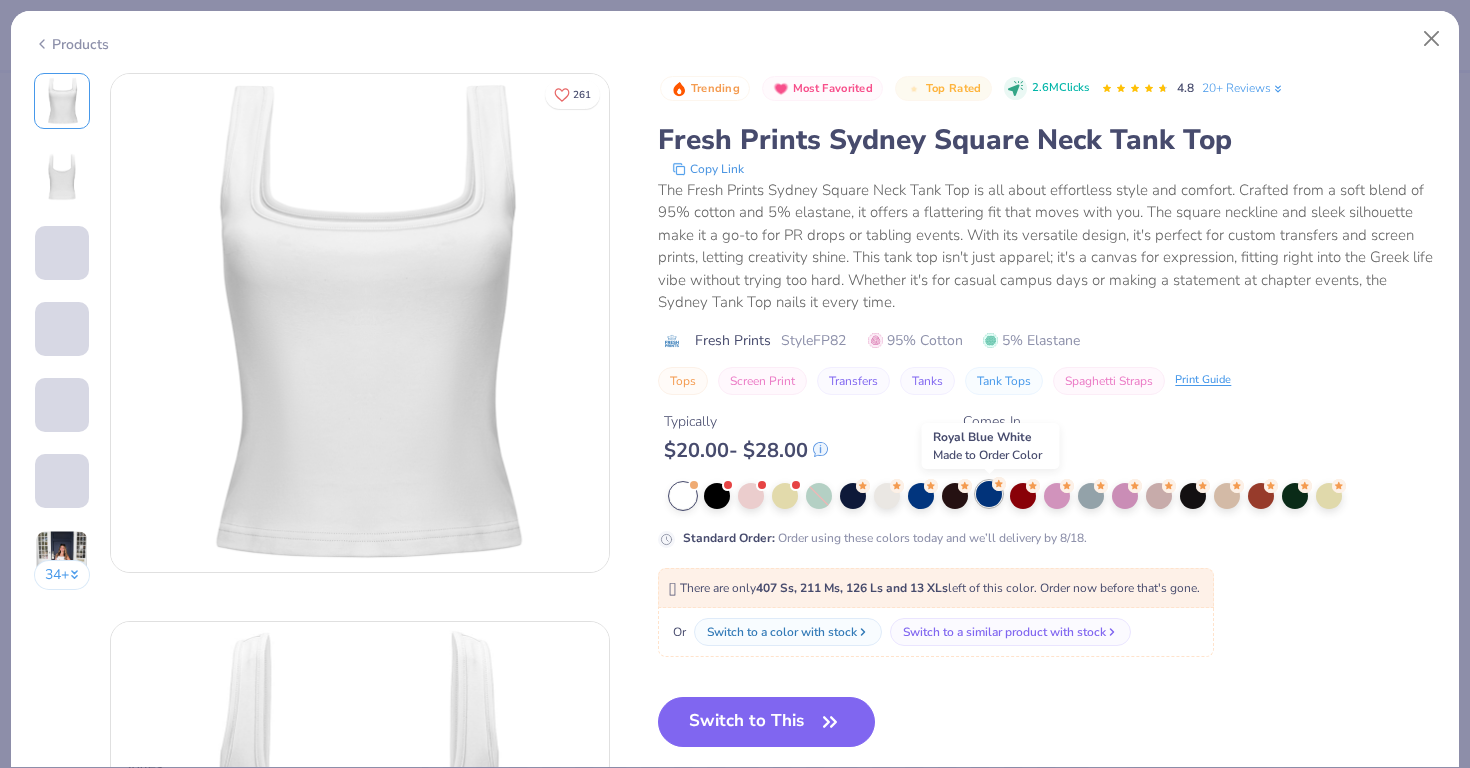 click at bounding box center [989, 494] 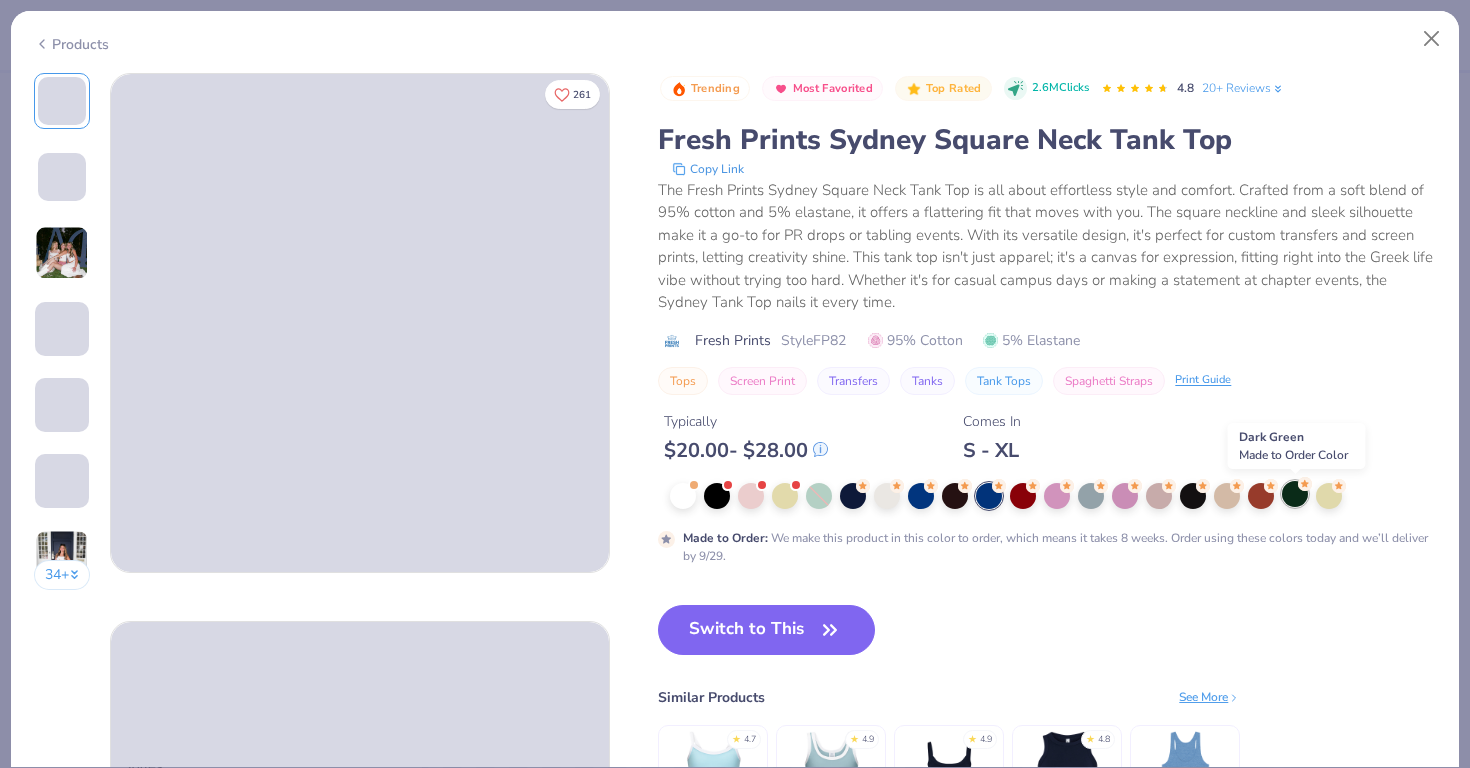 click at bounding box center (1295, 494) 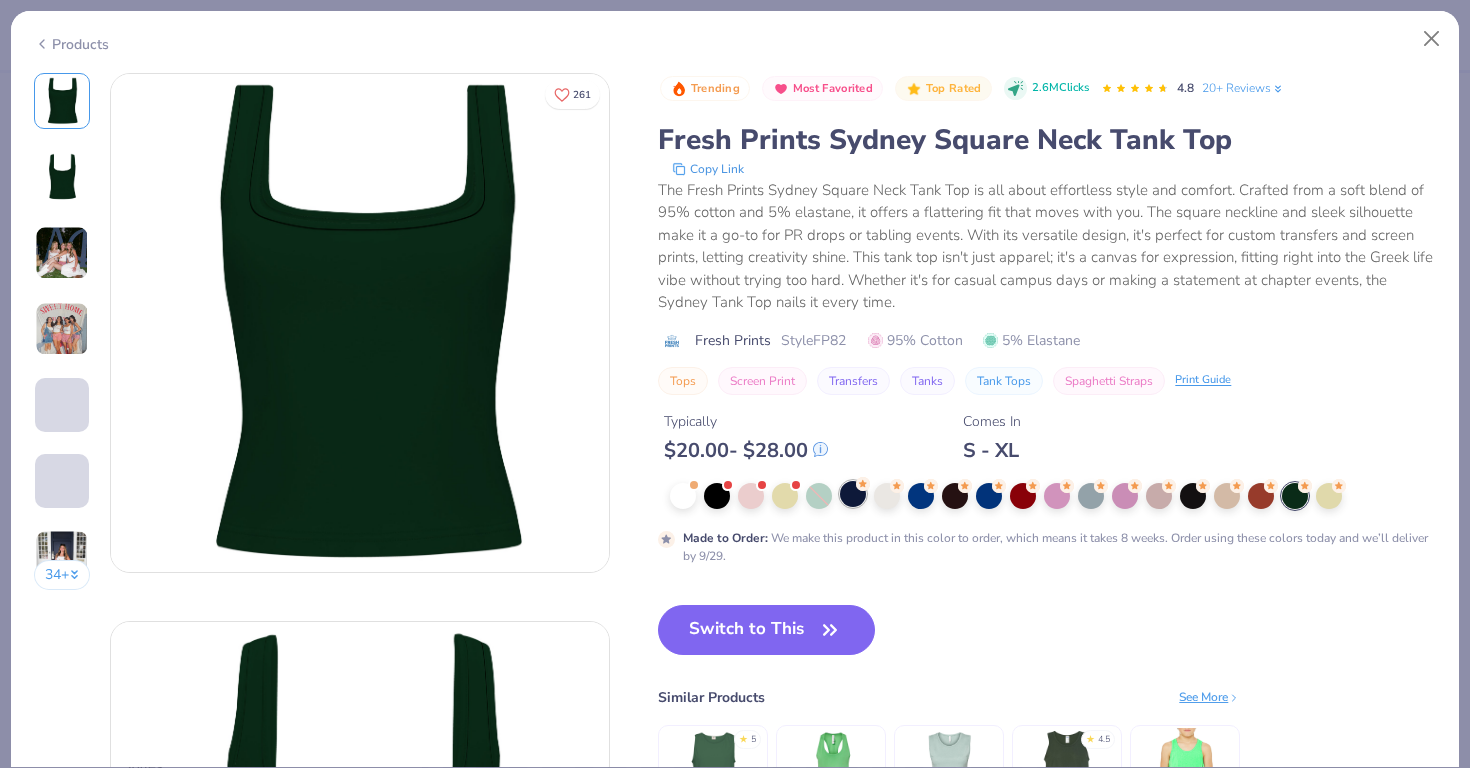 click at bounding box center [853, 494] 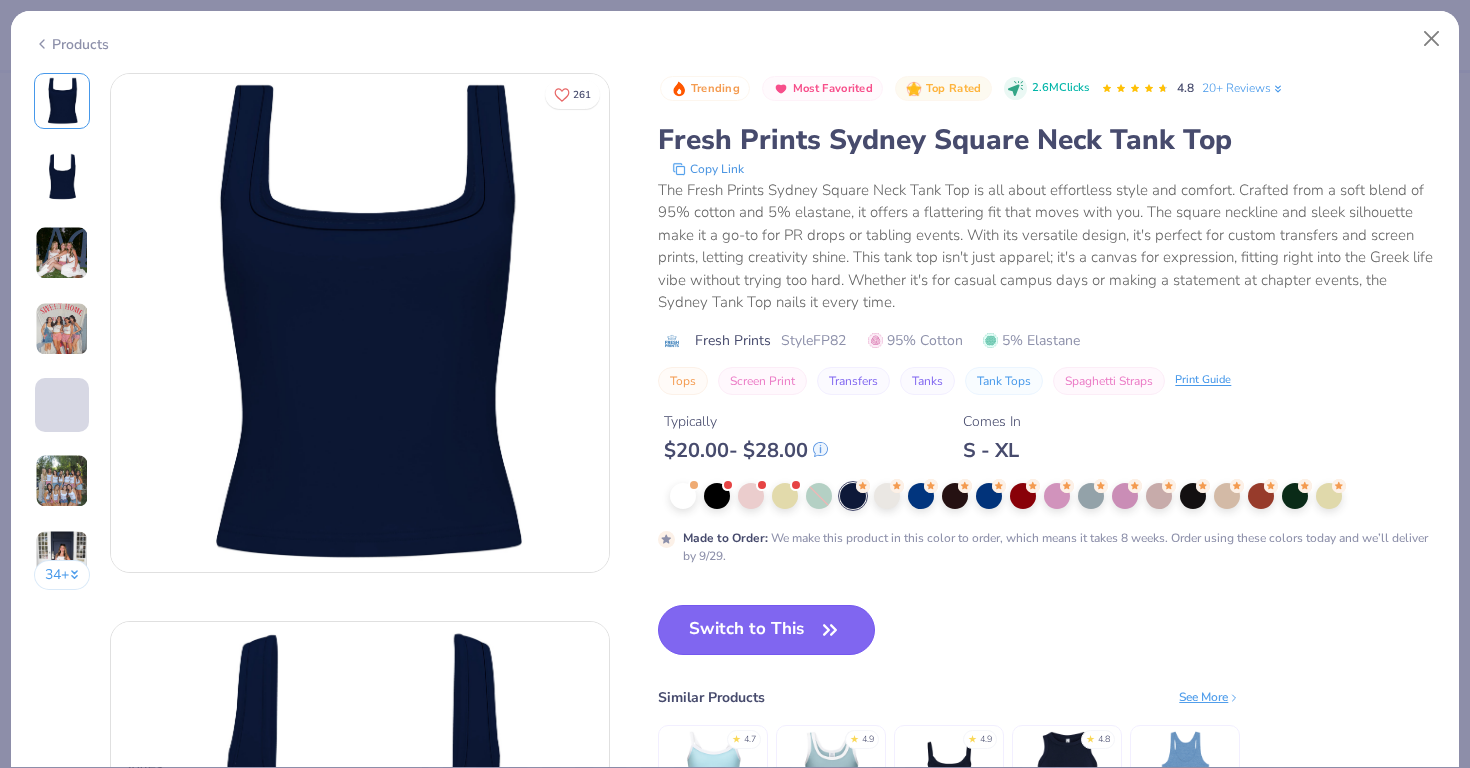 click on "Switch to This" at bounding box center [766, 630] 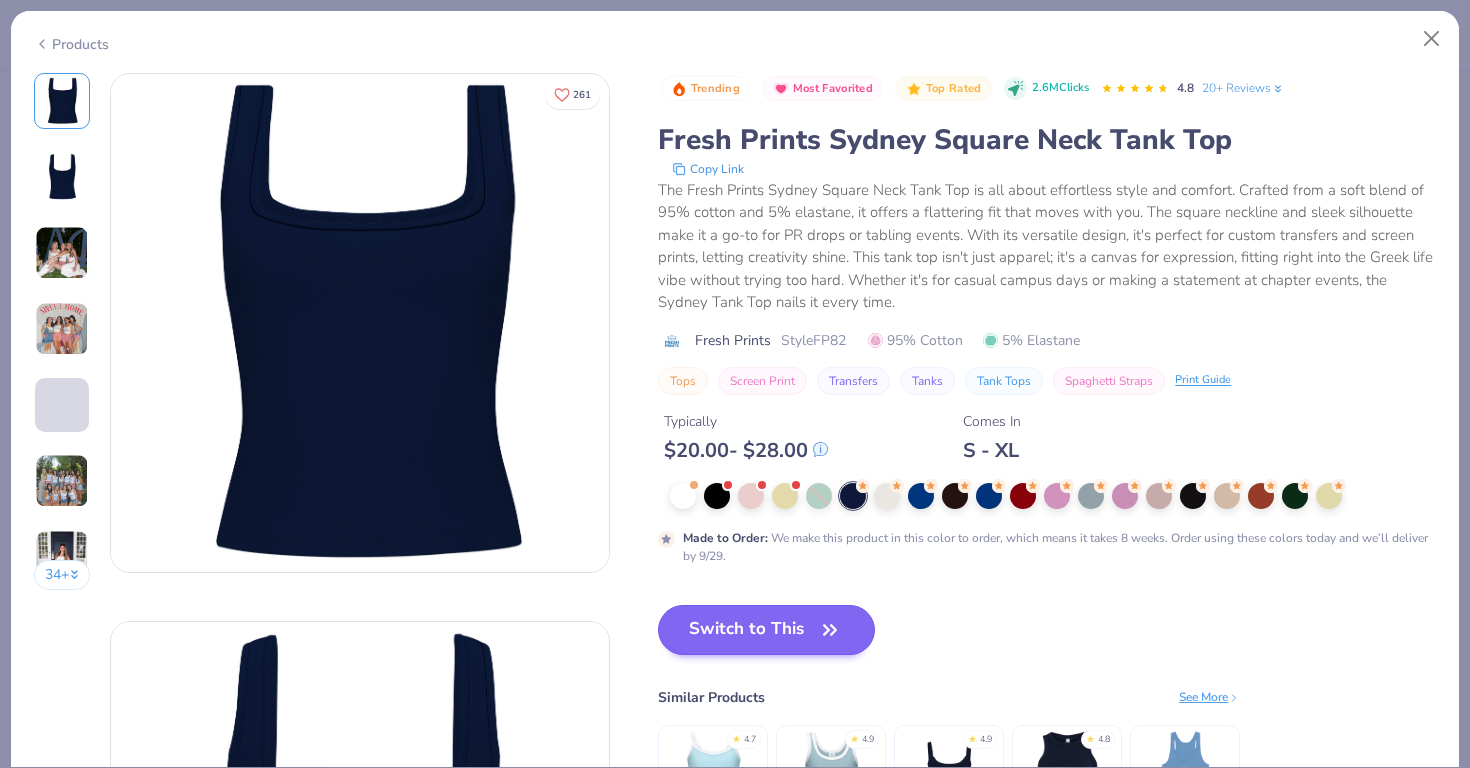 scroll, scrollTop: 55, scrollLeft: 0, axis: vertical 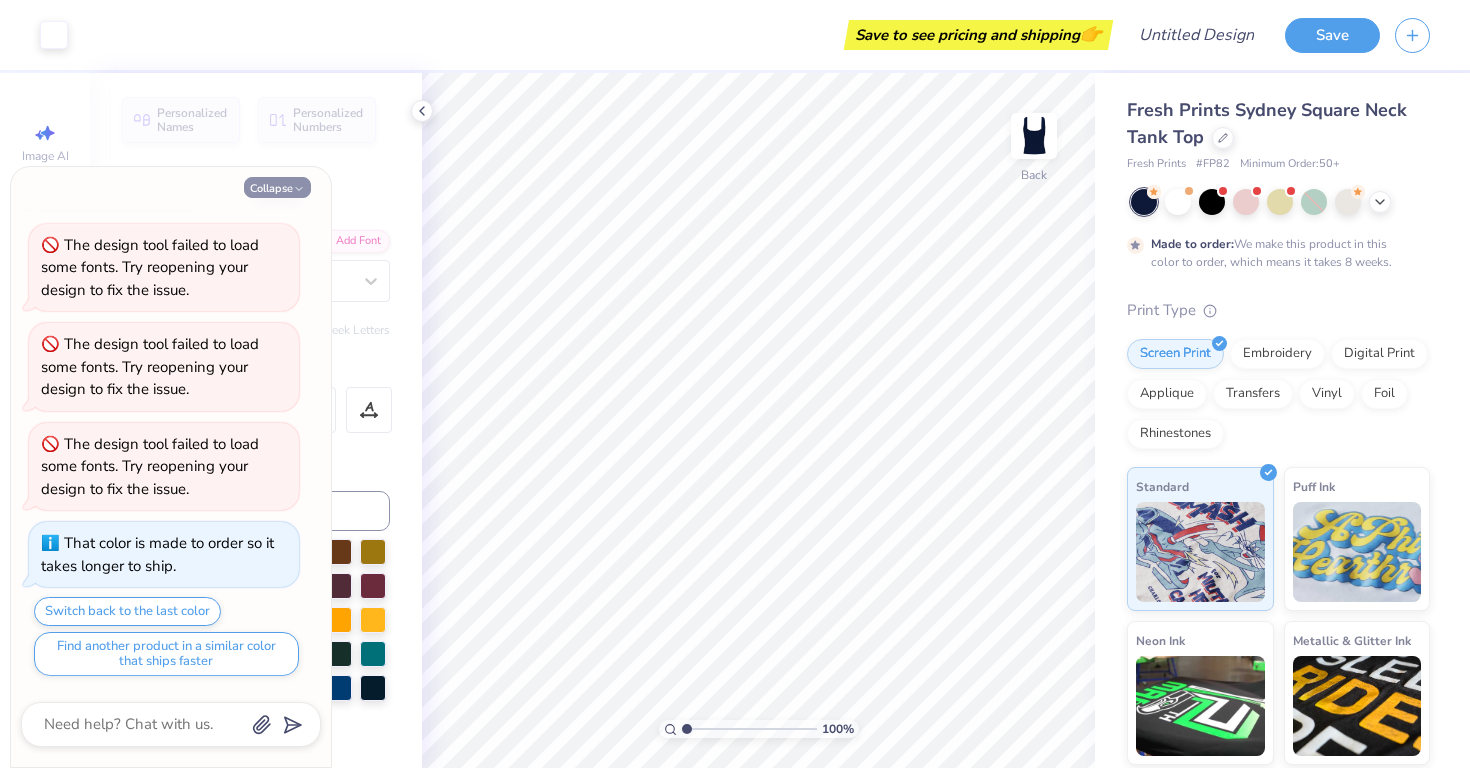 click on "Collapse" at bounding box center (277, 187) 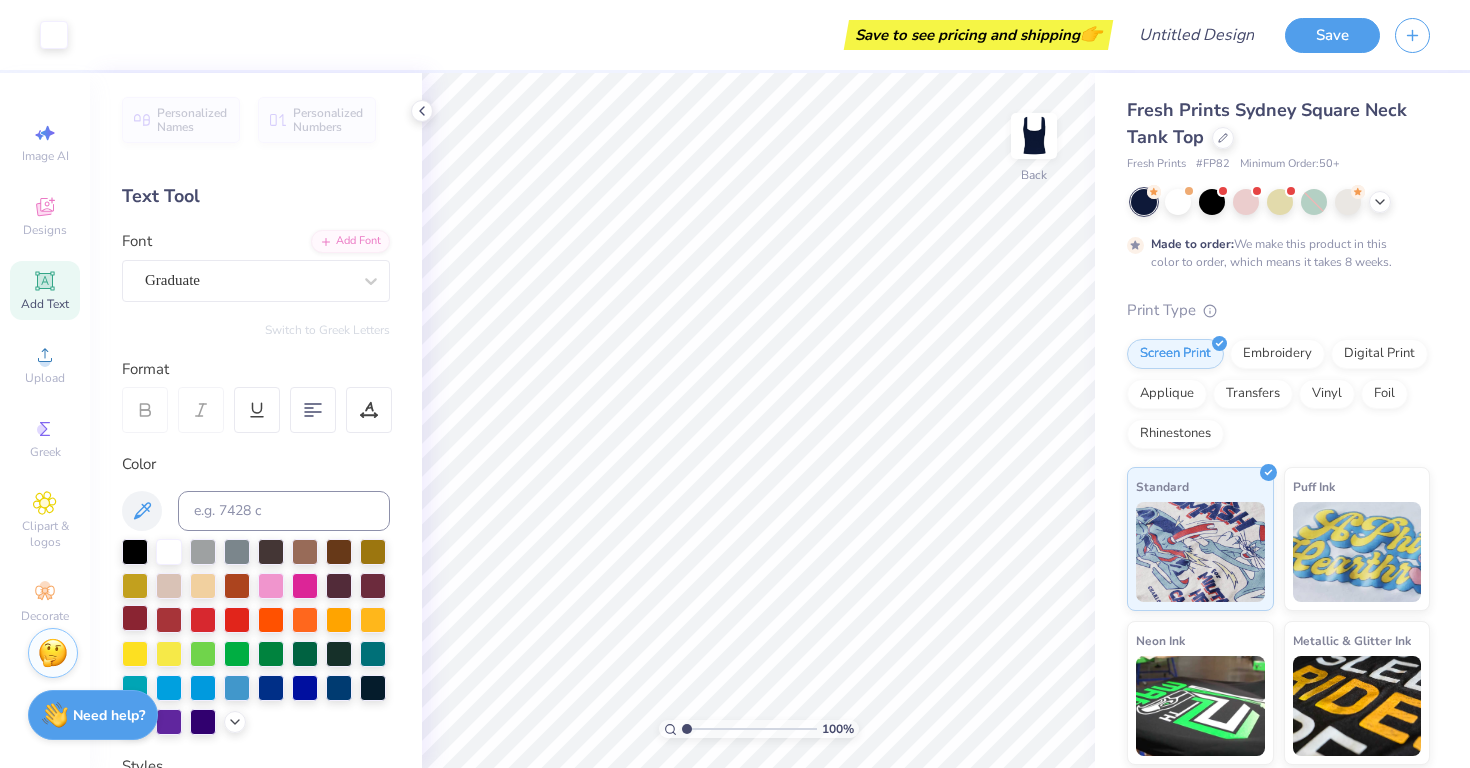 click at bounding box center [135, 618] 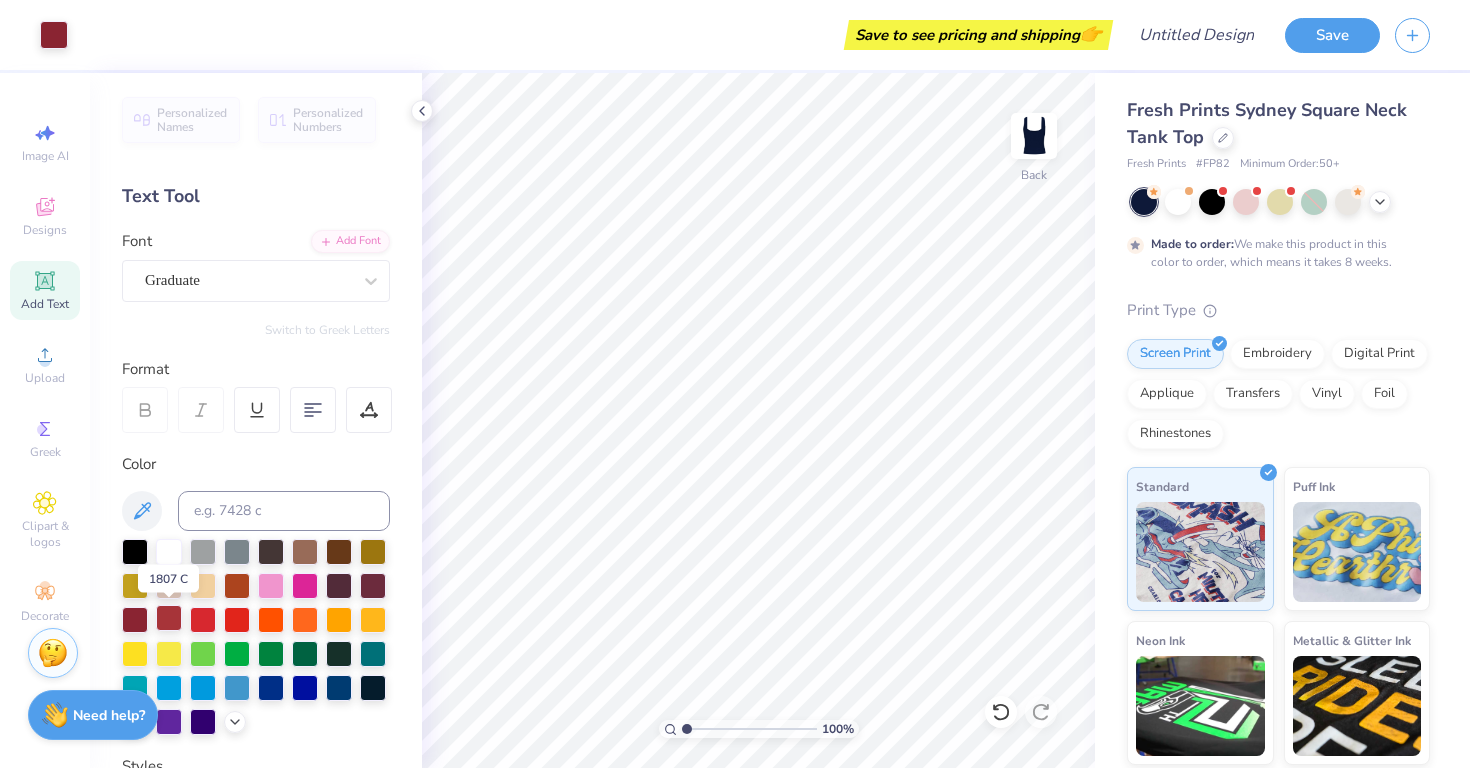 click at bounding box center [169, 618] 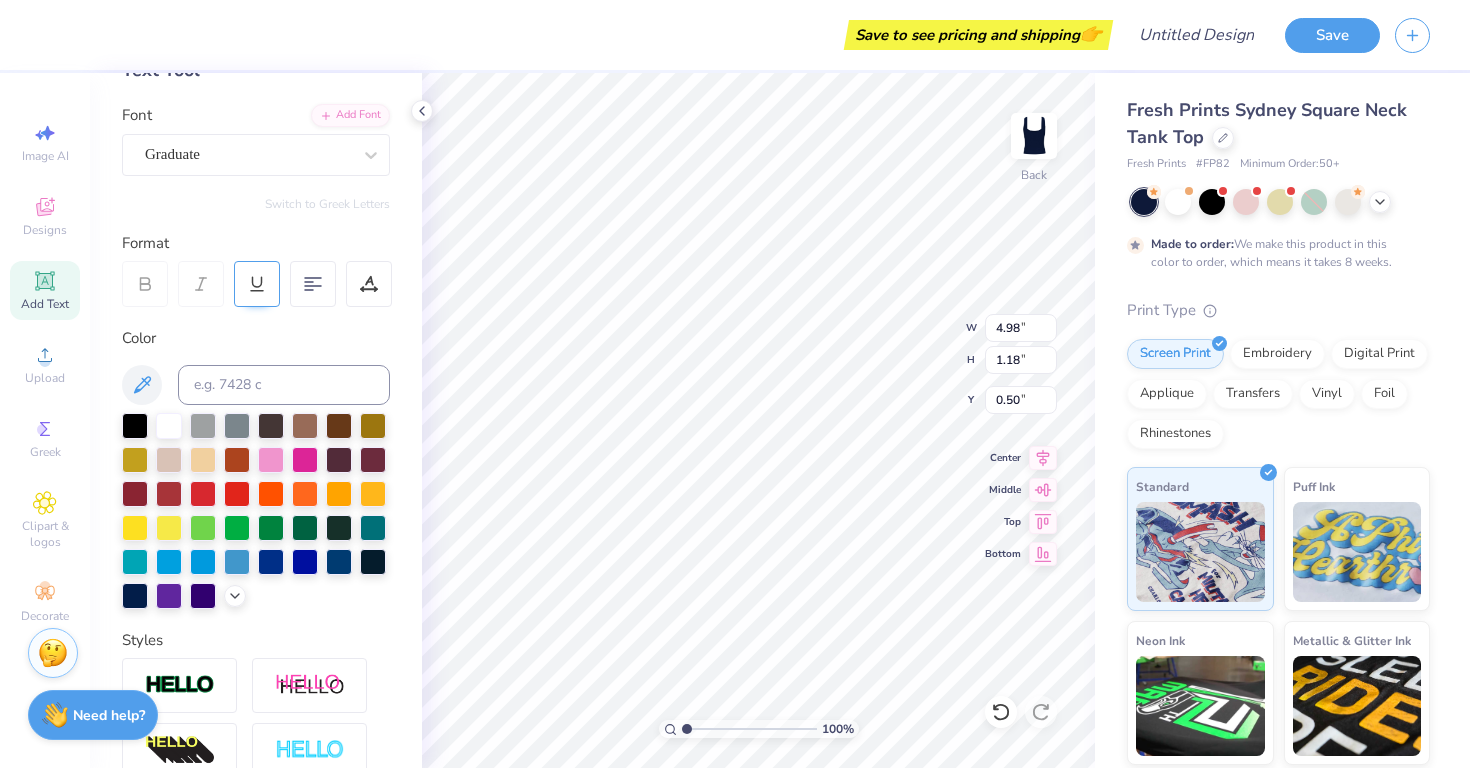 scroll, scrollTop: 118, scrollLeft: 0, axis: vertical 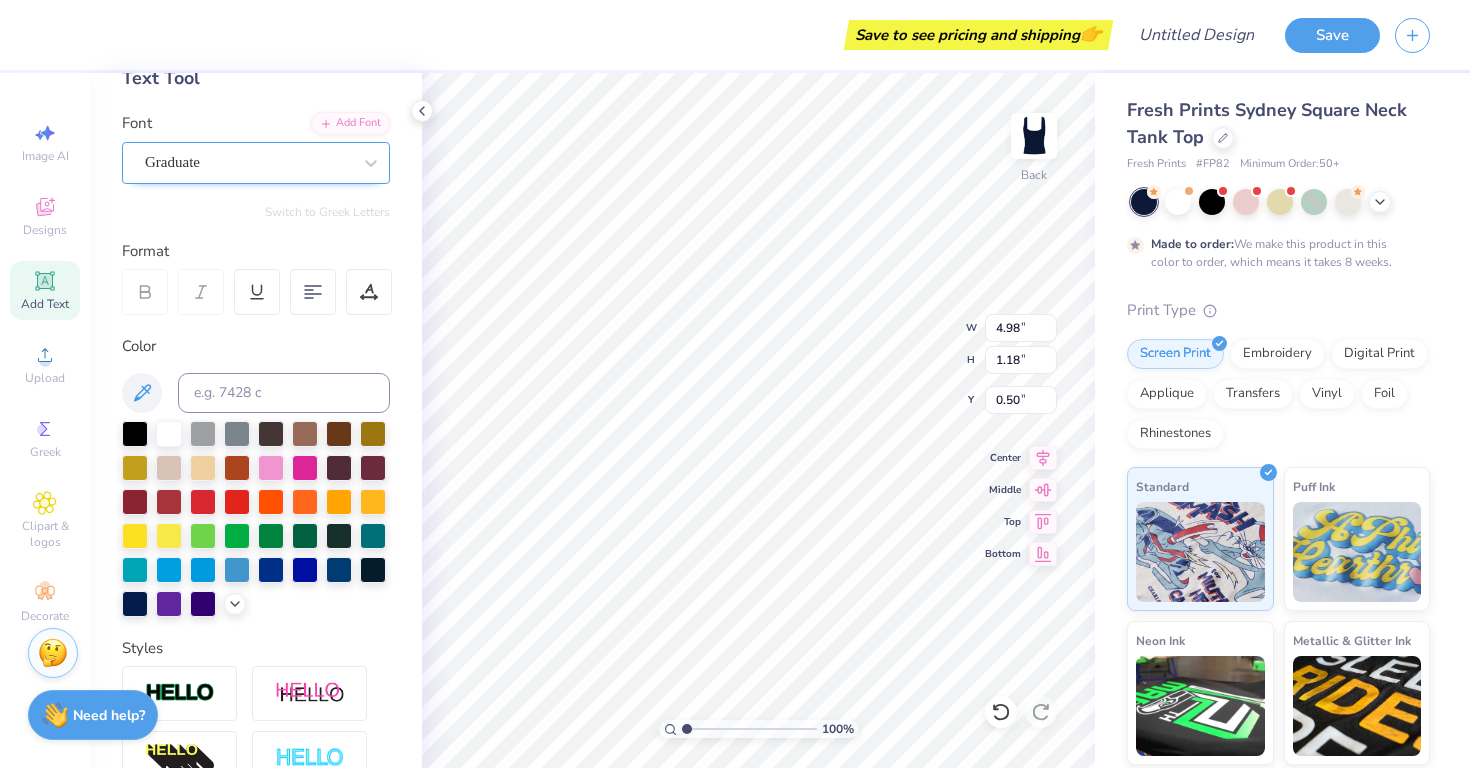 click on "Graduate" at bounding box center (248, 162) 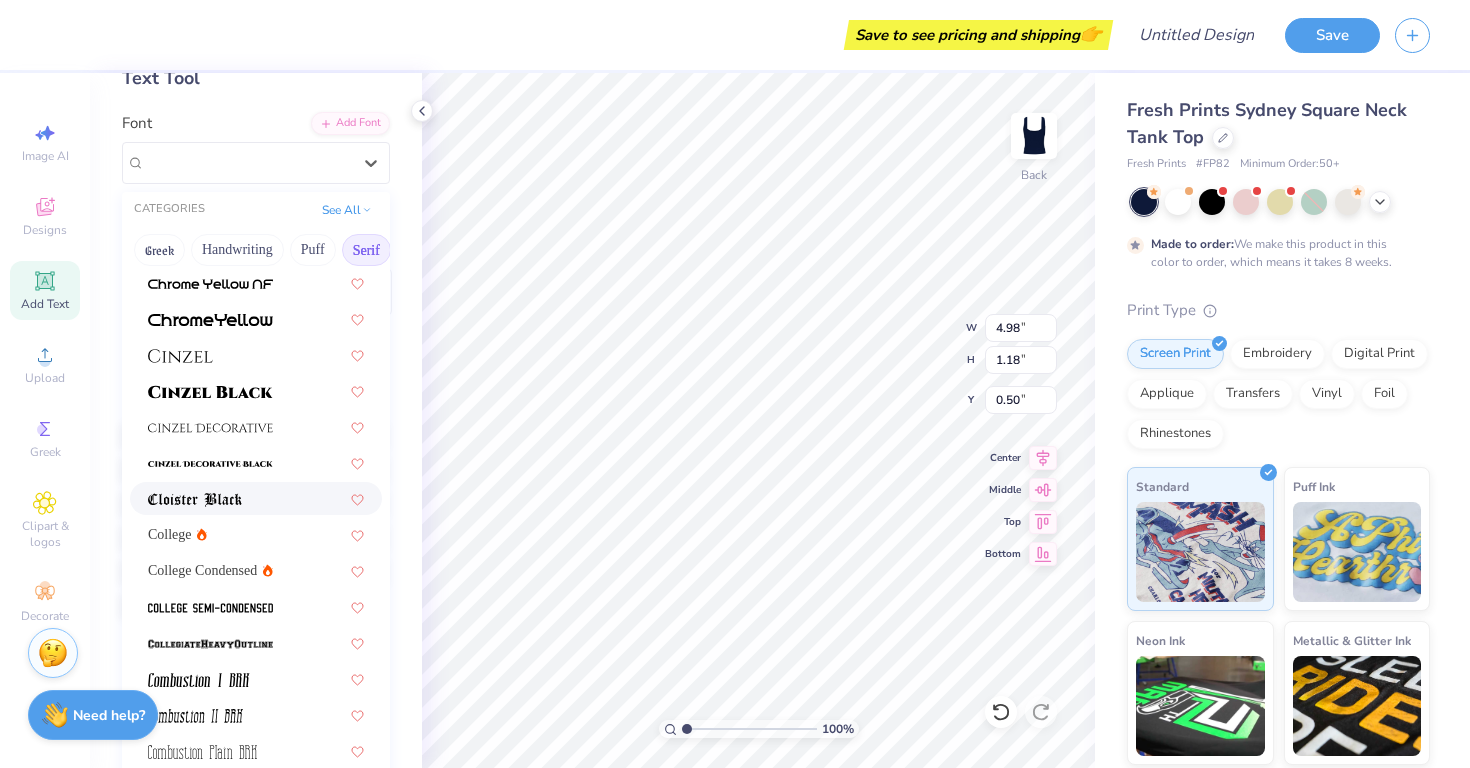 scroll, scrollTop: 336, scrollLeft: 0, axis: vertical 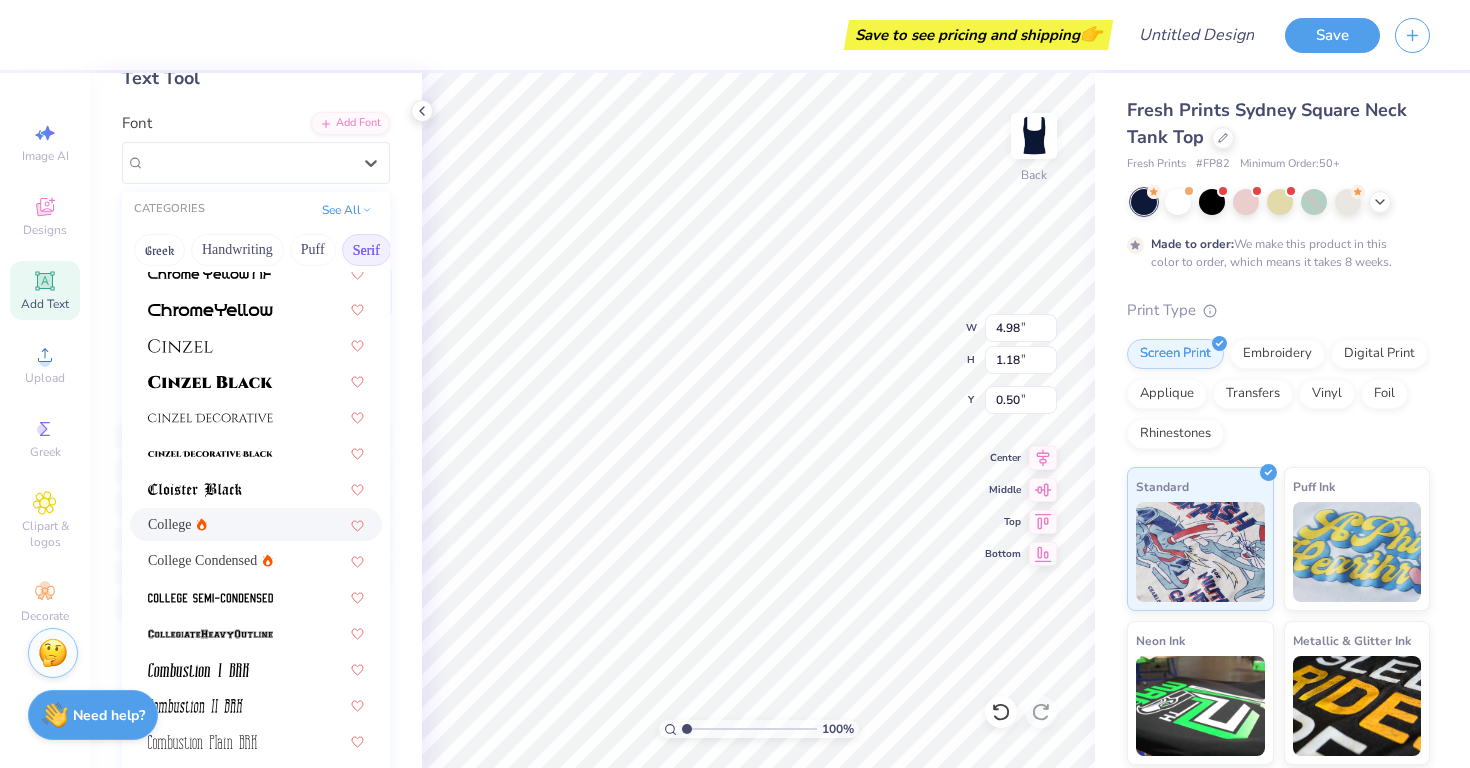 click on "College" at bounding box center [256, 524] 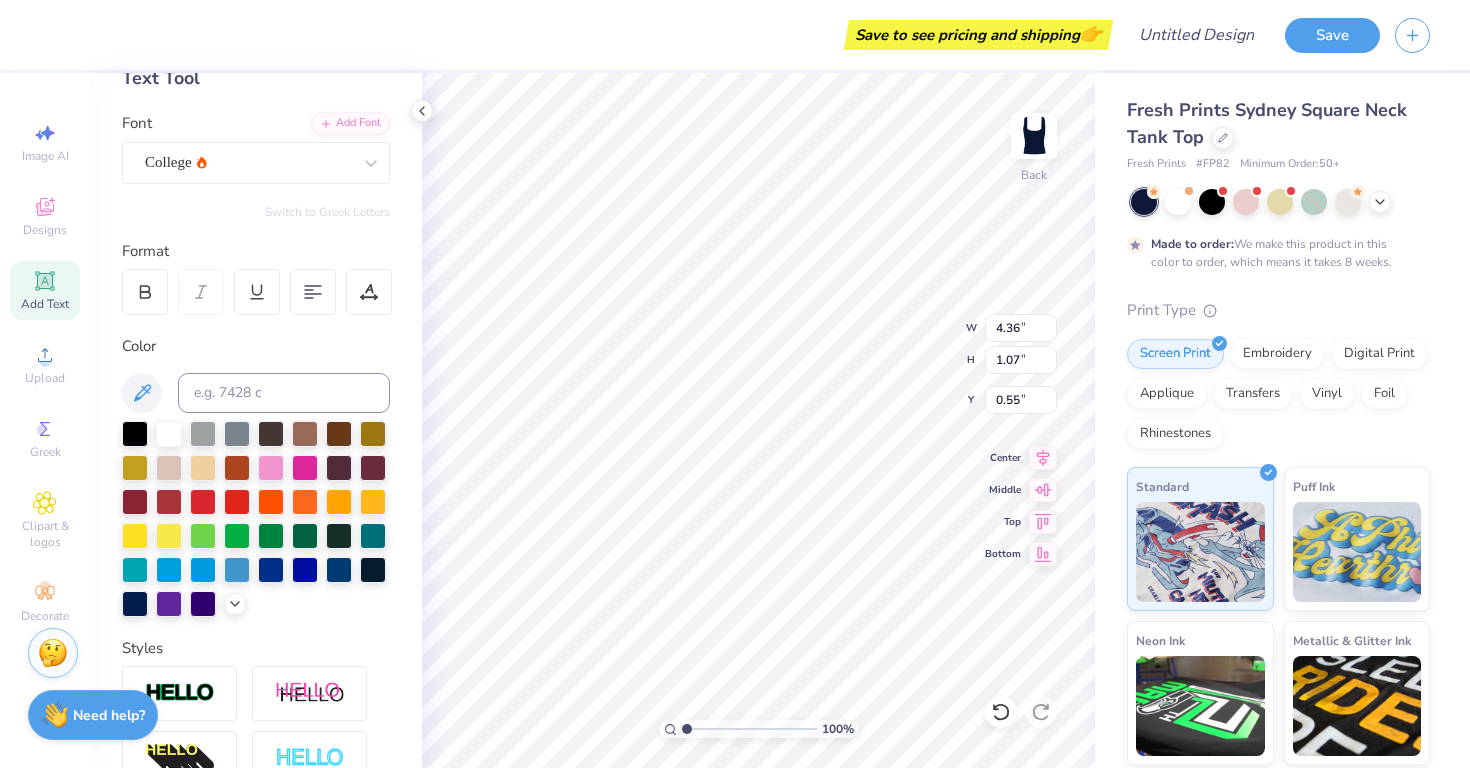 type on "4.36" 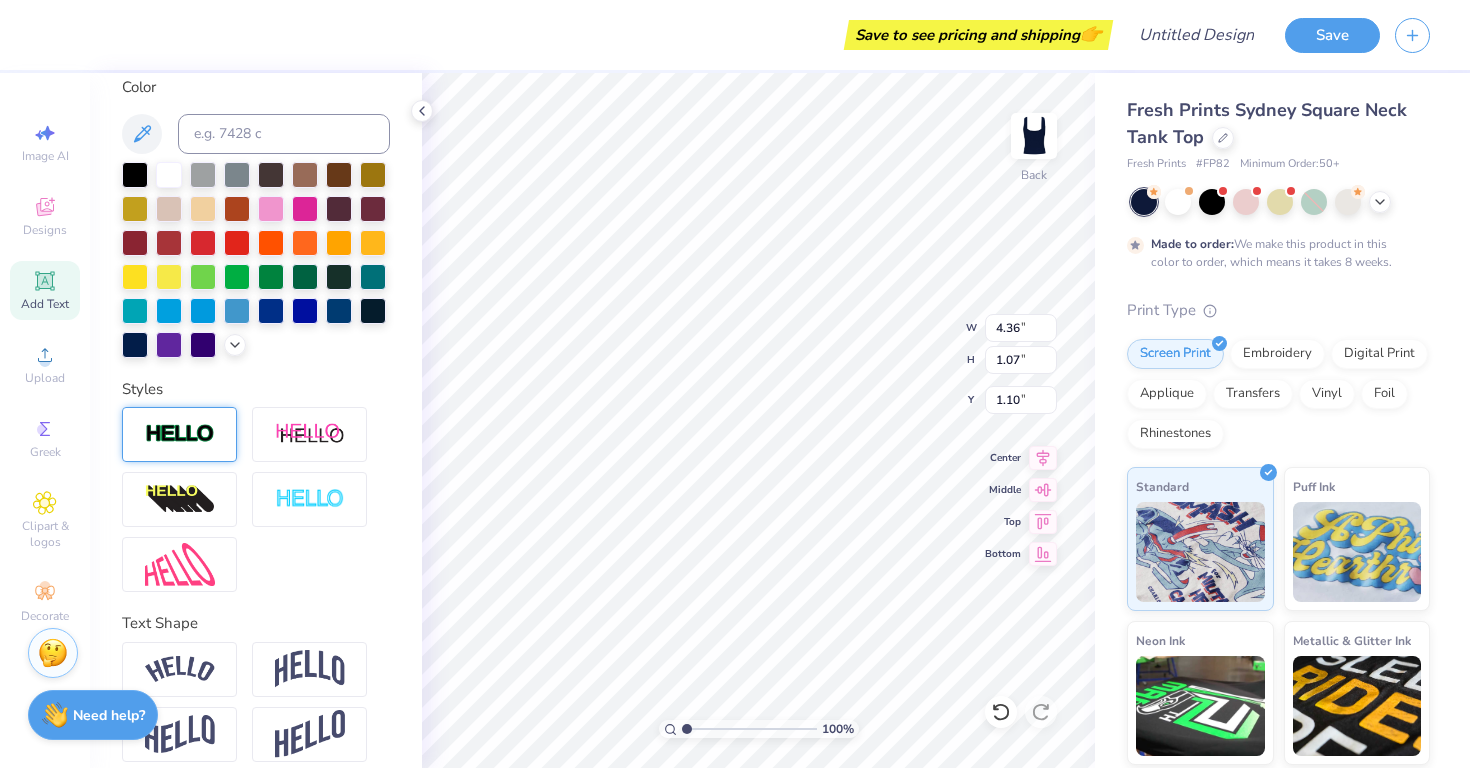 click at bounding box center [180, 434] 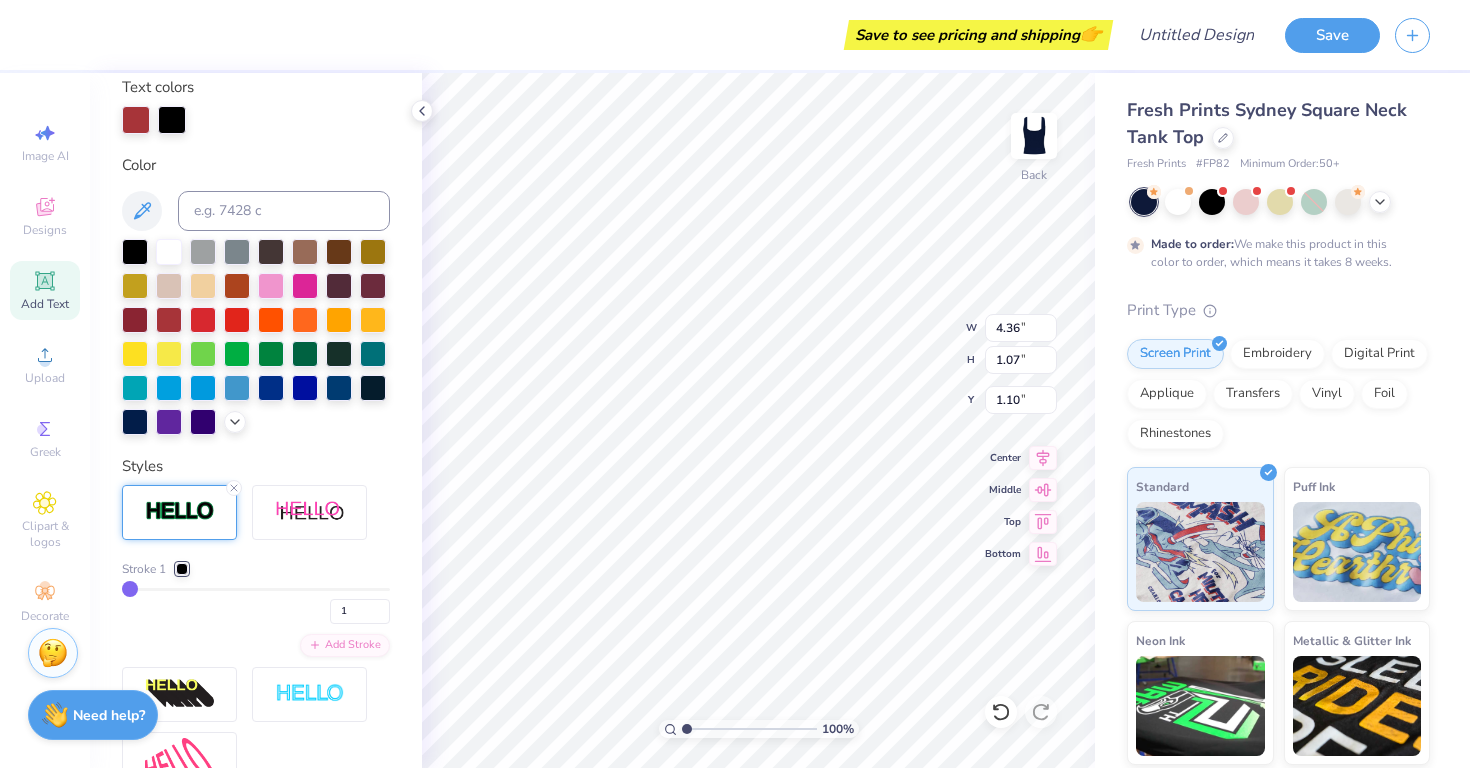 type on "4.38" 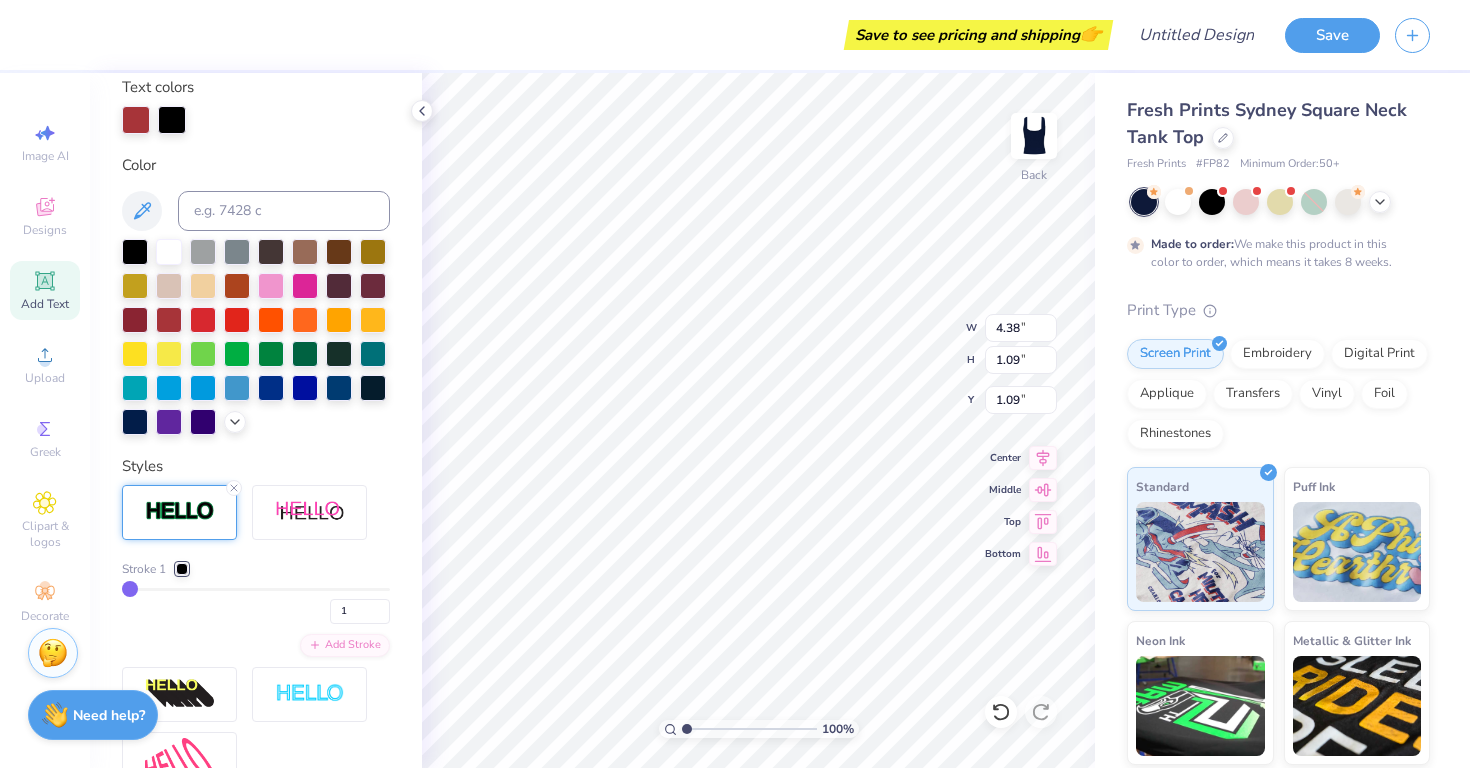scroll, scrollTop: 454, scrollLeft: 0, axis: vertical 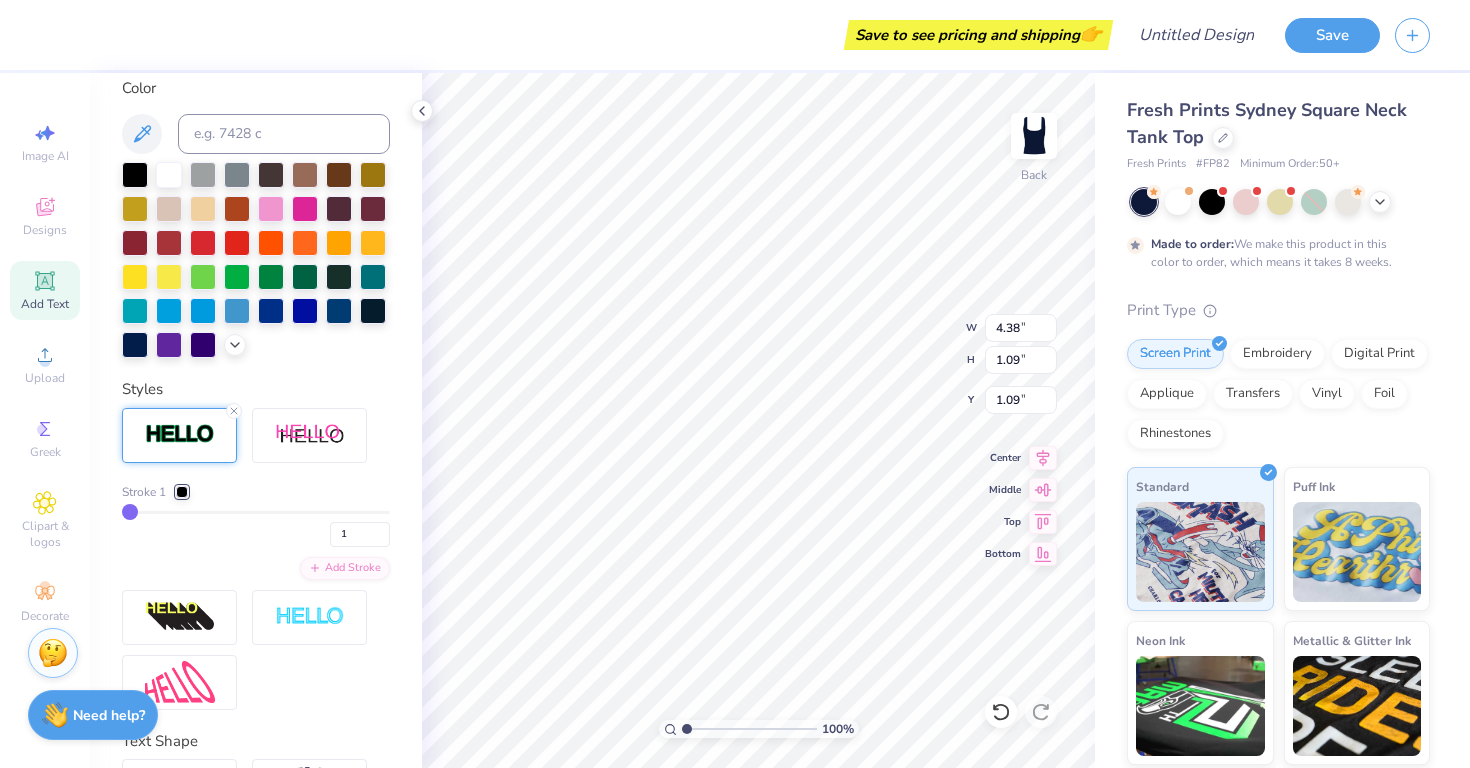 click at bounding box center [182, 492] 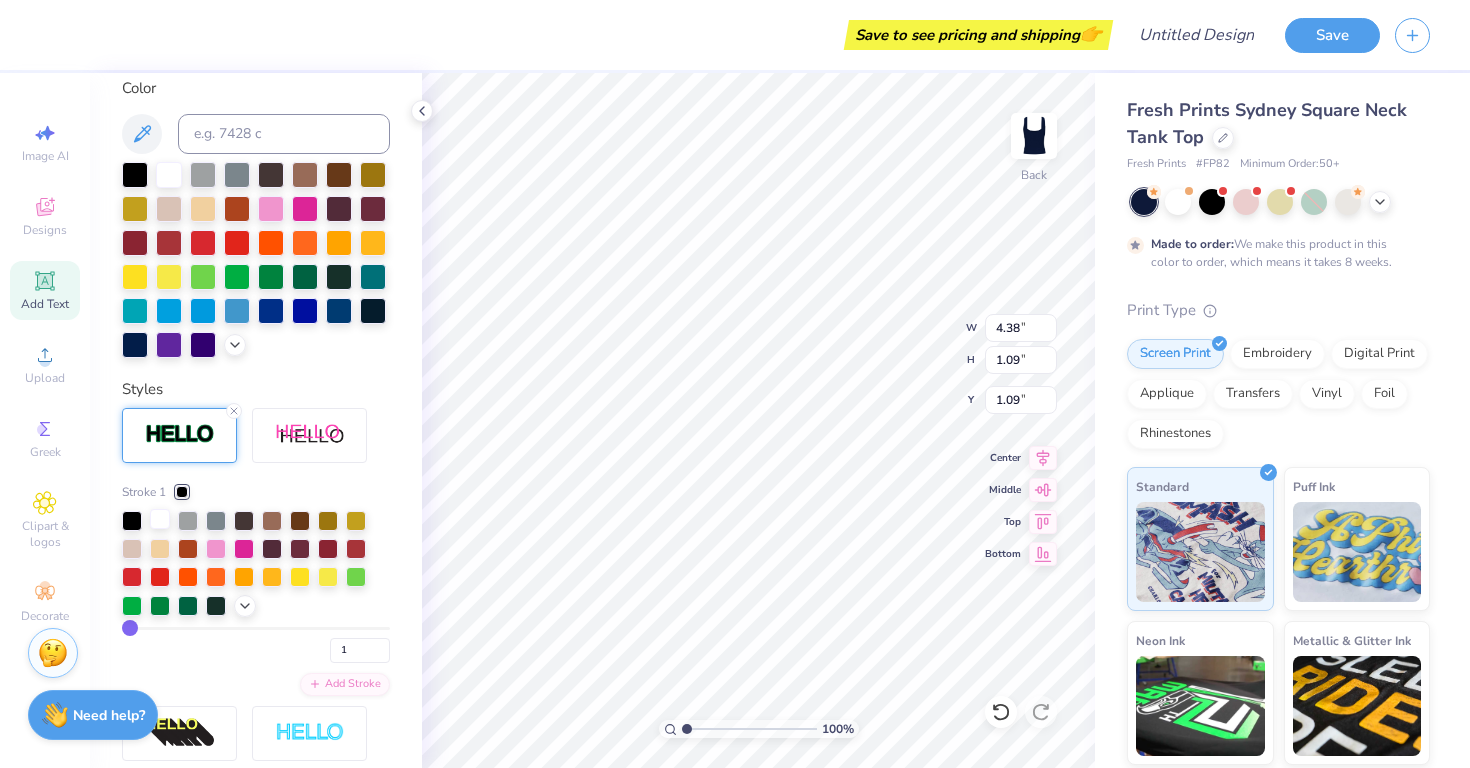 click at bounding box center [160, 519] 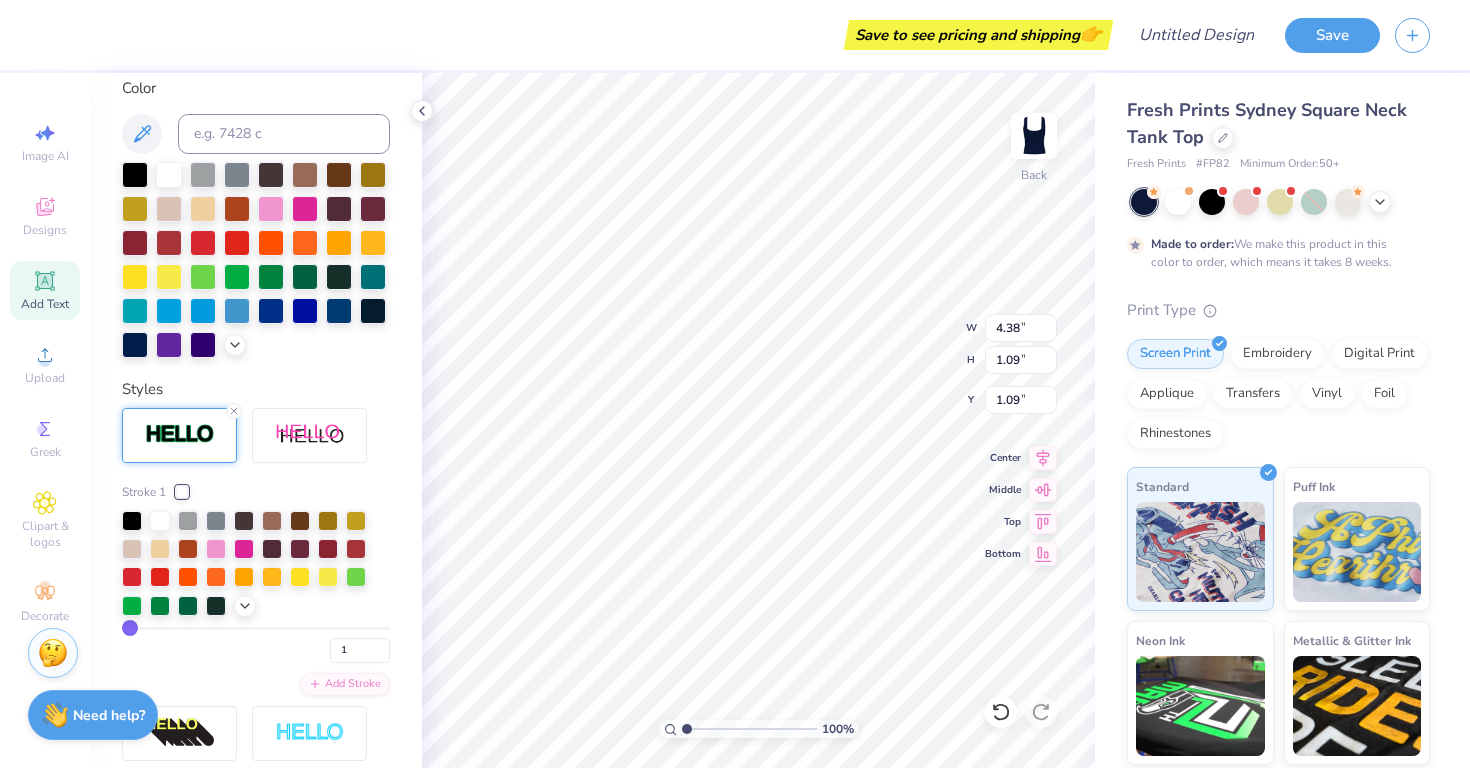click on "Stroke 1 1  Add Stroke" at bounding box center (256, 617) 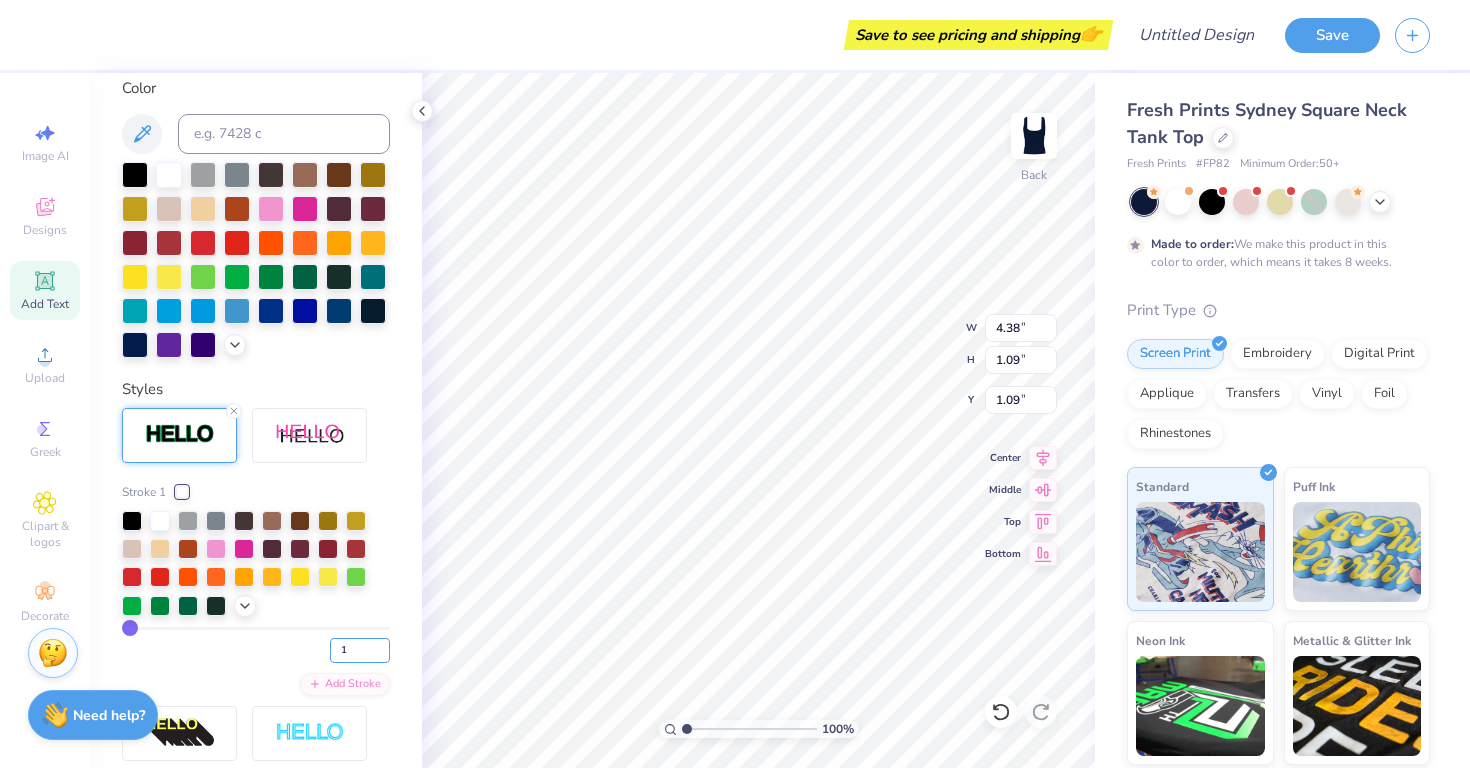 click on "1" at bounding box center (360, 650) 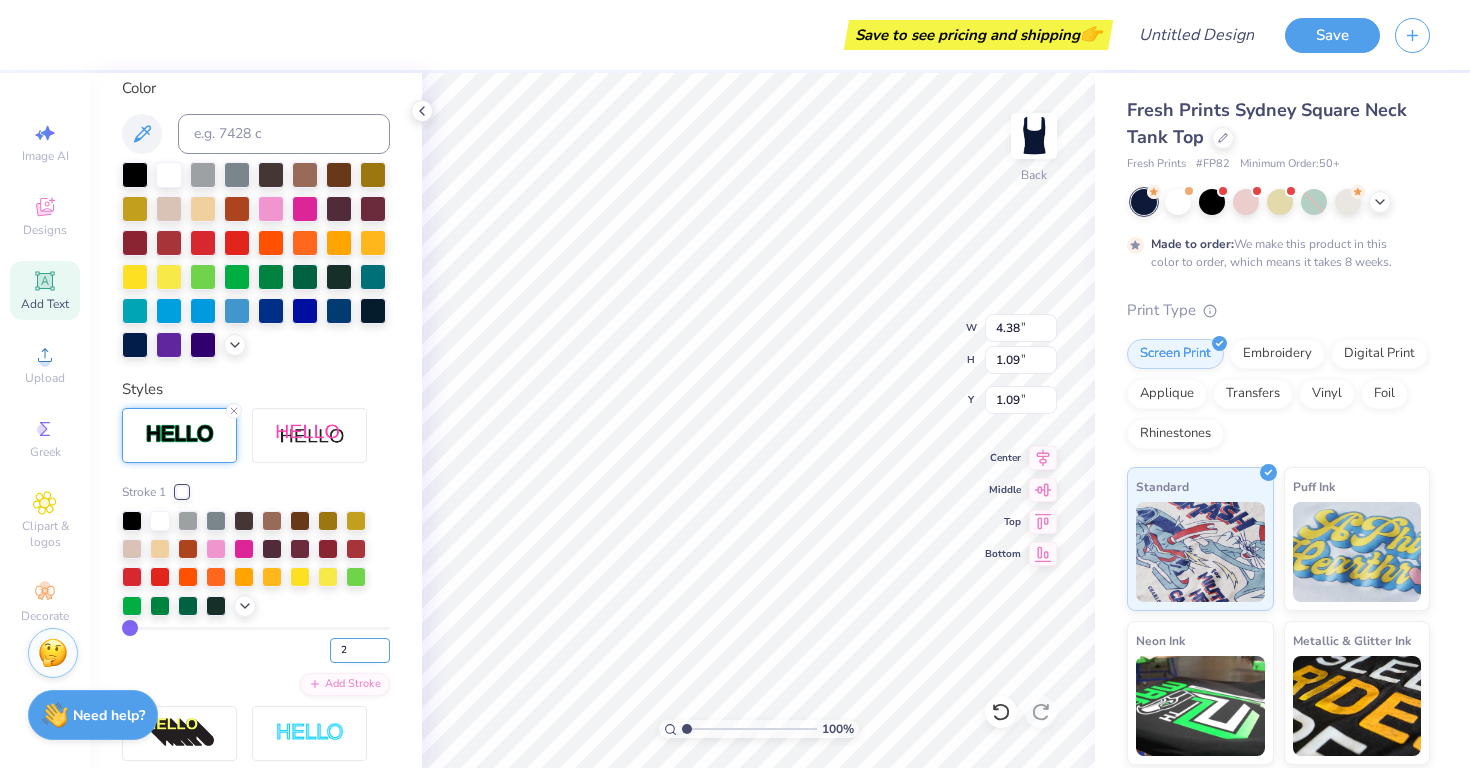 type on "2" 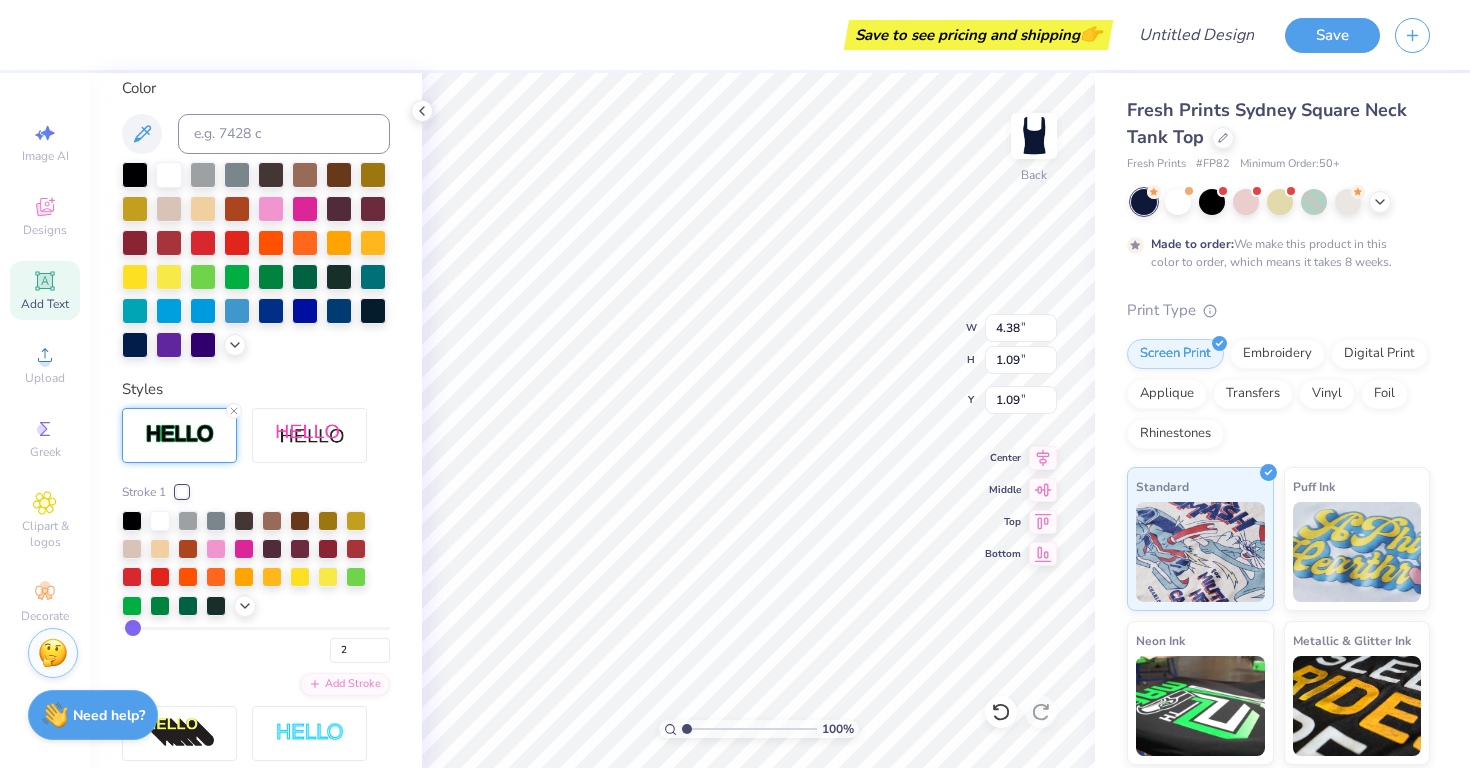 type on "4.40" 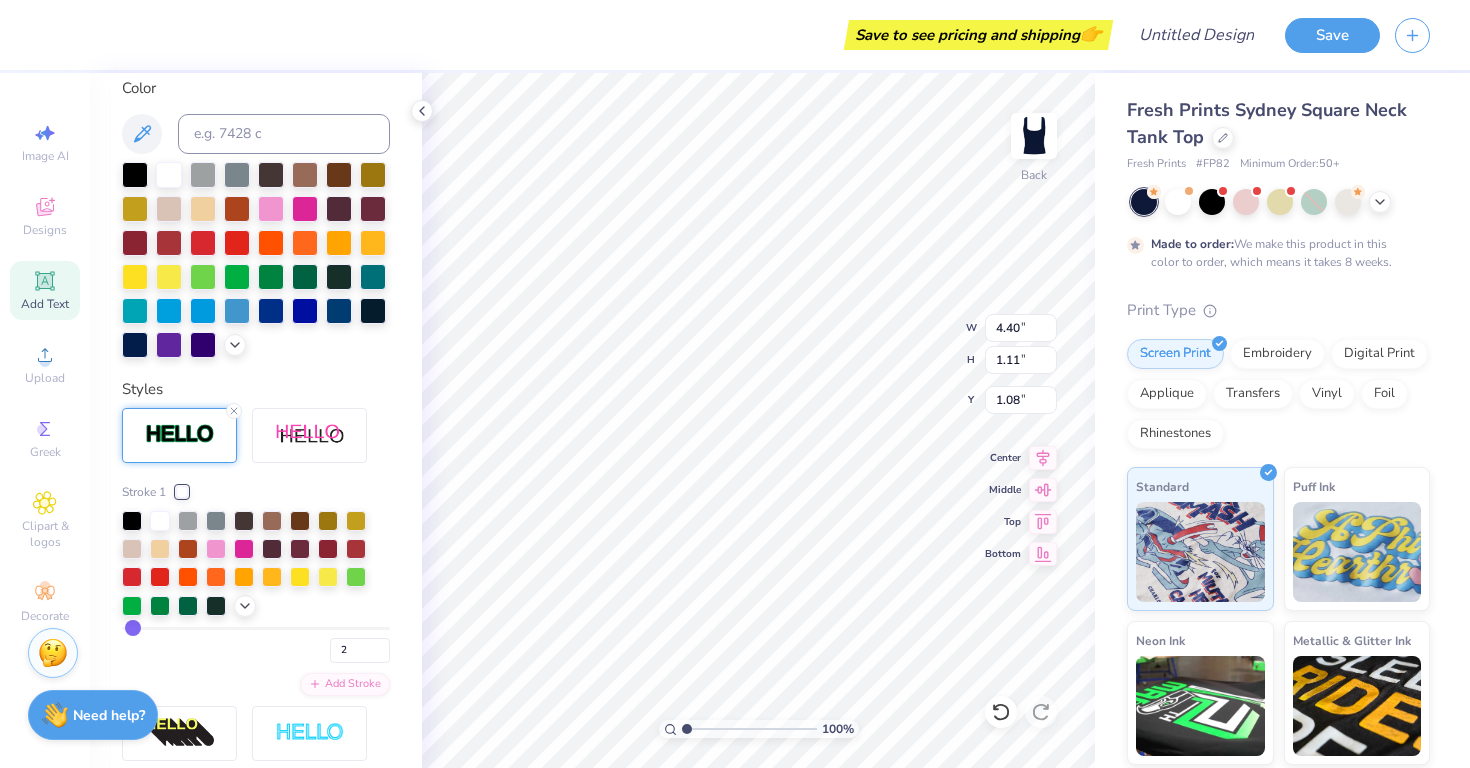 click on "Stroke 1 2  Add Stroke" at bounding box center (256, 617) 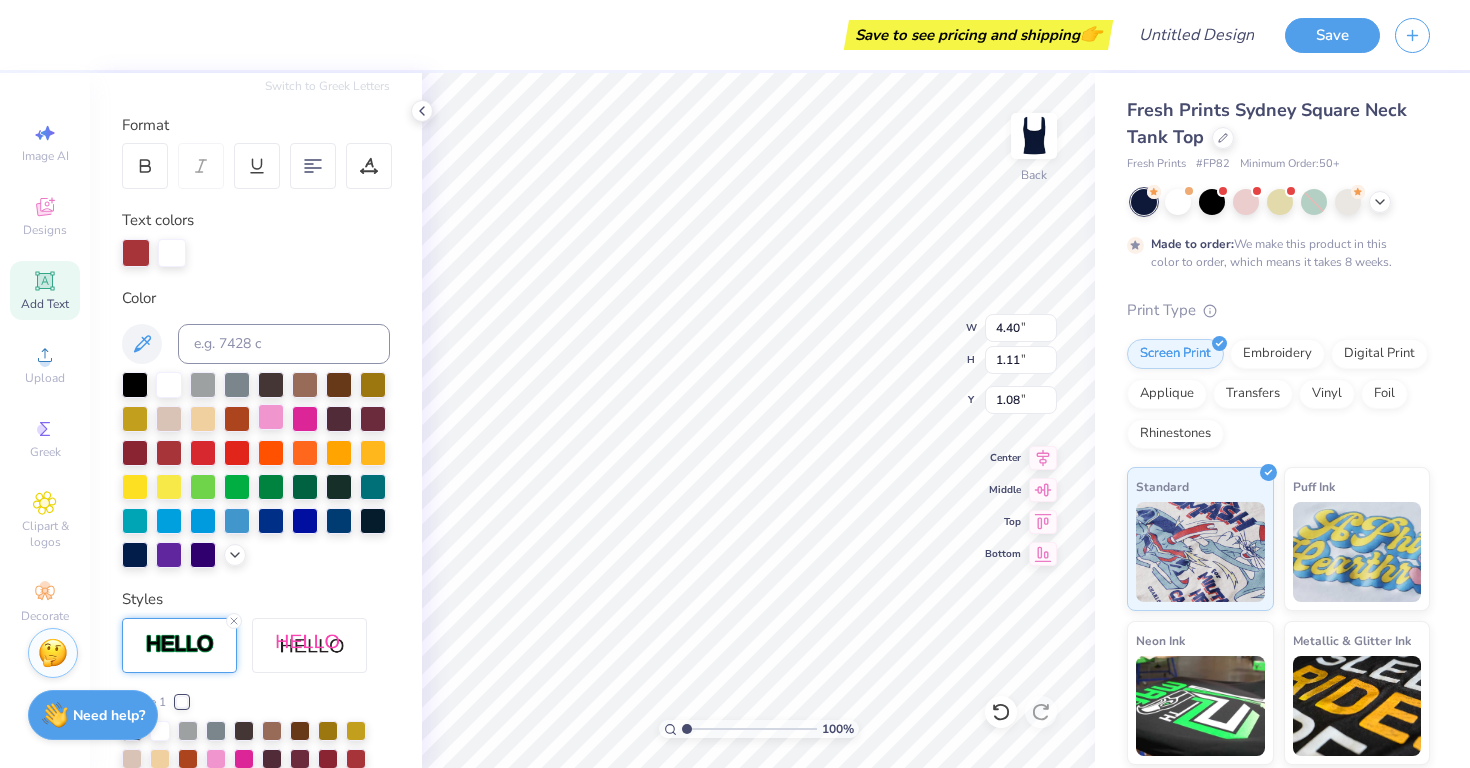 scroll, scrollTop: 245, scrollLeft: 0, axis: vertical 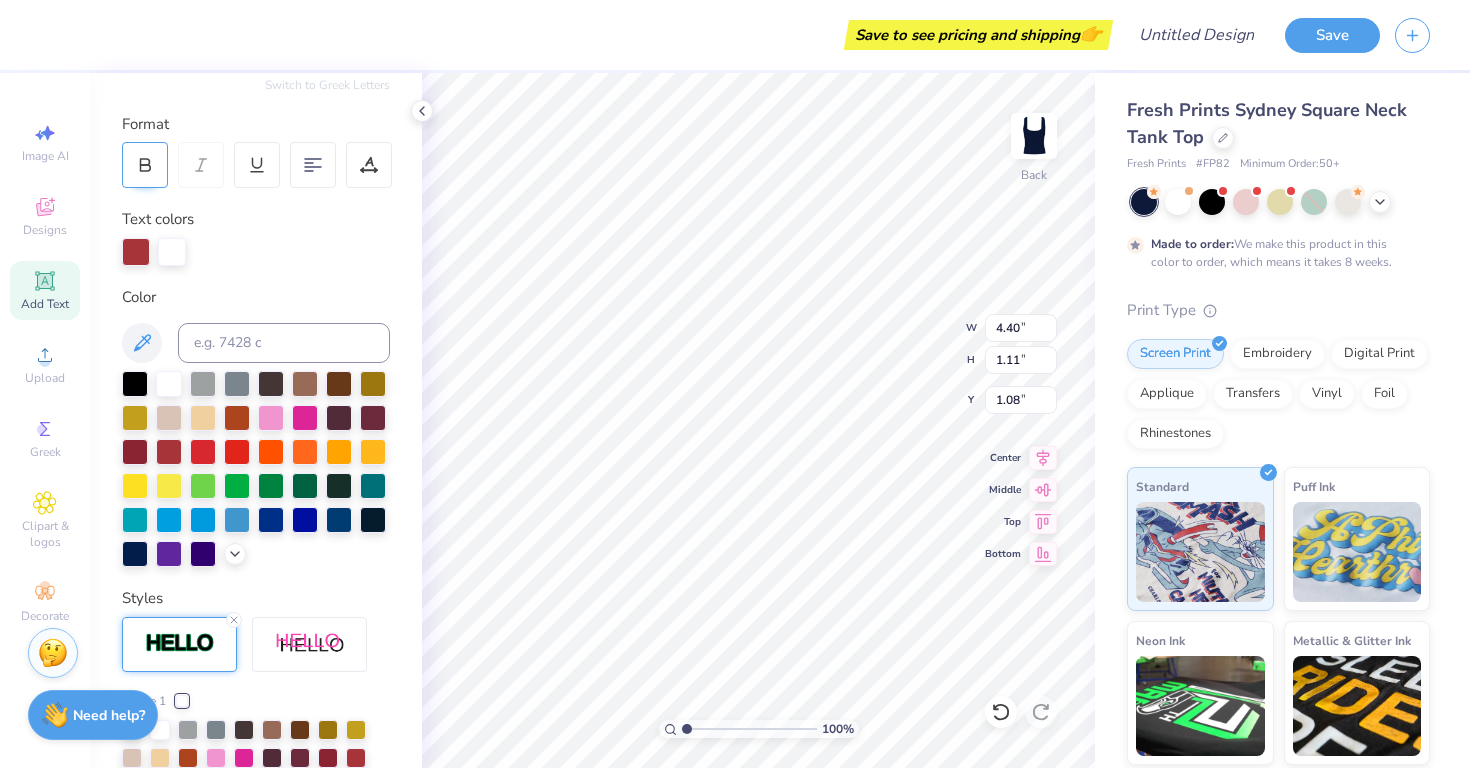 click 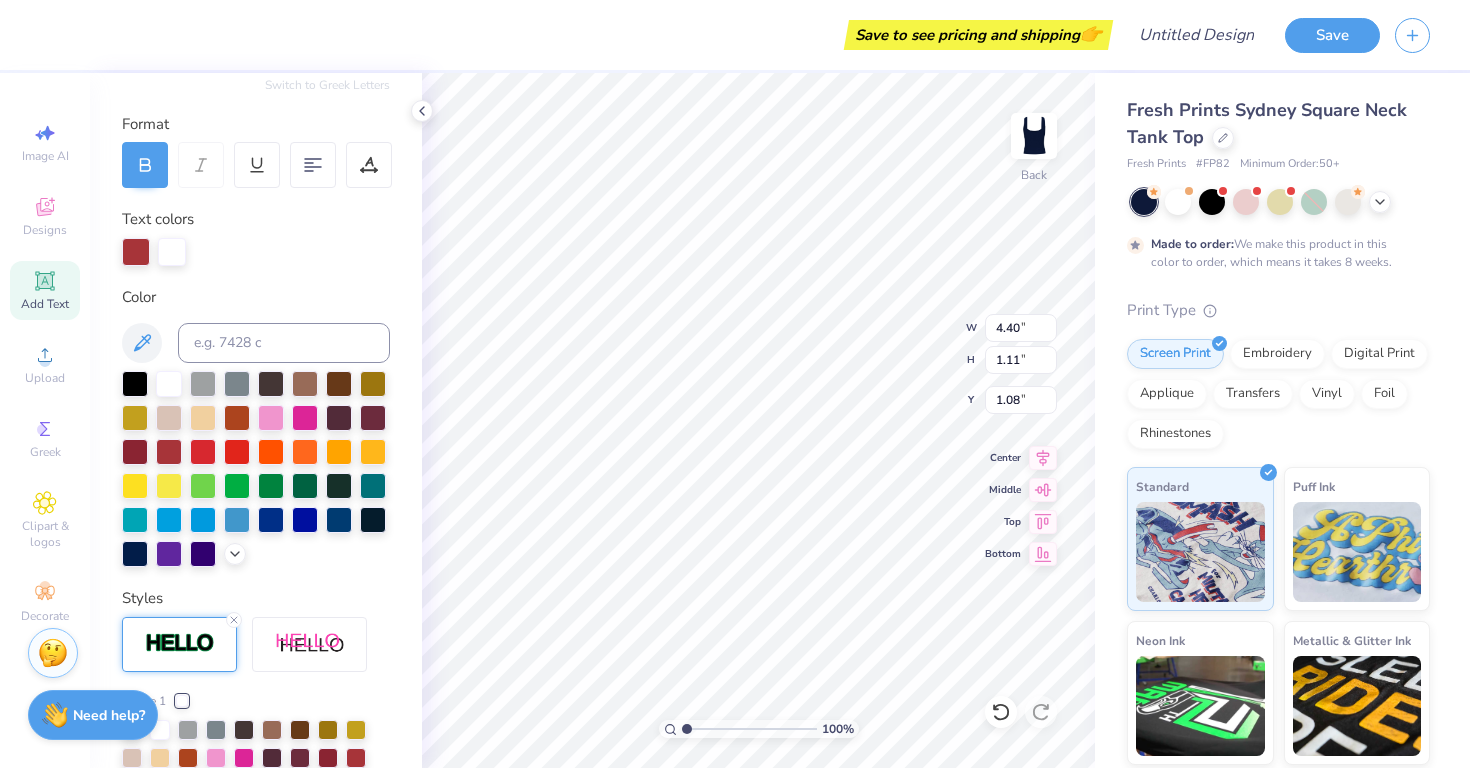 type on "4.83" 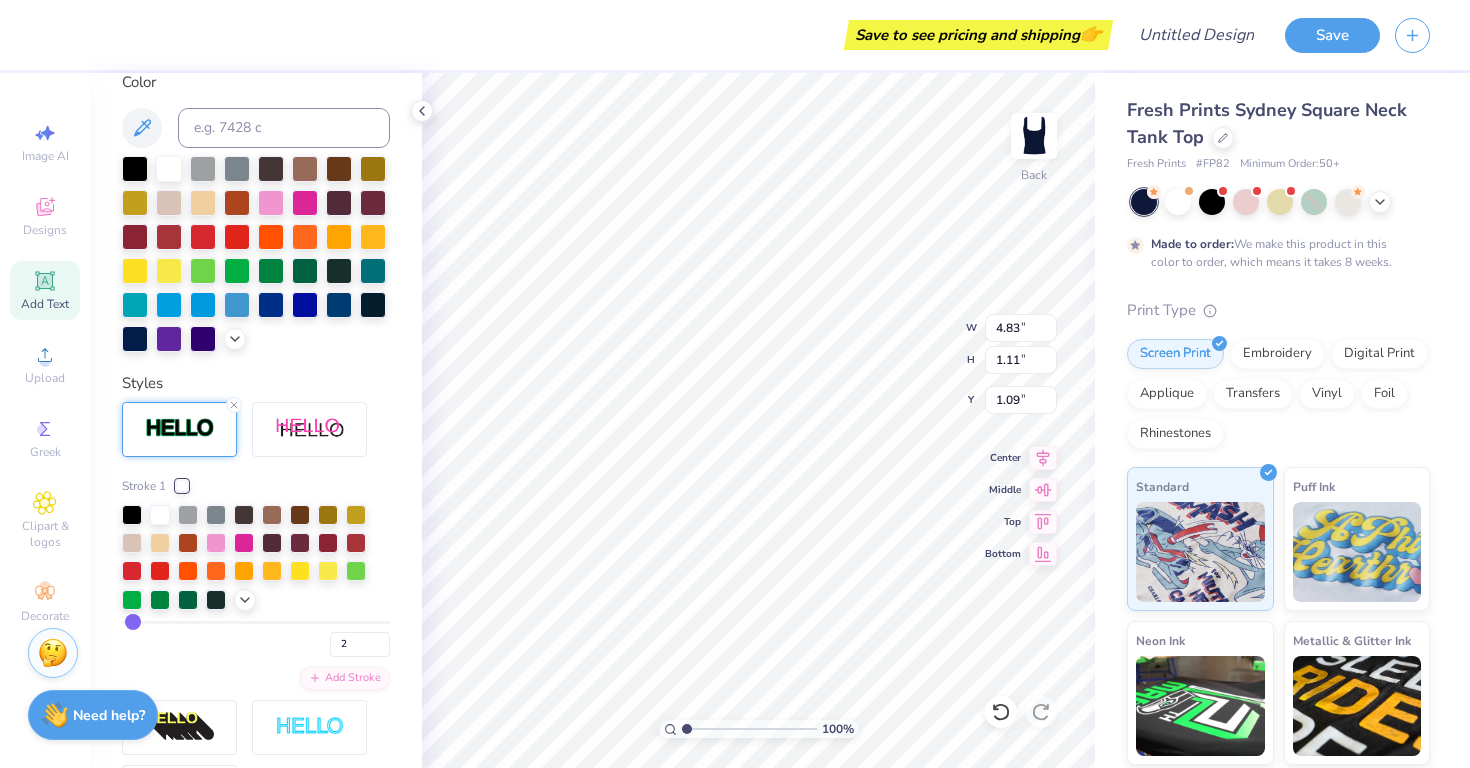 scroll, scrollTop: 469, scrollLeft: 0, axis: vertical 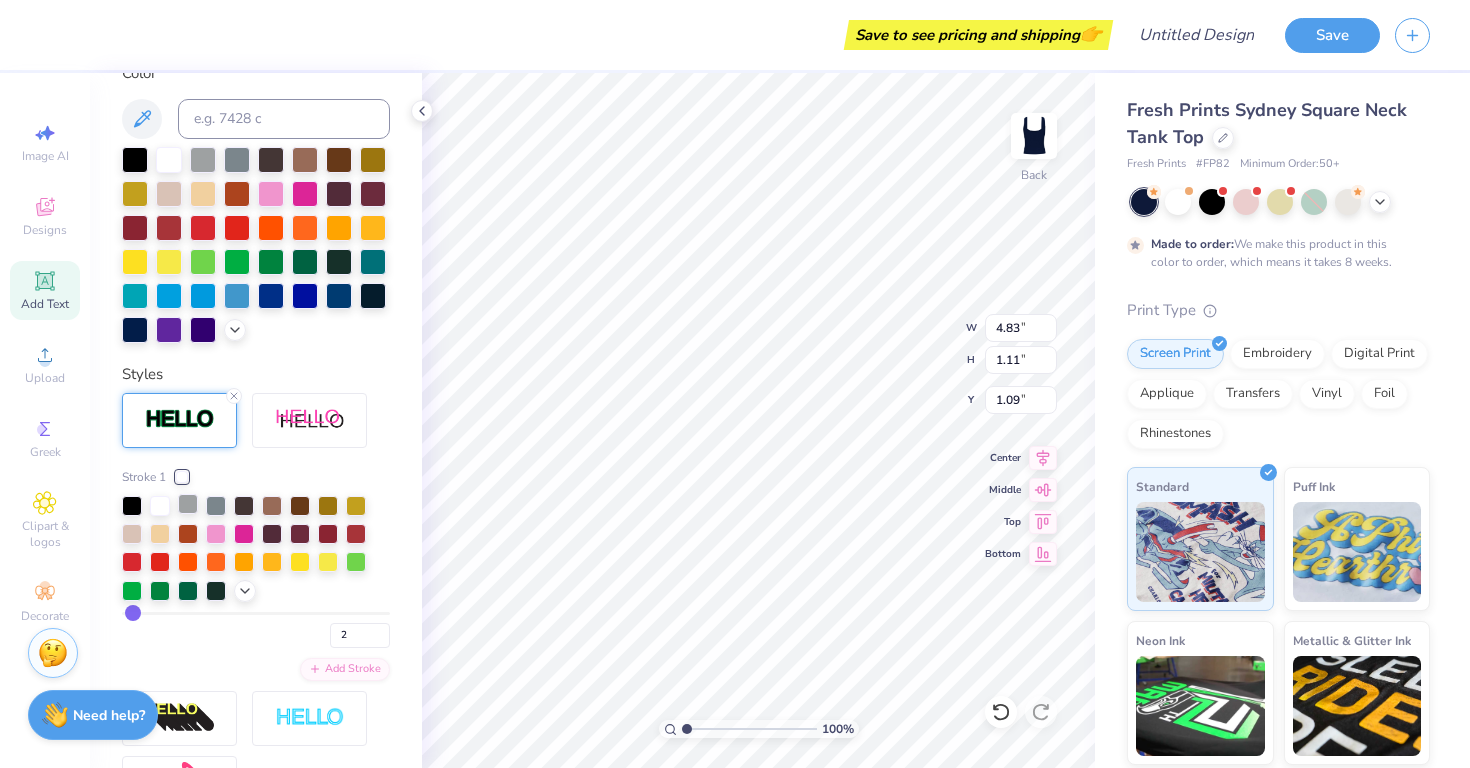 click at bounding box center (188, 504) 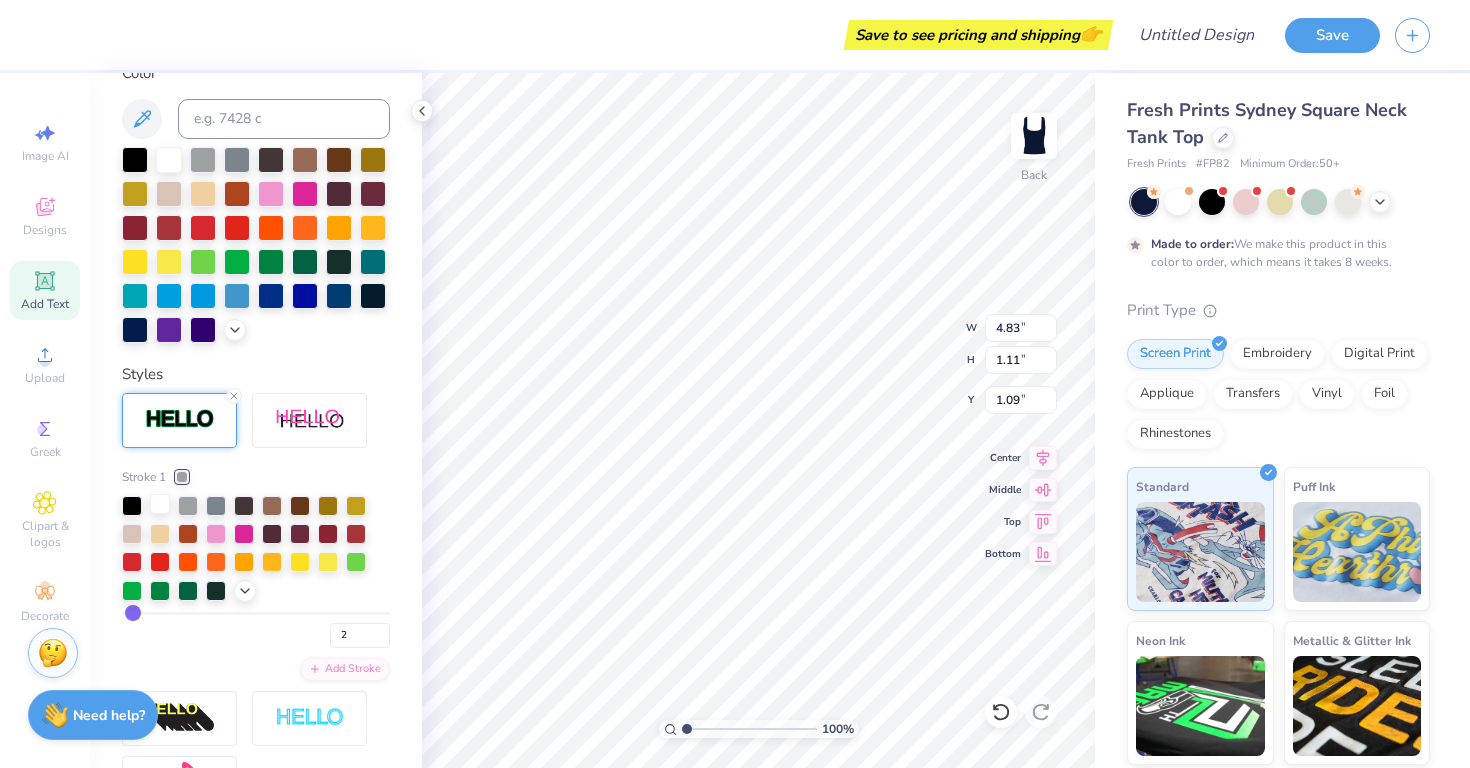 click at bounding box center (160, 504) 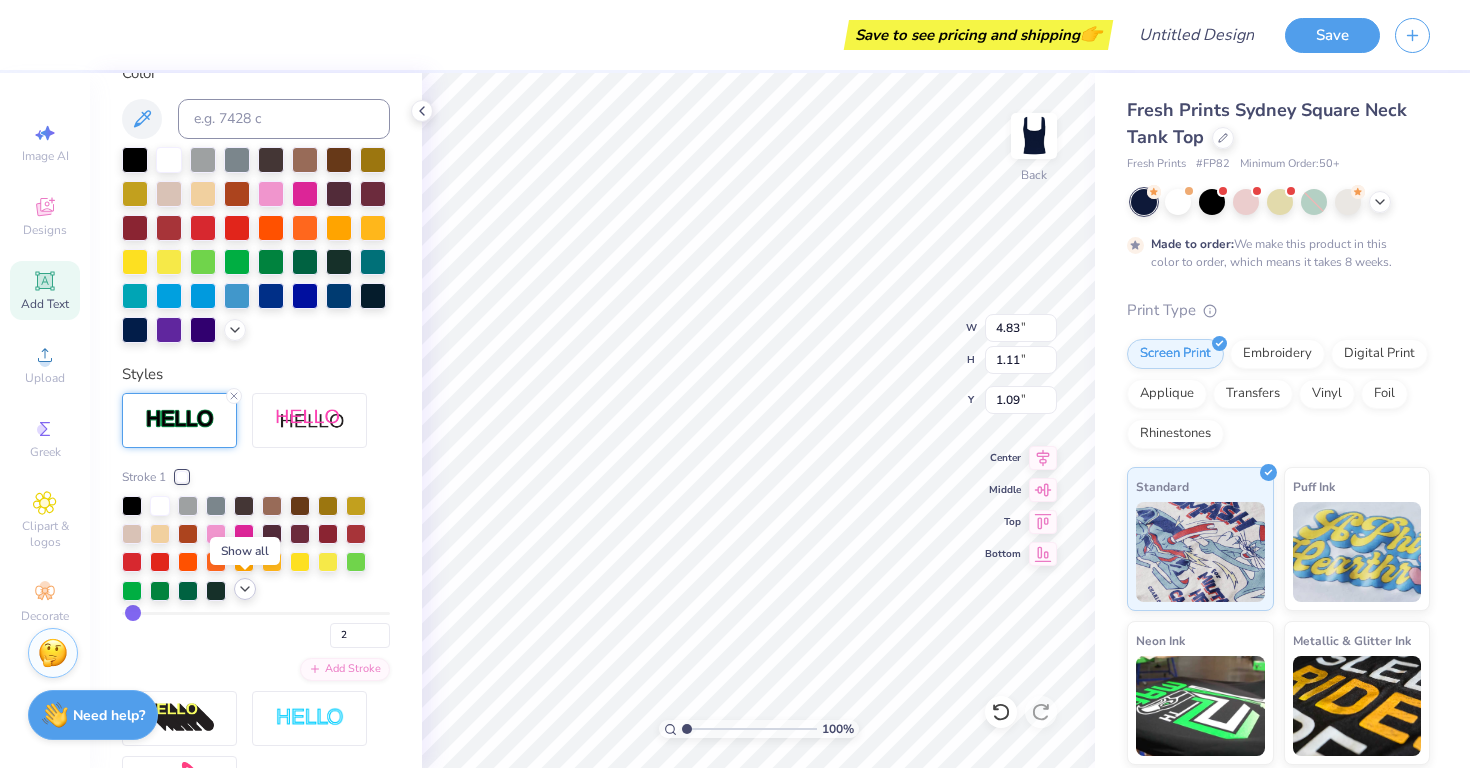 click 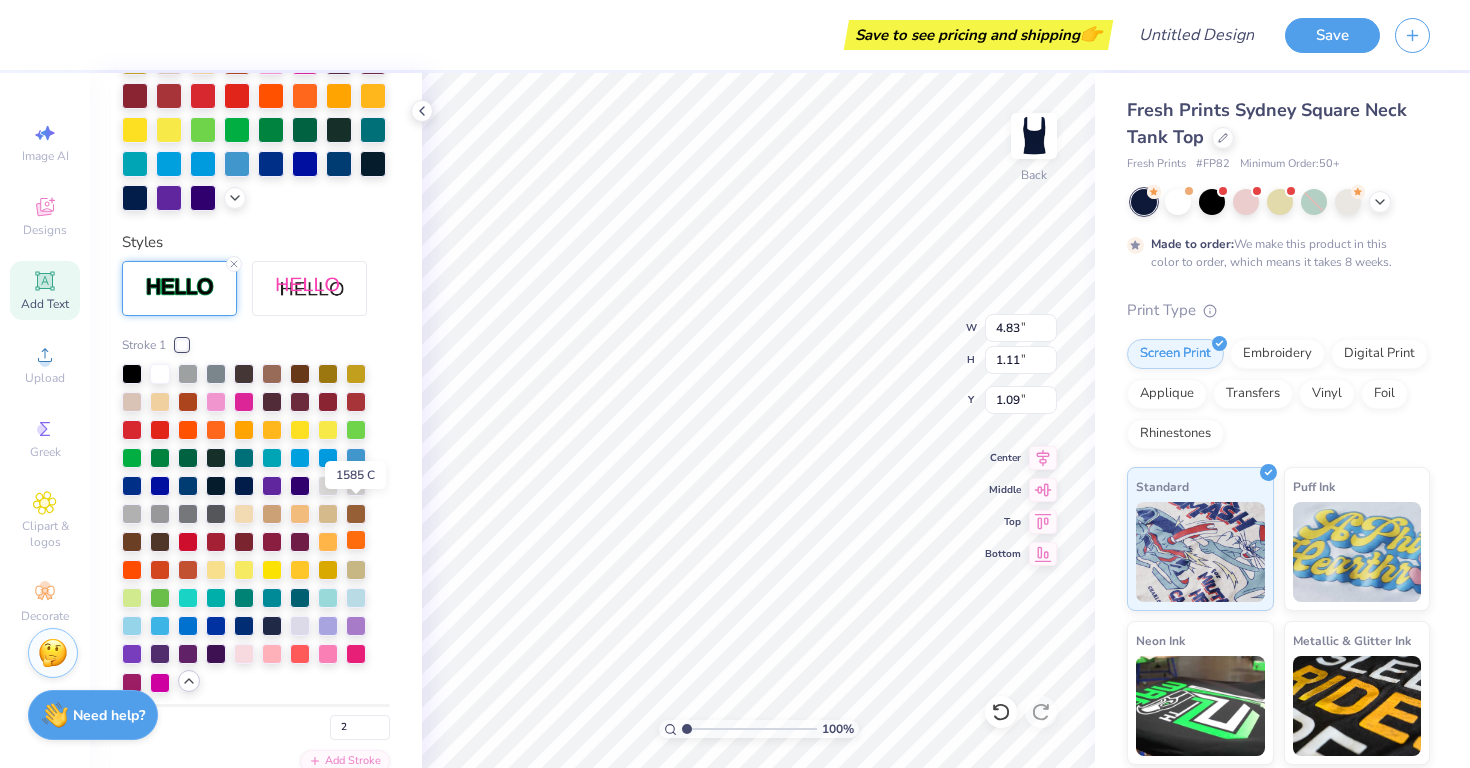 scroll, scrollTop: 631, scrollLeft: 0, axis: vertical 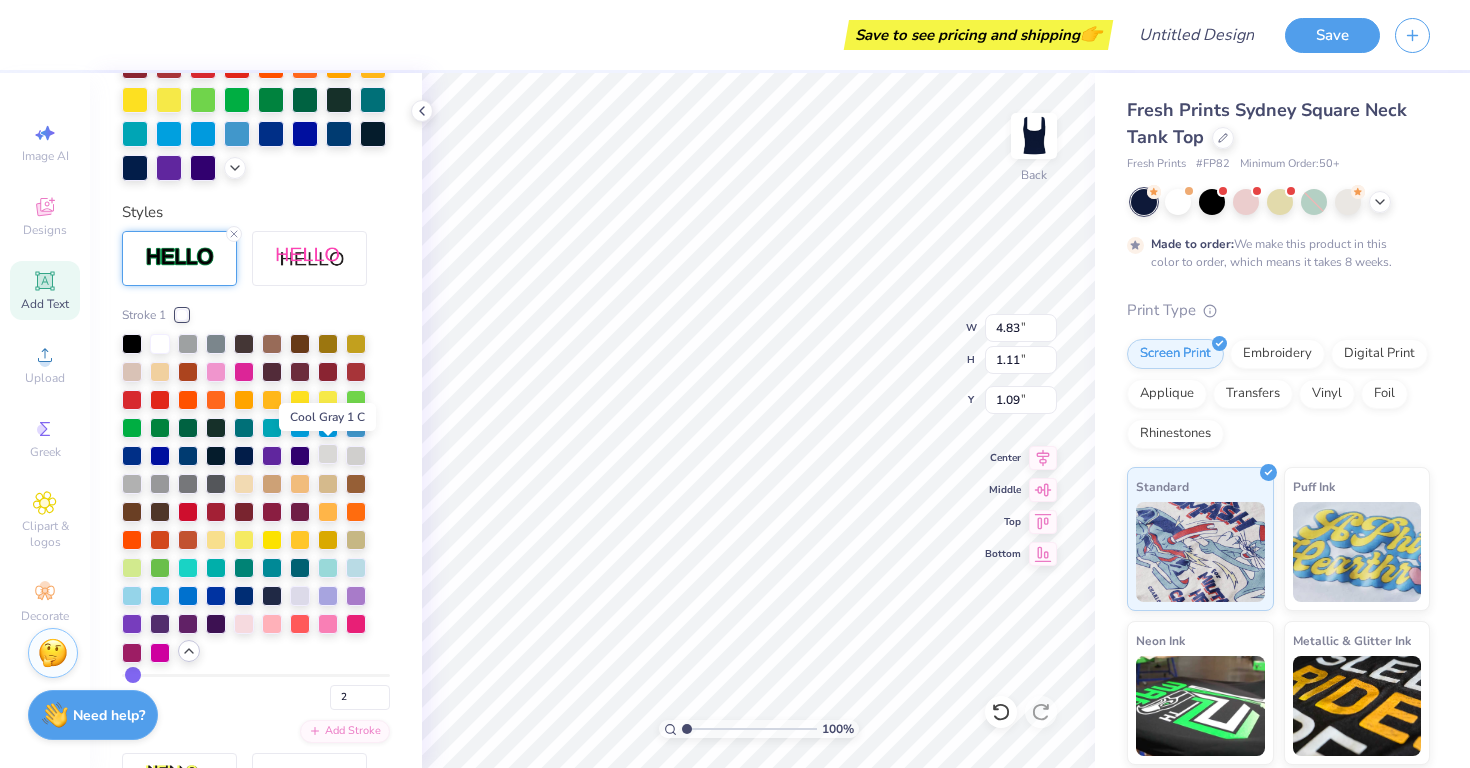 click at bounding box center [328, 454] 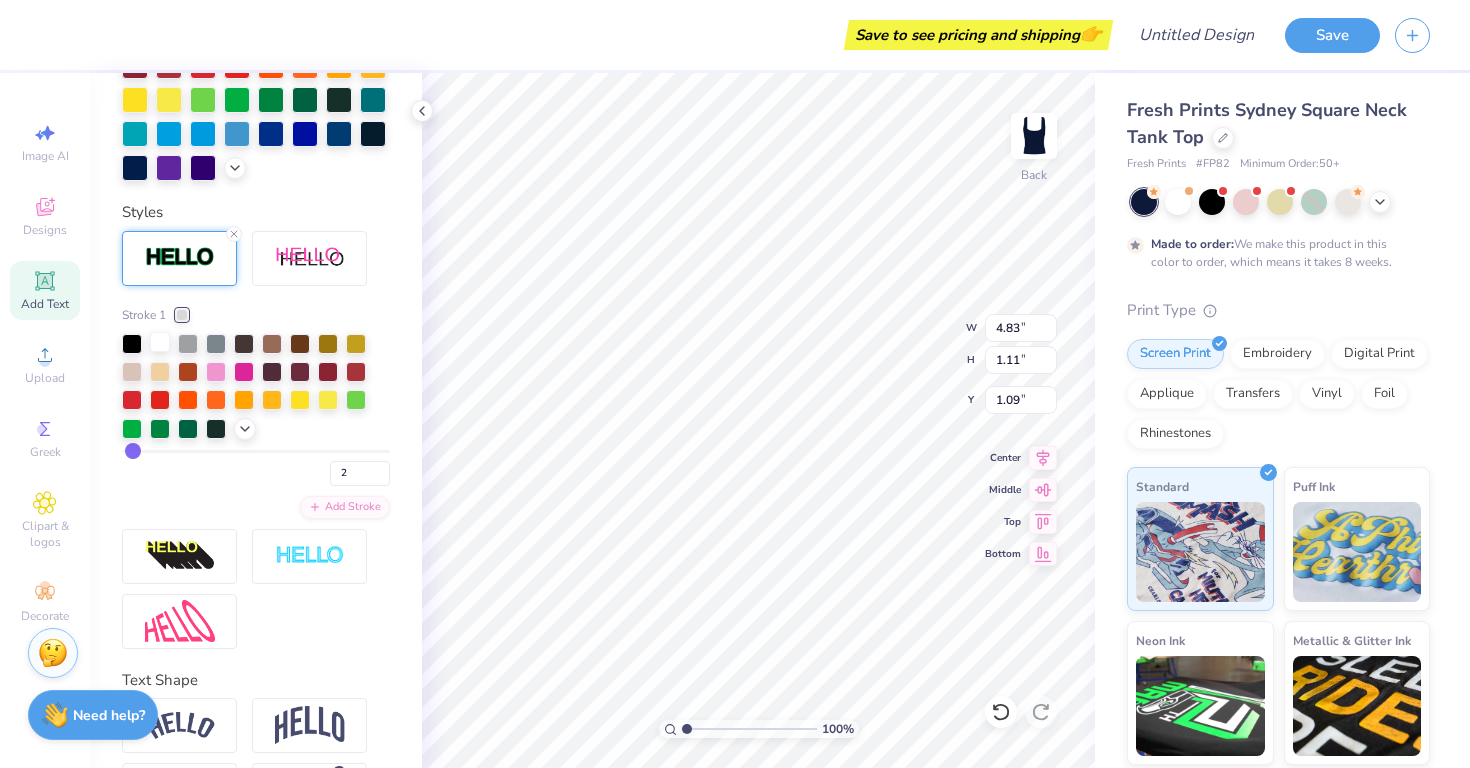 click at bounding box center (160, 342) 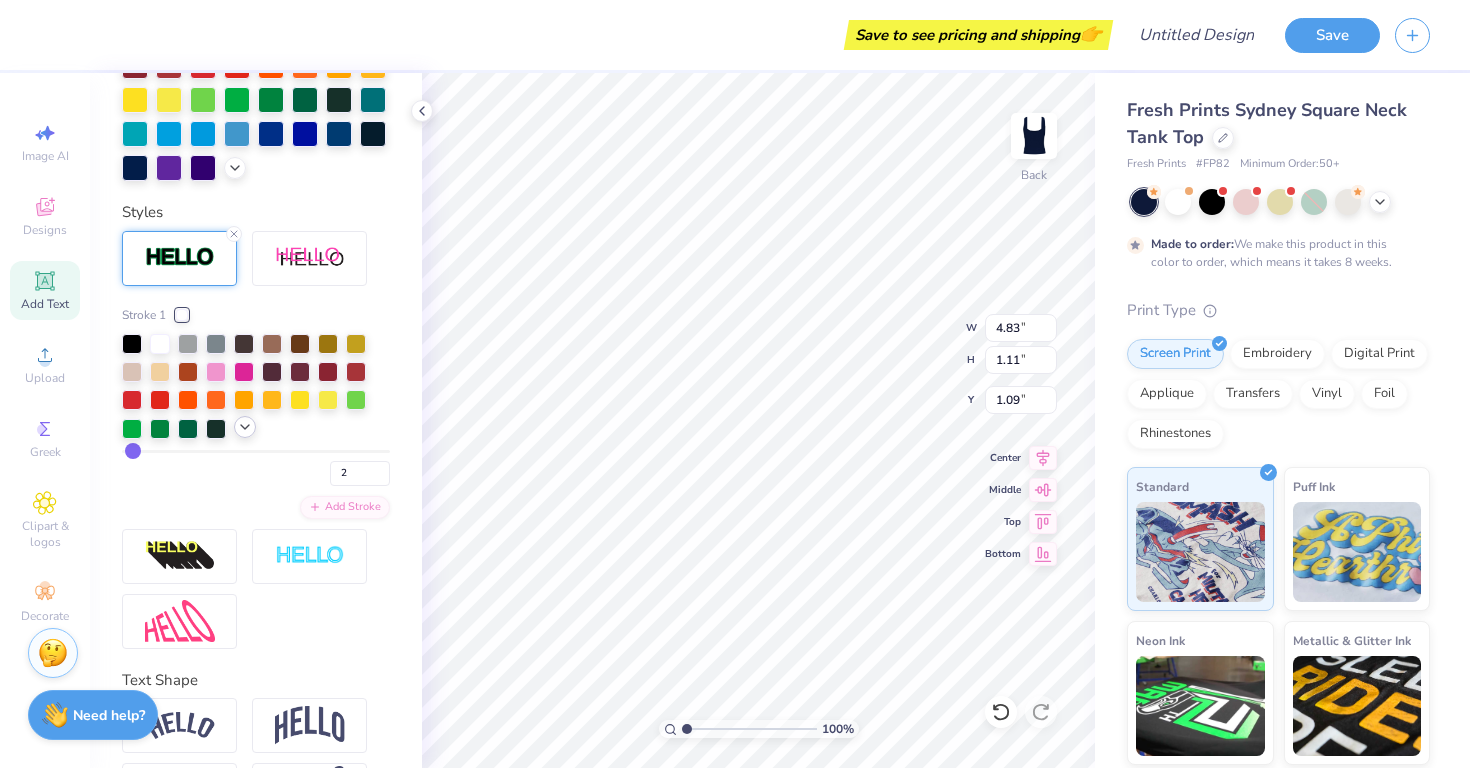 click 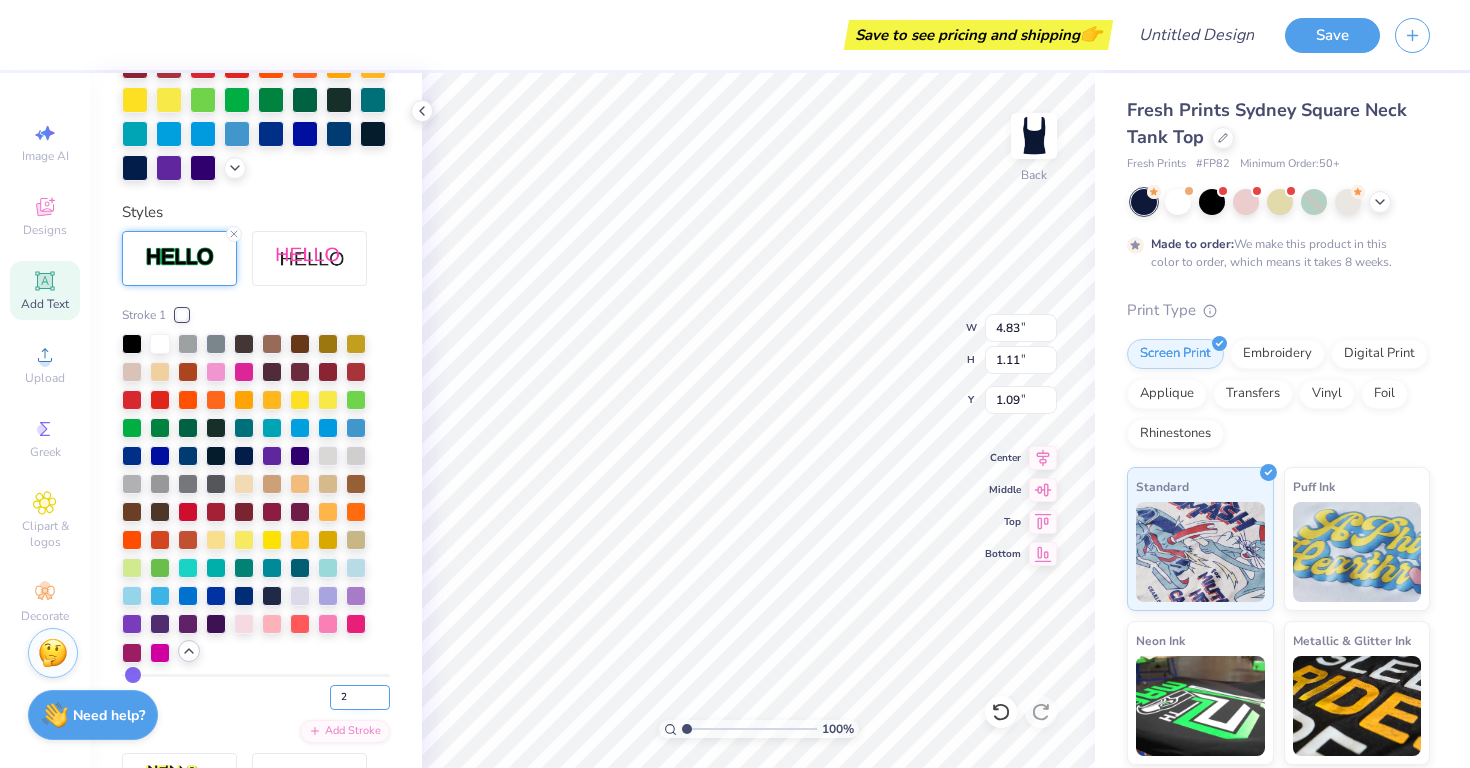 click on "2" at bounding box center (360, 697) 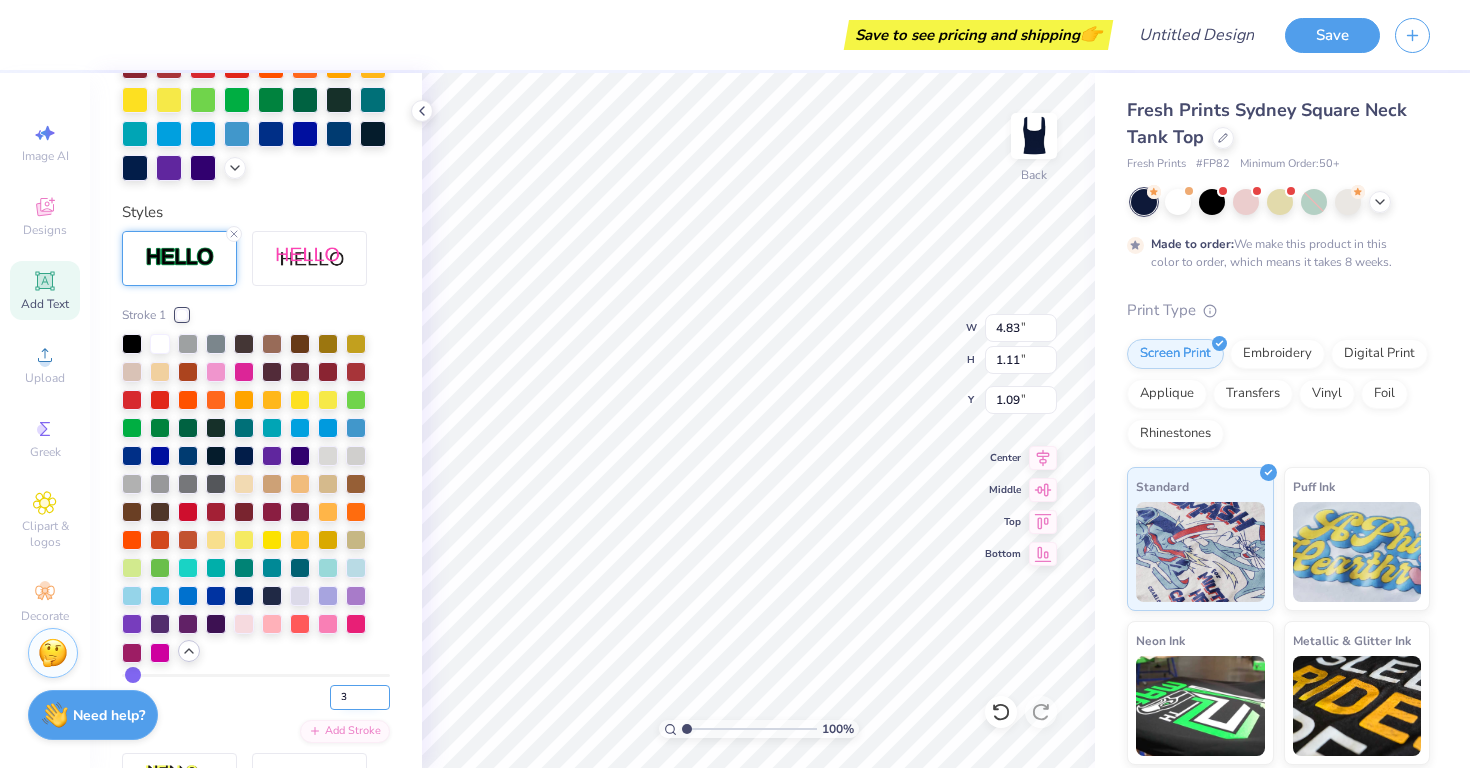type on "3" 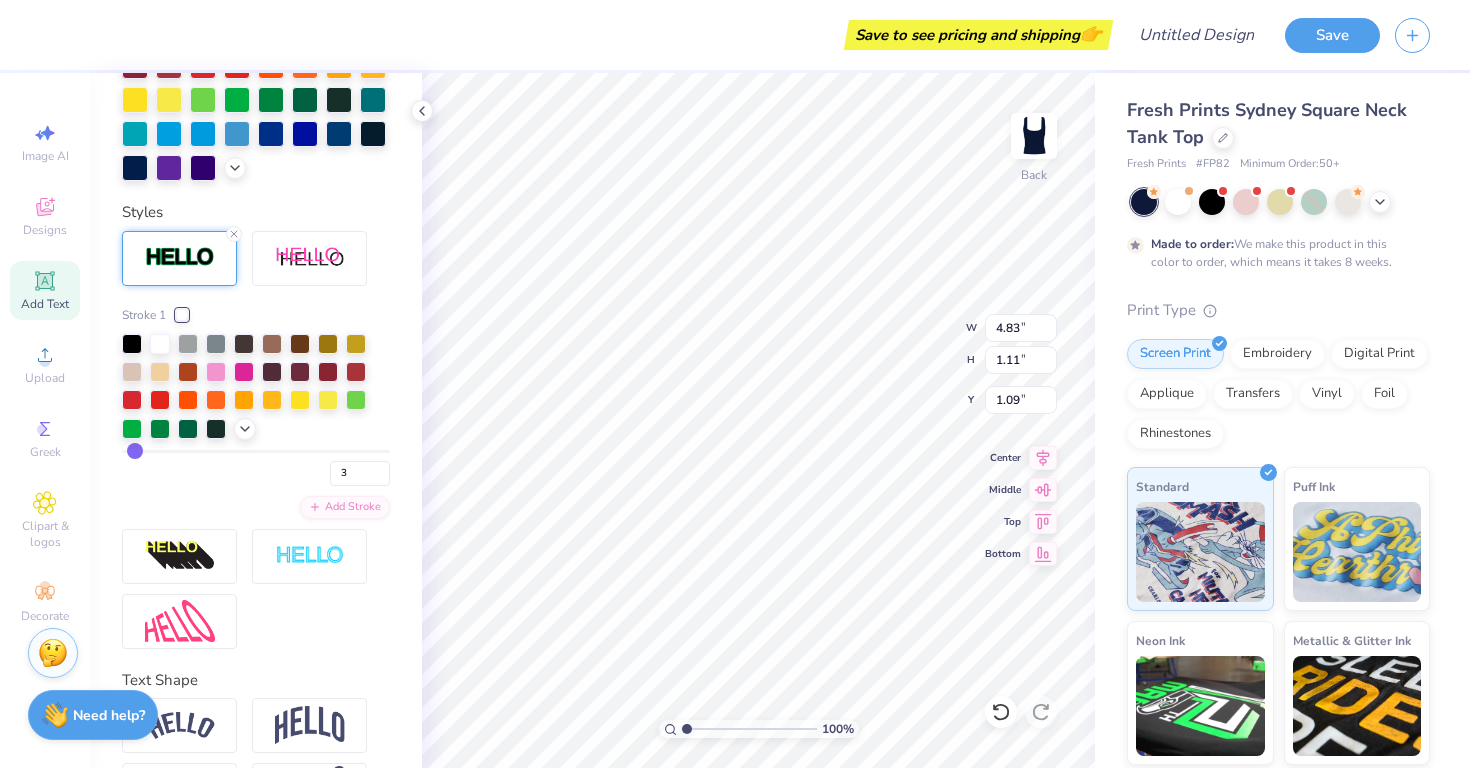 type on "4.85" 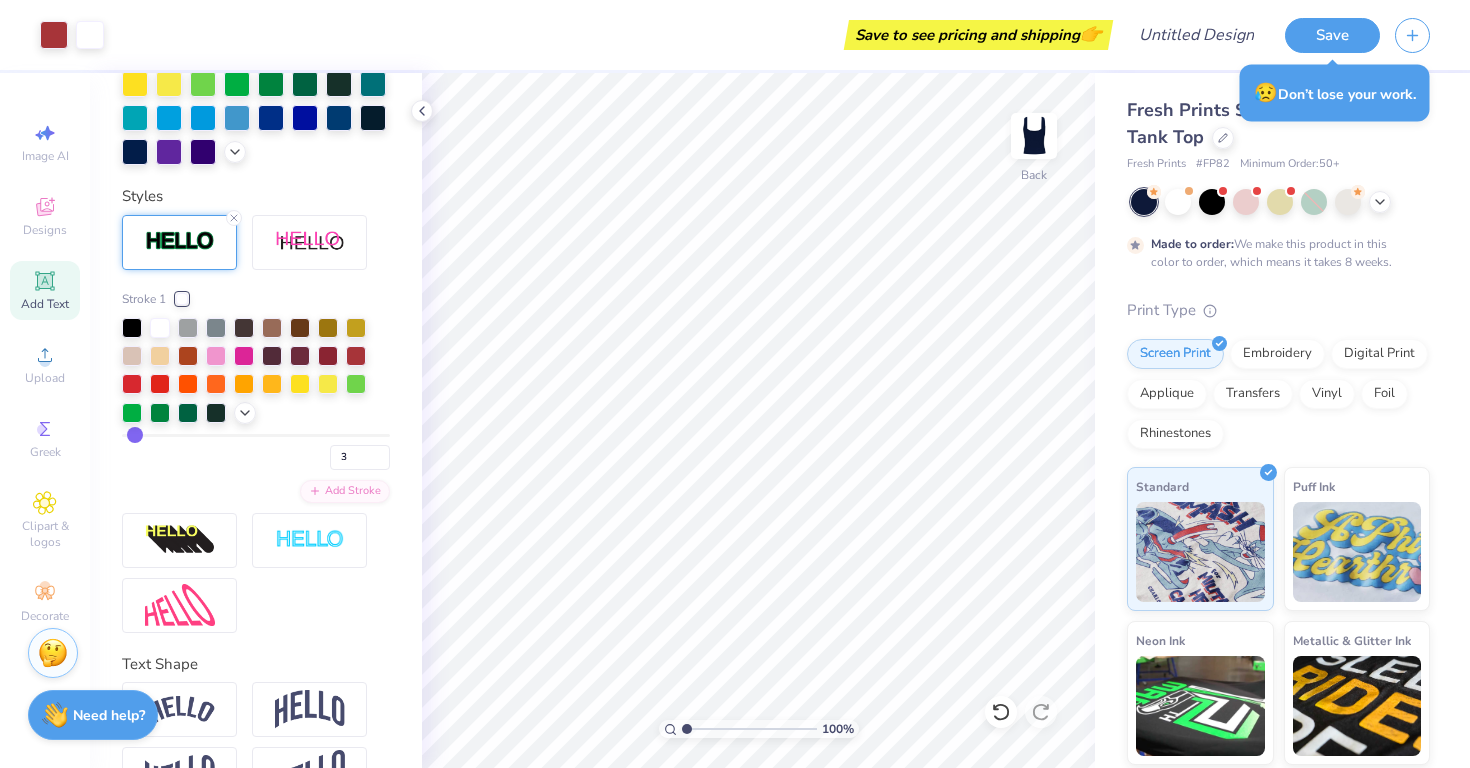 scroll, scrollTop: 645, scrollLeft: 0, axis: vertical 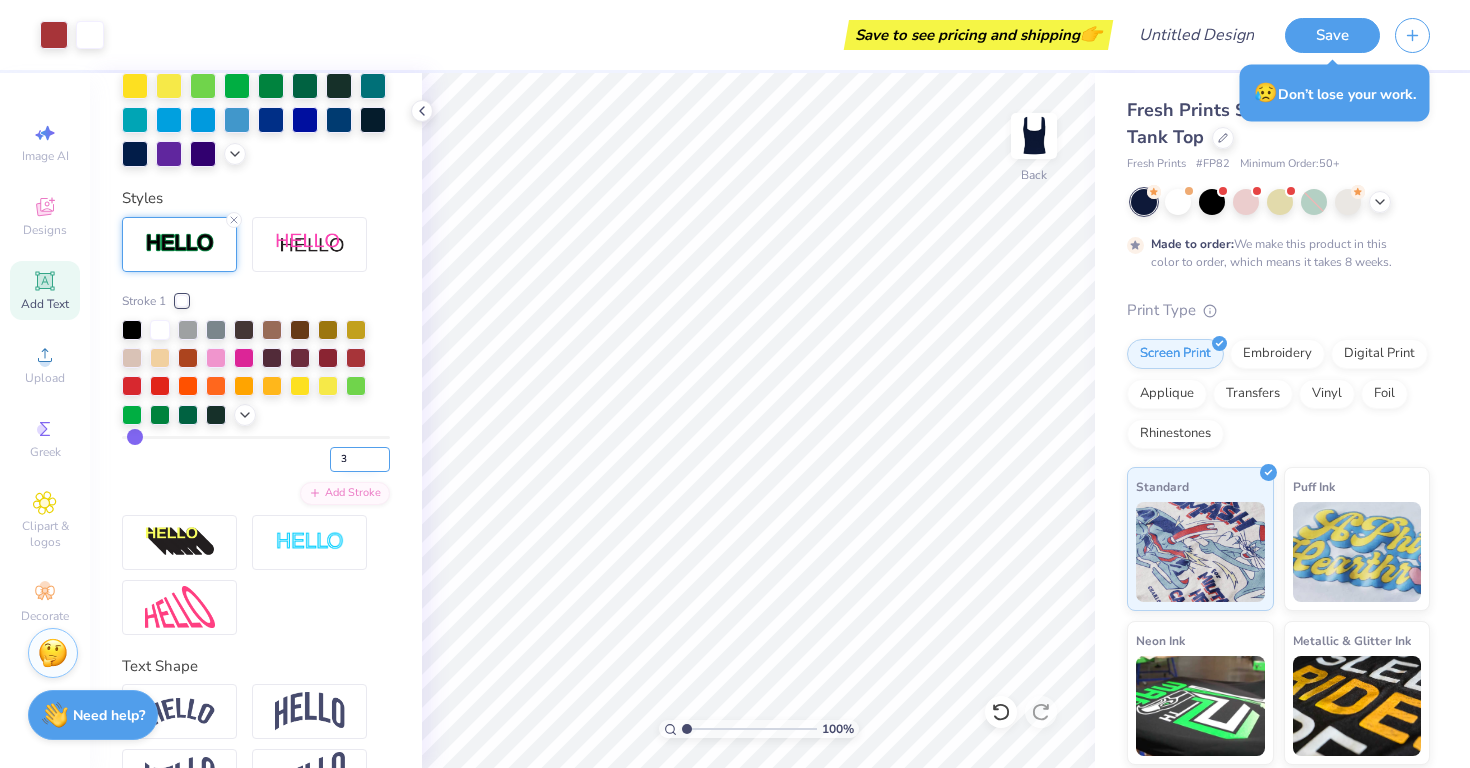 click on "3" at bounding box center (360, 459) 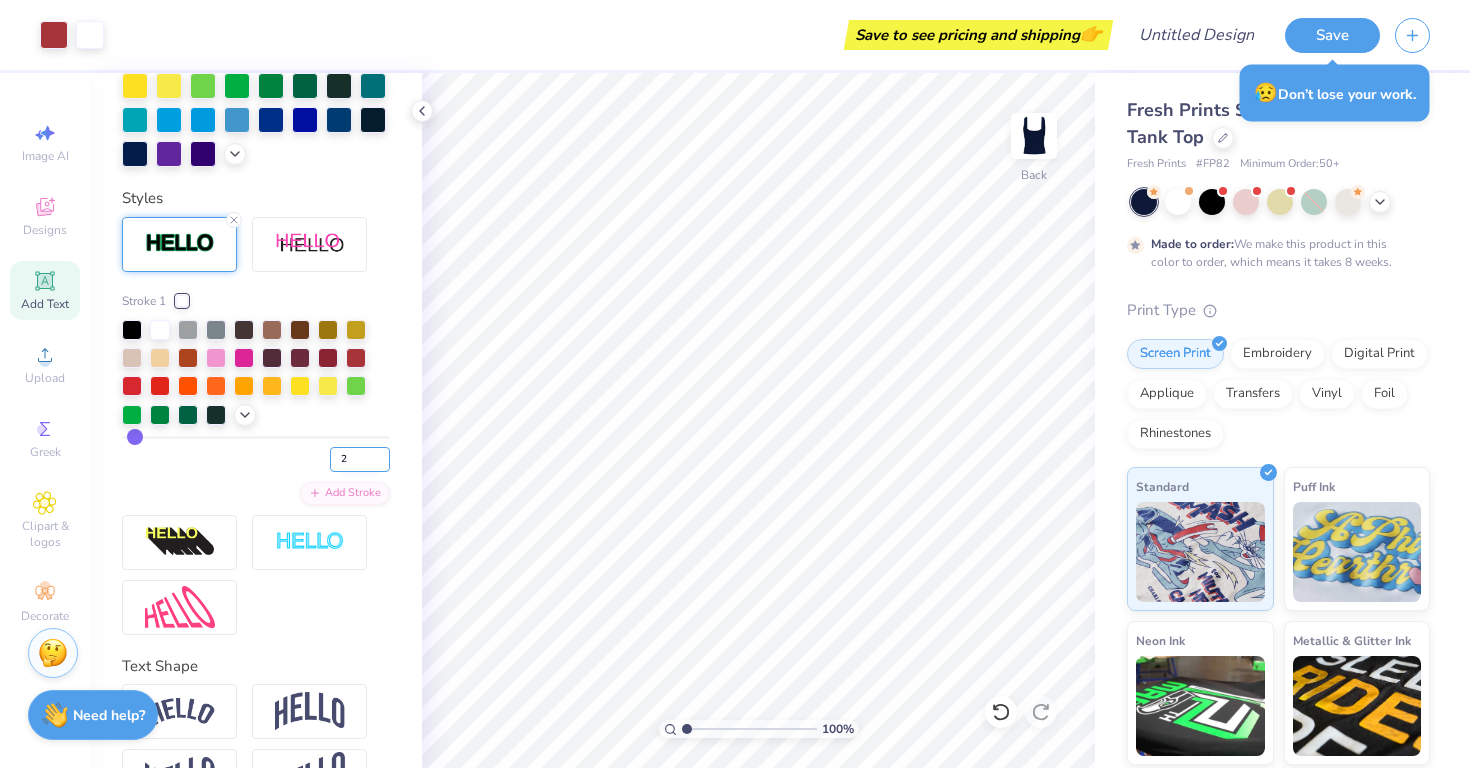 type on "2" 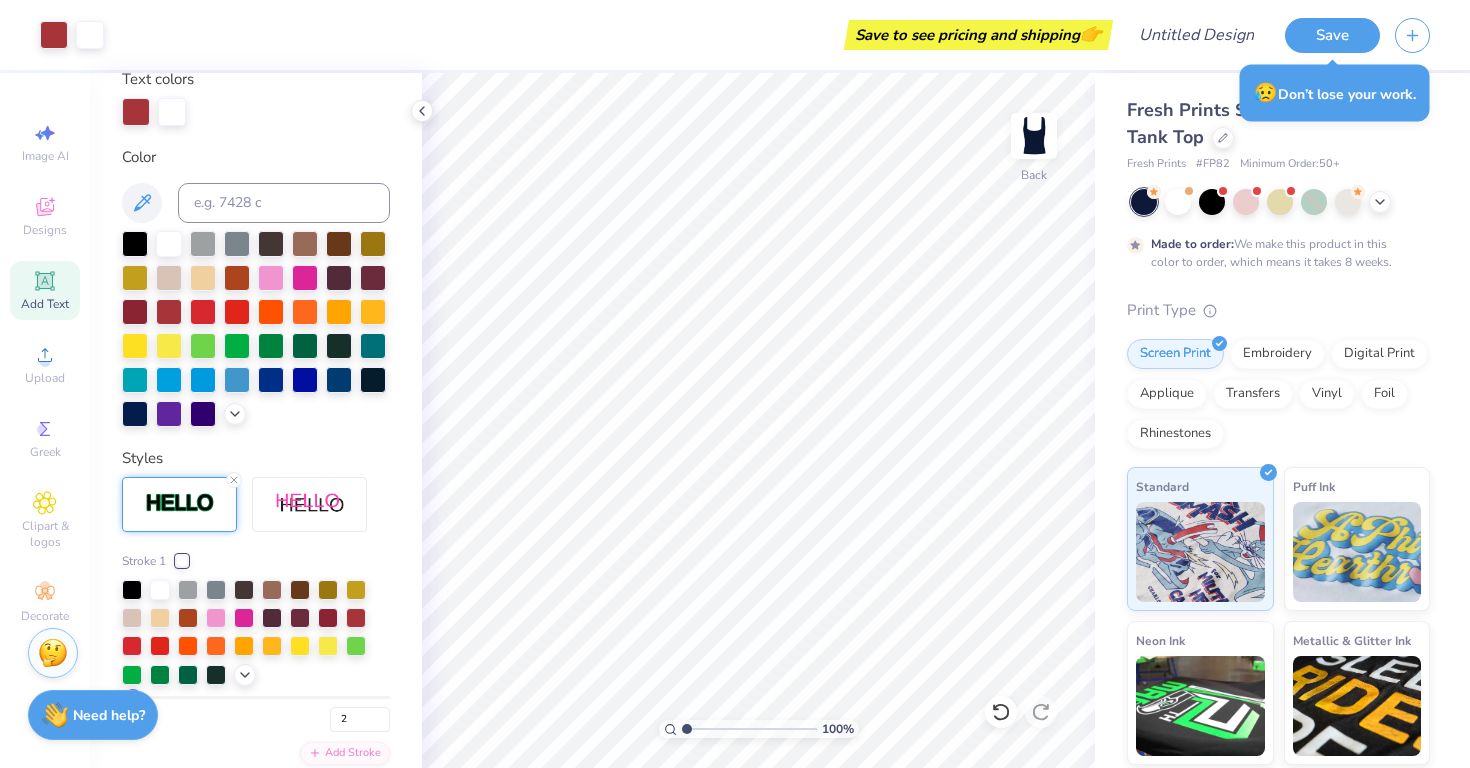 scroll, scrollTop: 377, scrollLeft: 0, axis: vertical 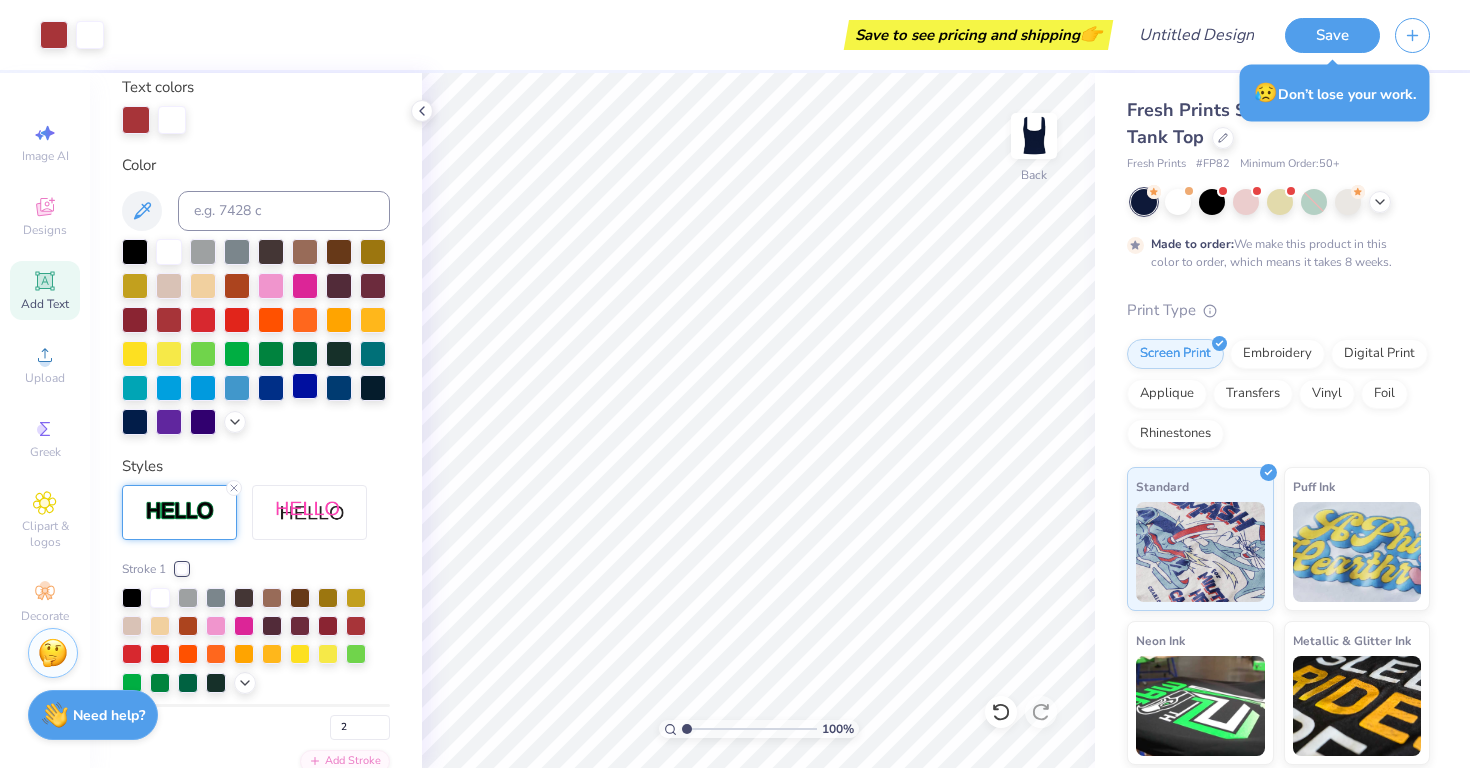 click at bounding box center [305, 386] 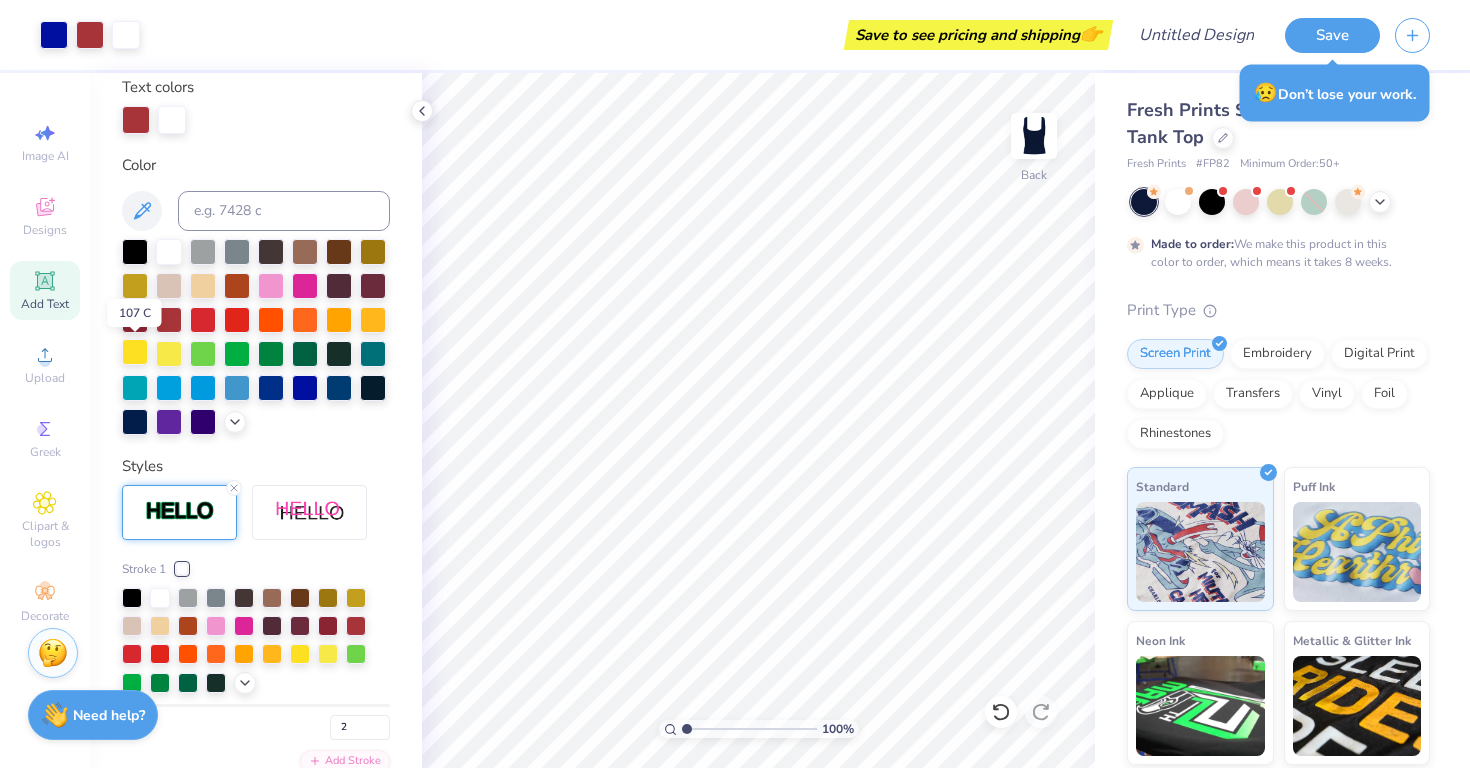 click at bounding box center [135, 352] 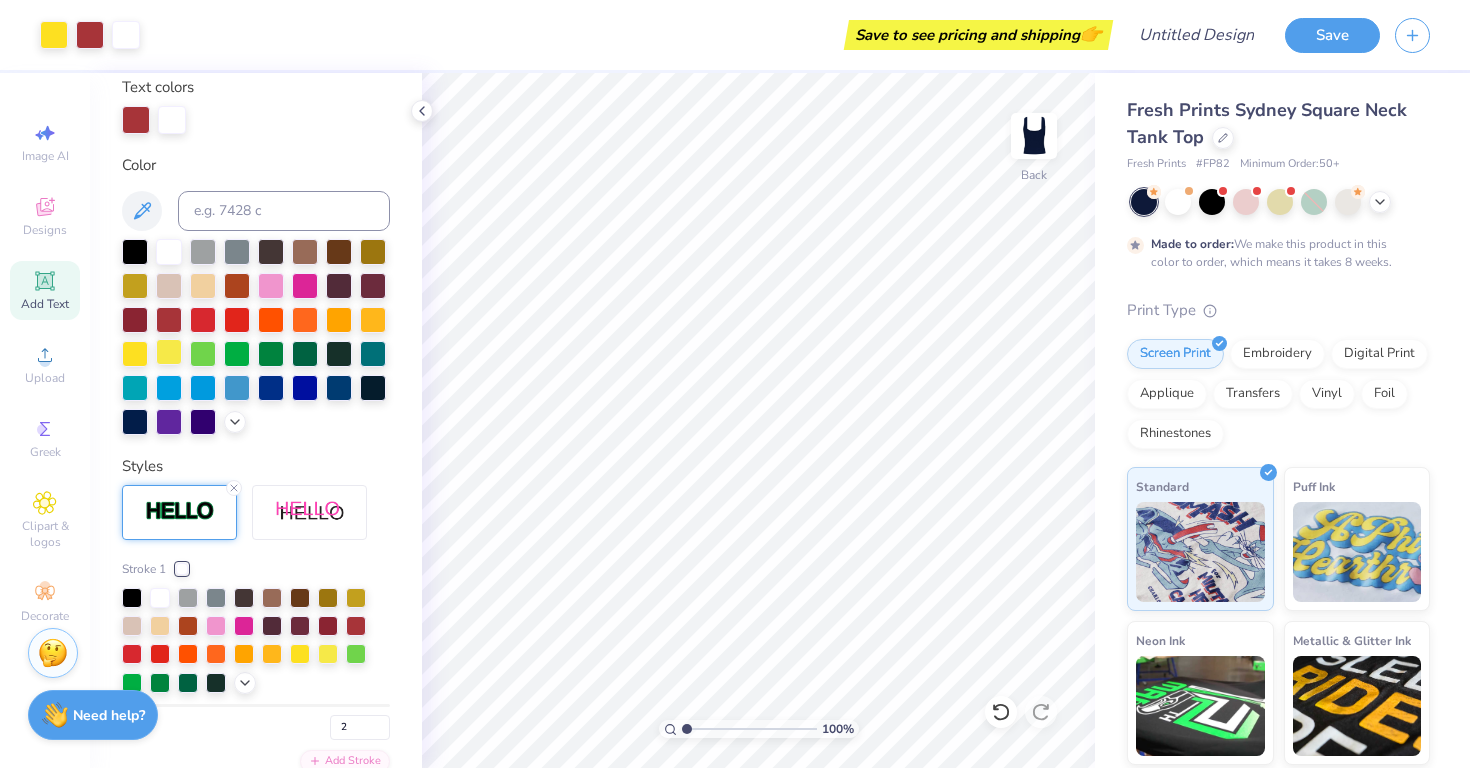 click at bounding box center [169, 352] 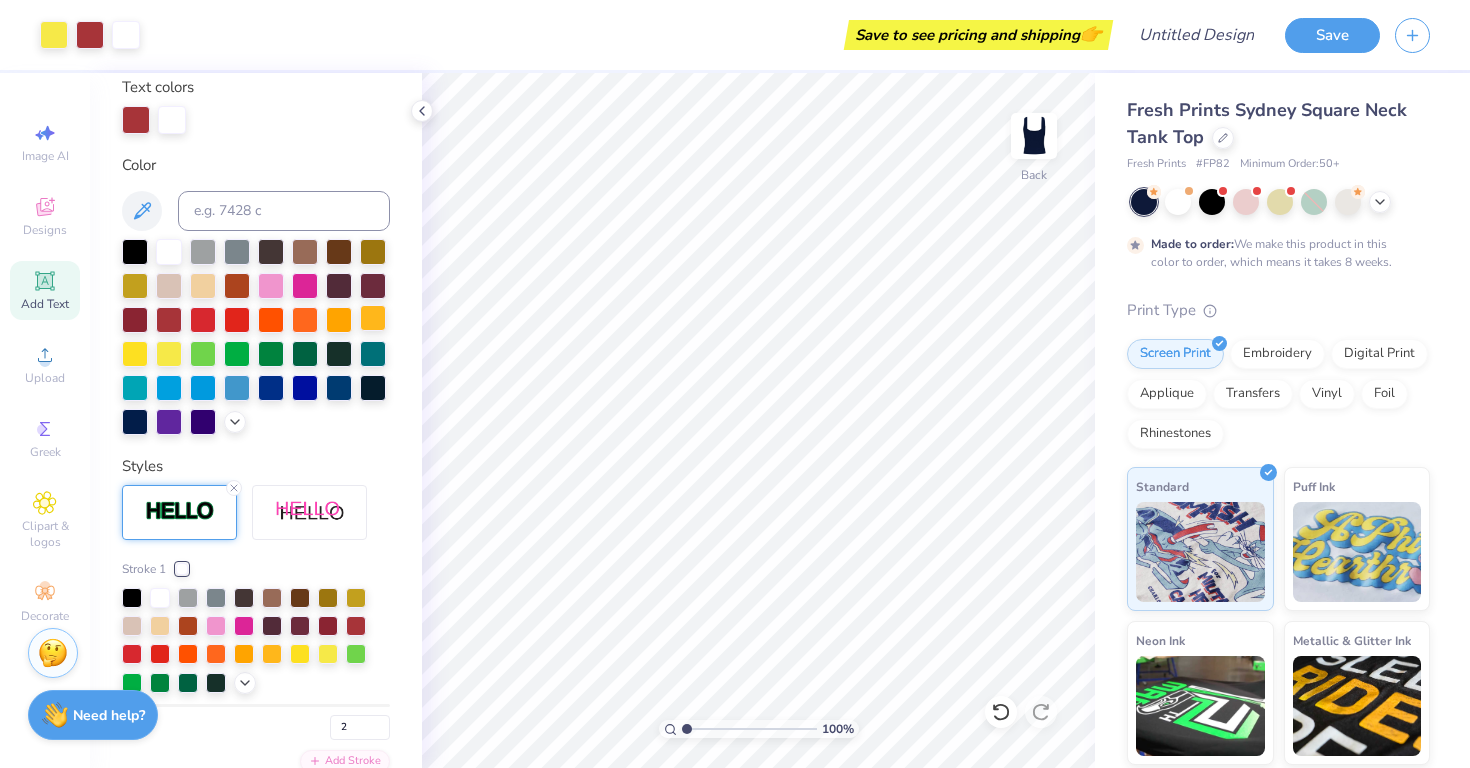 click at bounding box center [373, 318] 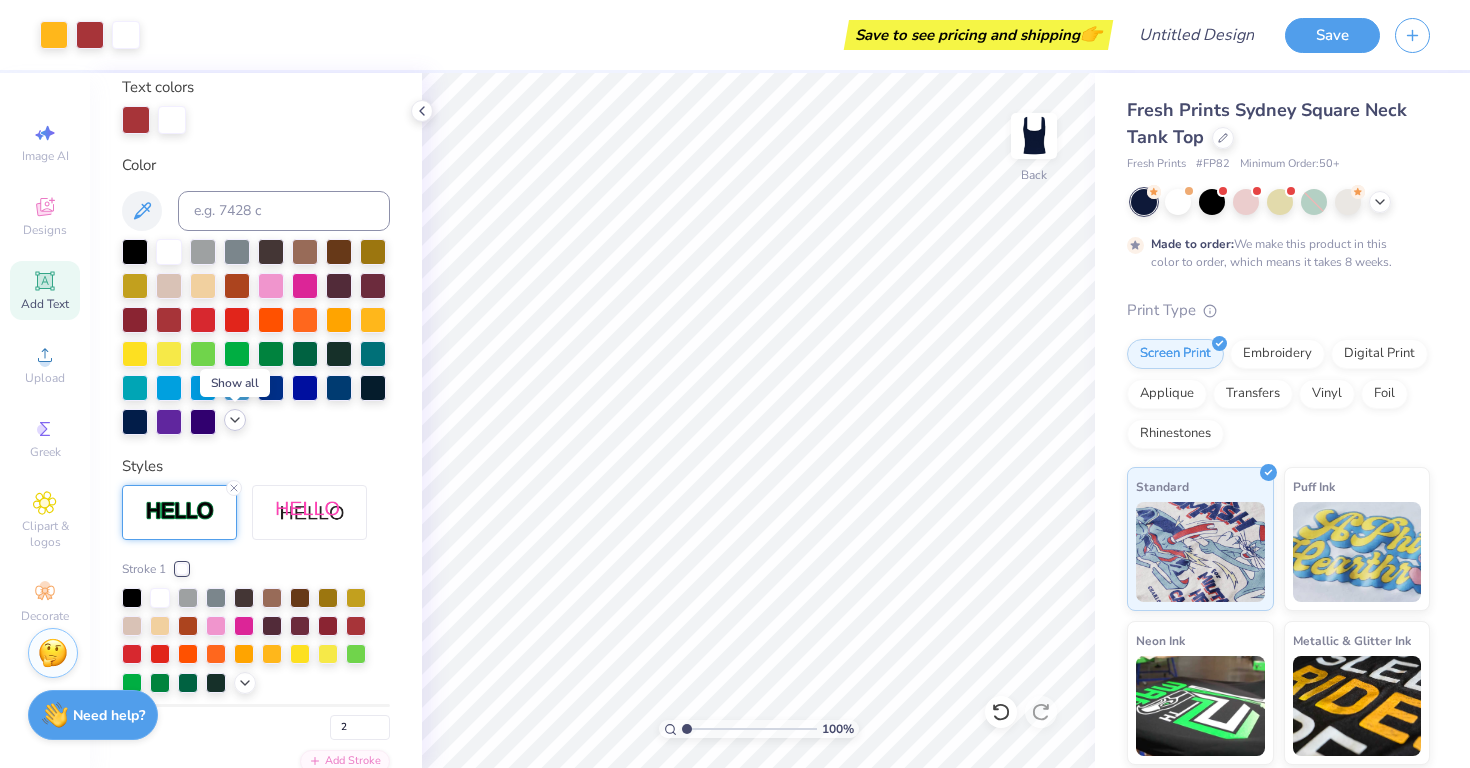 click 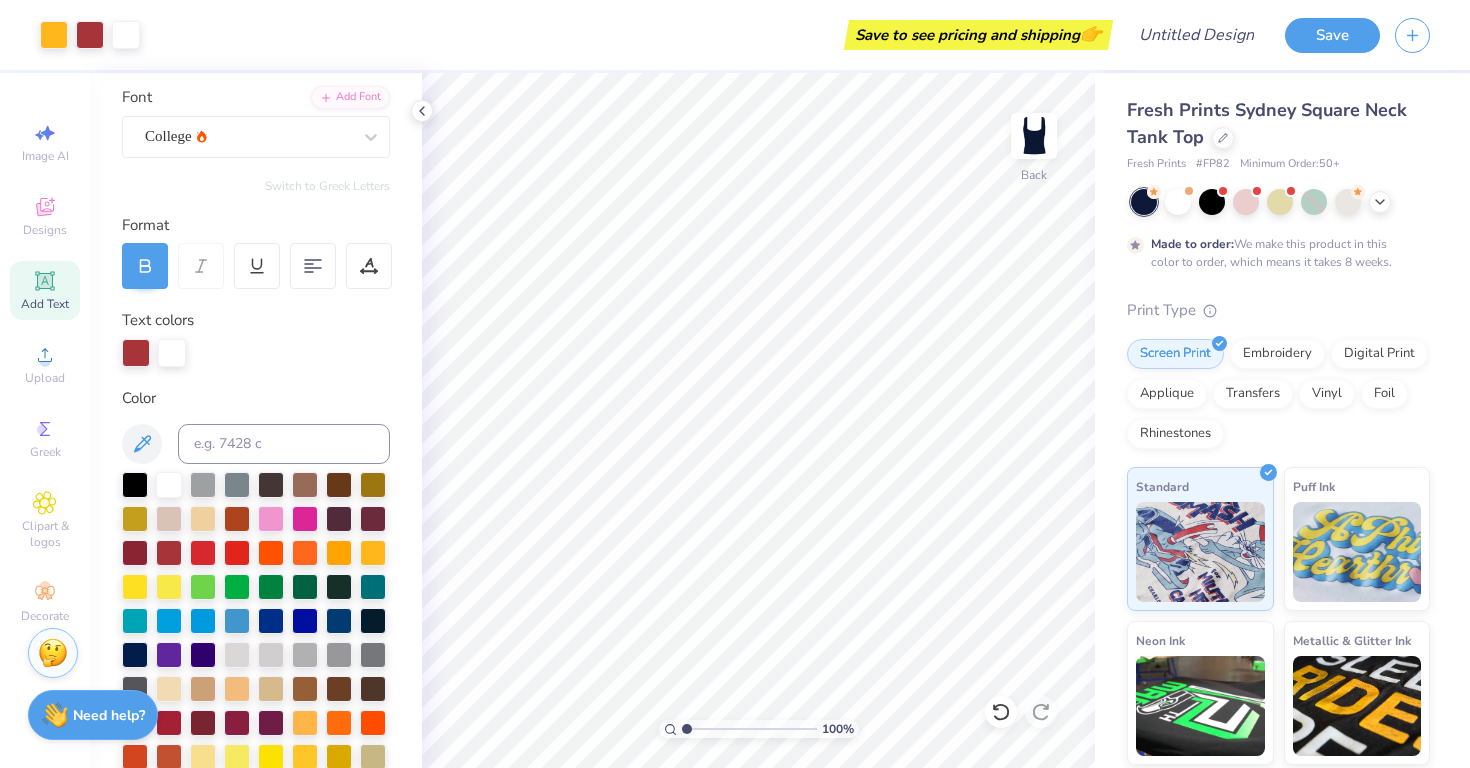 scroll, scrollTop: 0, scrollLeft: 0, axis: both 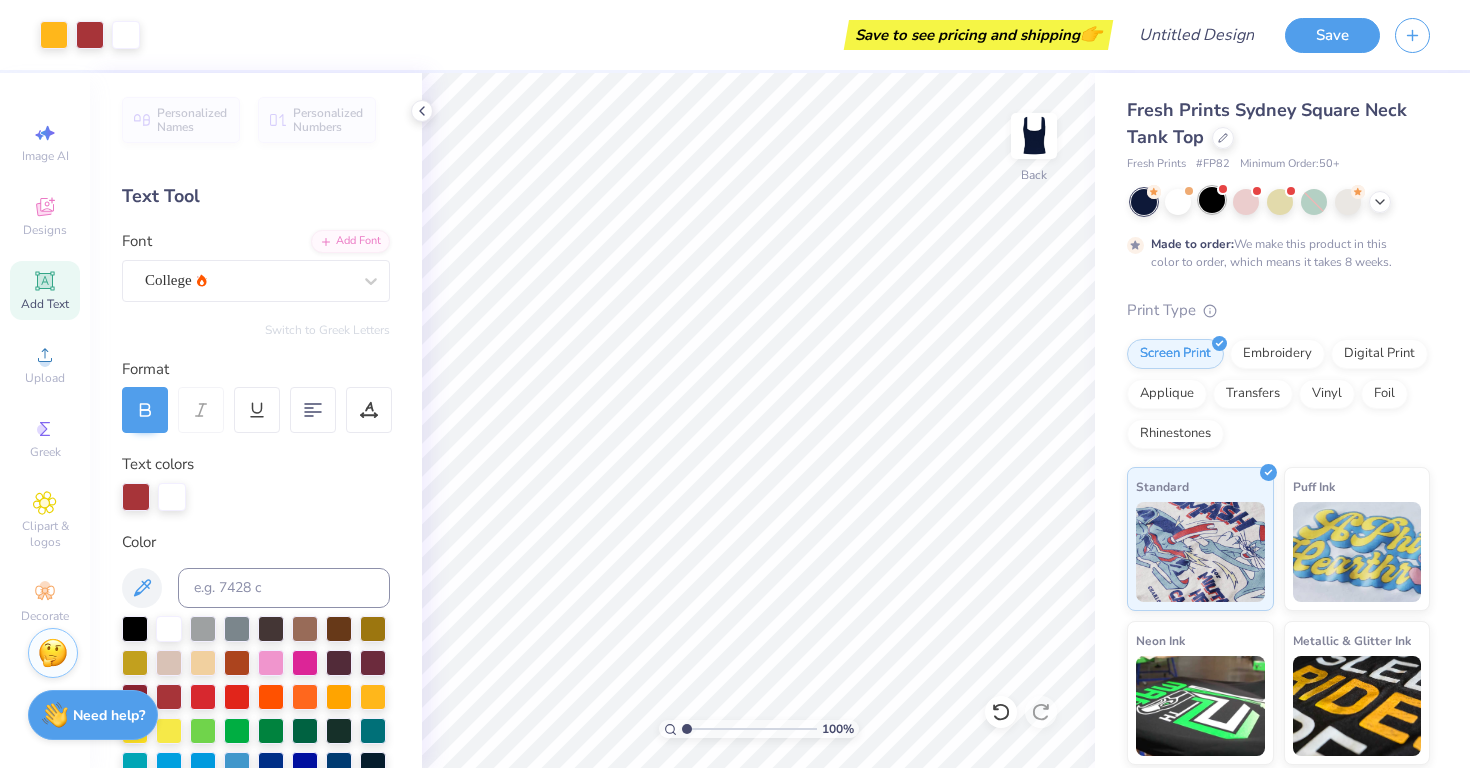 click at bounding box center [1212, 200] 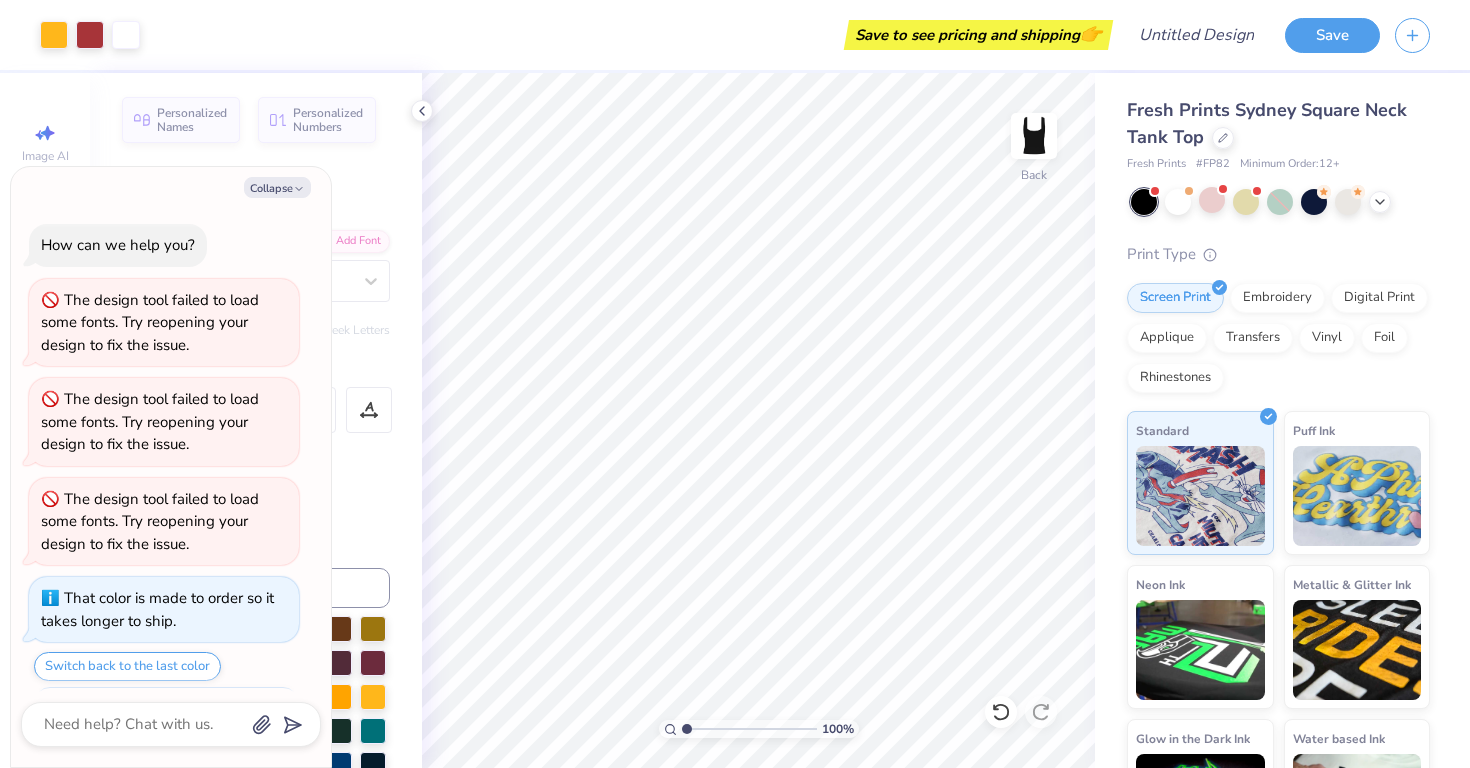 scroll, scrollTop: 437, scrollLeft: 0, axis: vertical 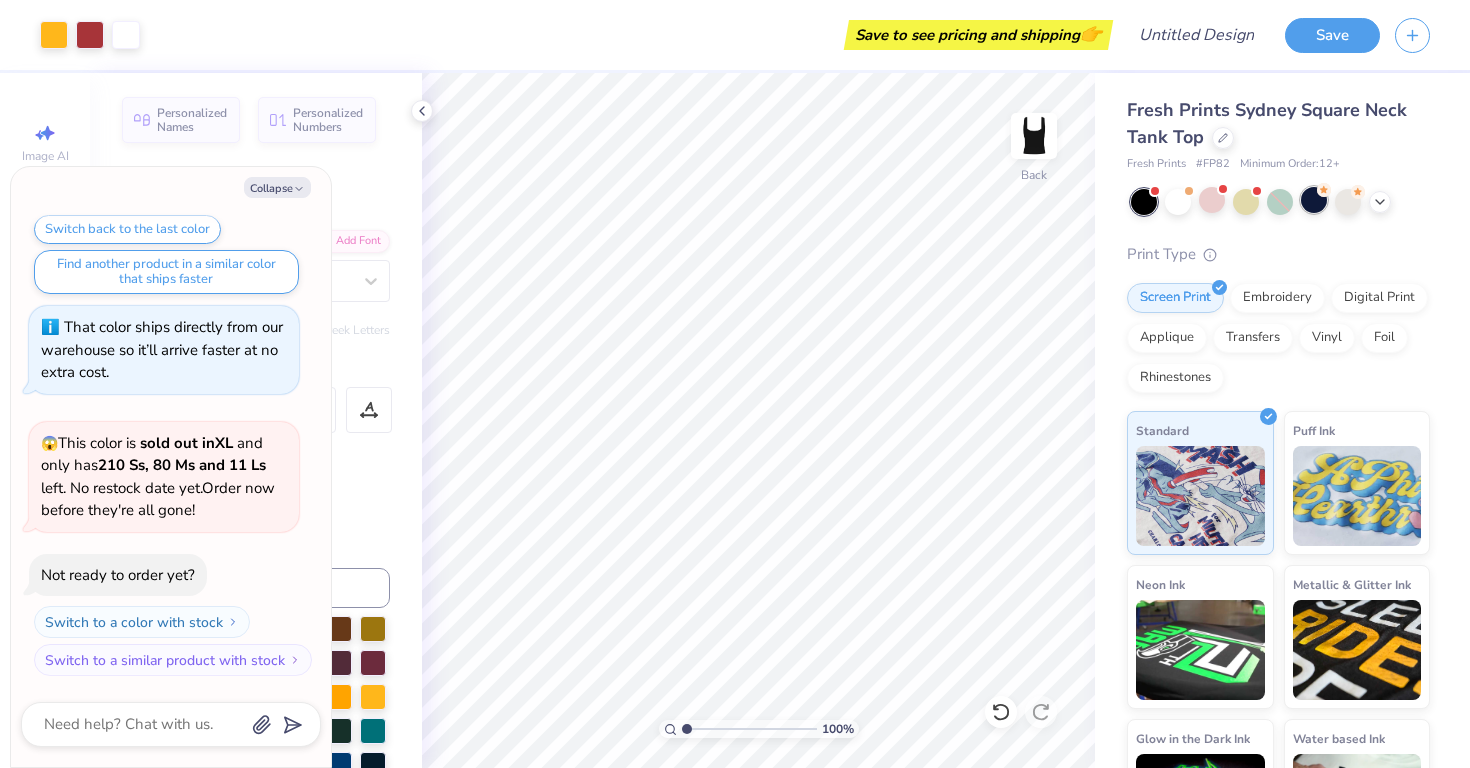click at bounding box center (1314, 200) 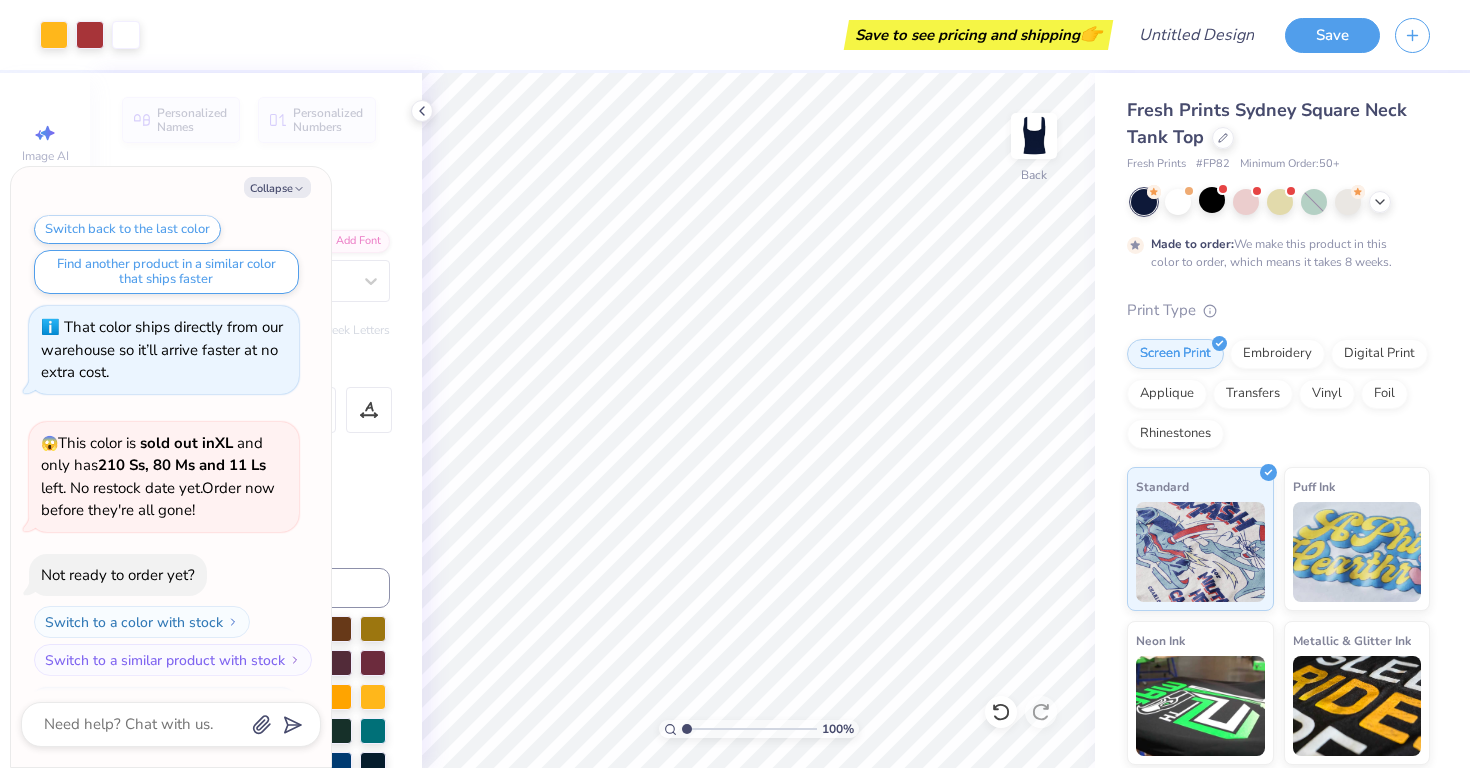 scroll, scrollTop: 603, scrollLeft: 0, axis: vertical 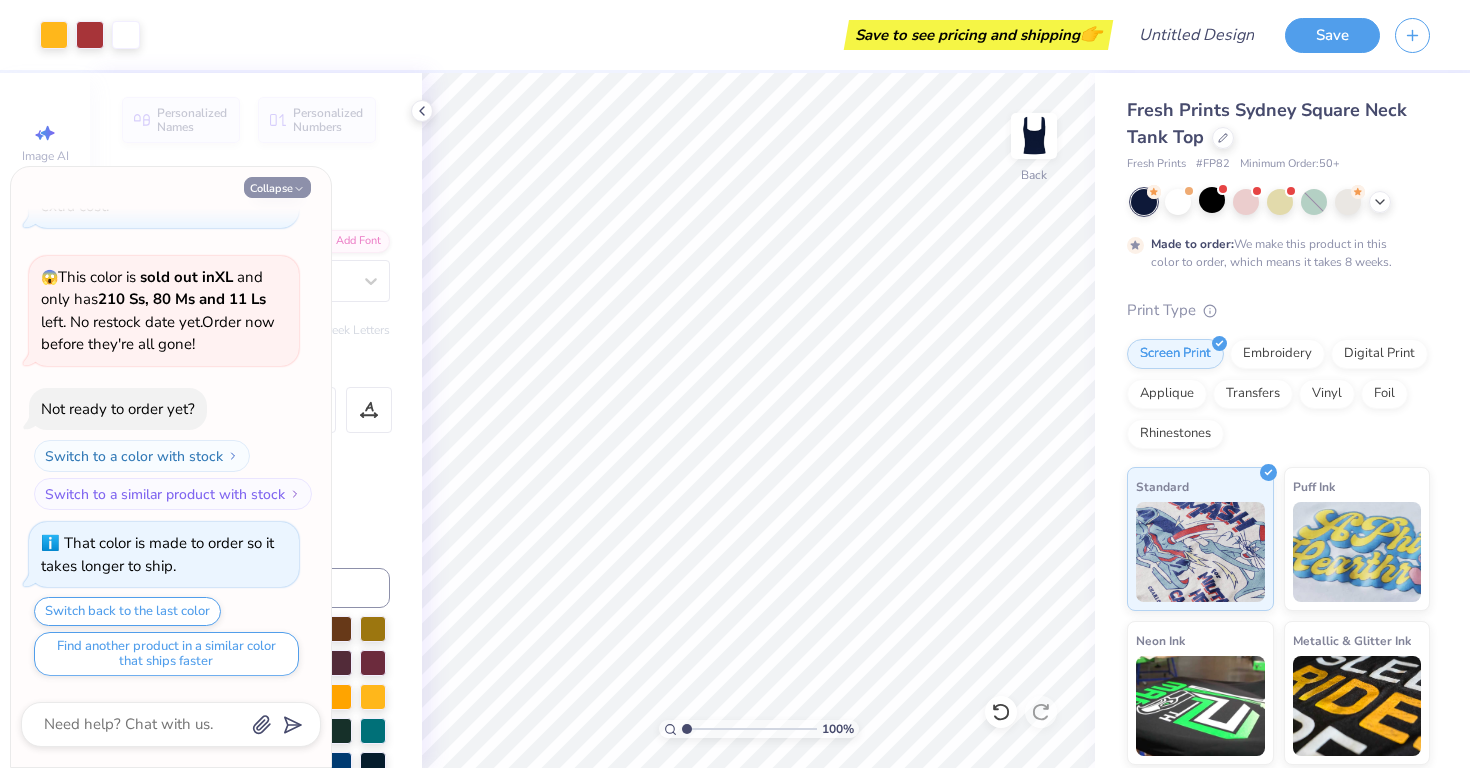 click on "Collapse" at bounding box center [277, 187] 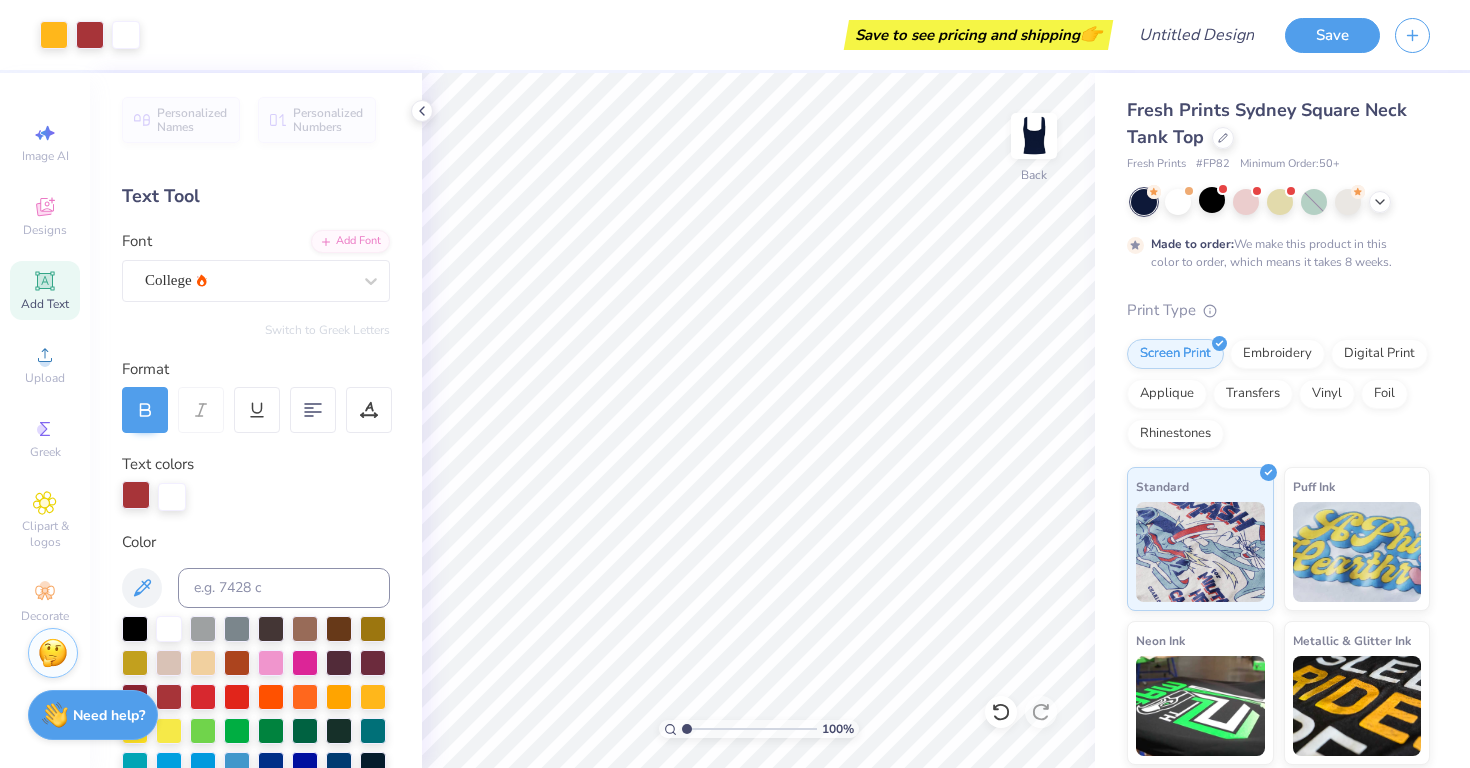 click at bounding box center [136, 495] 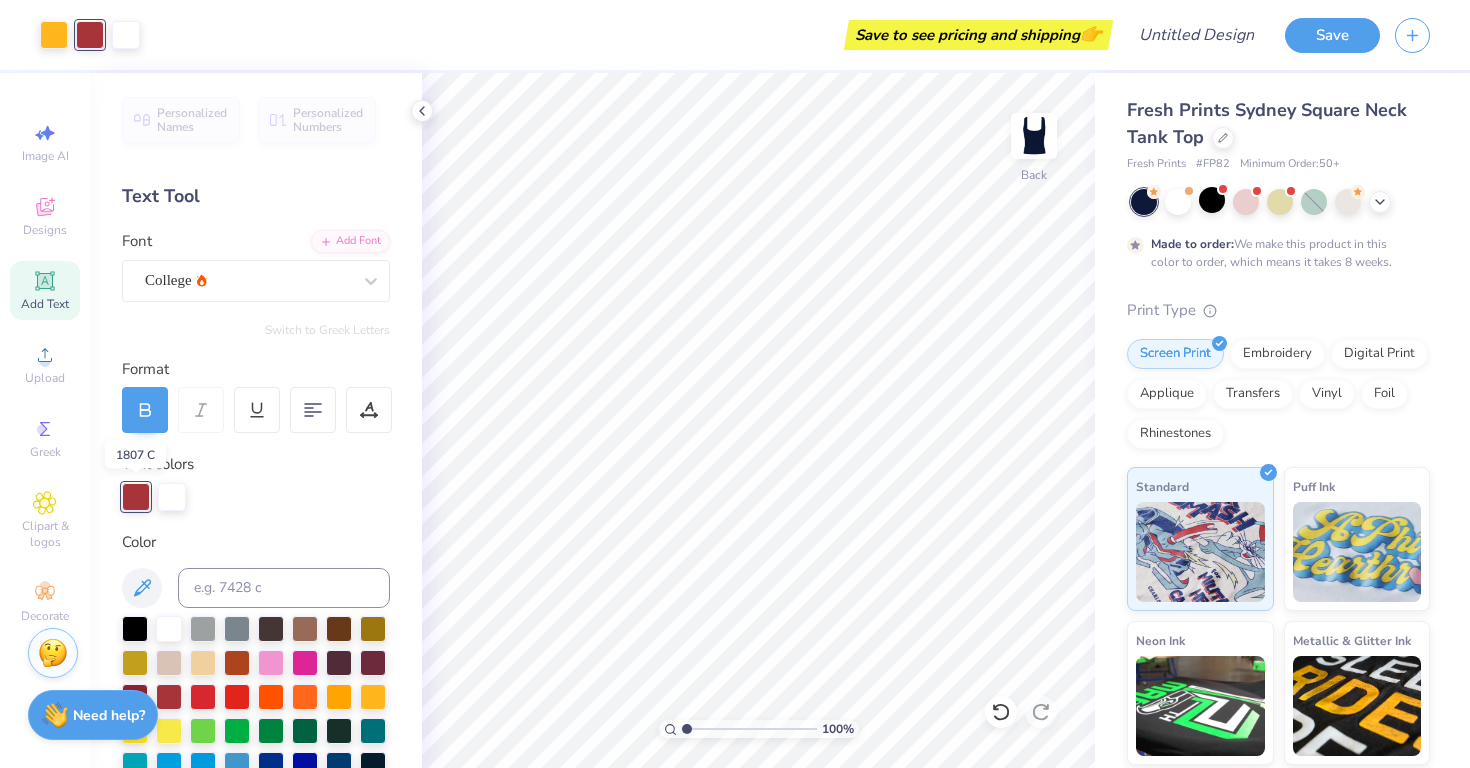 click at bounding box center (136, 497) 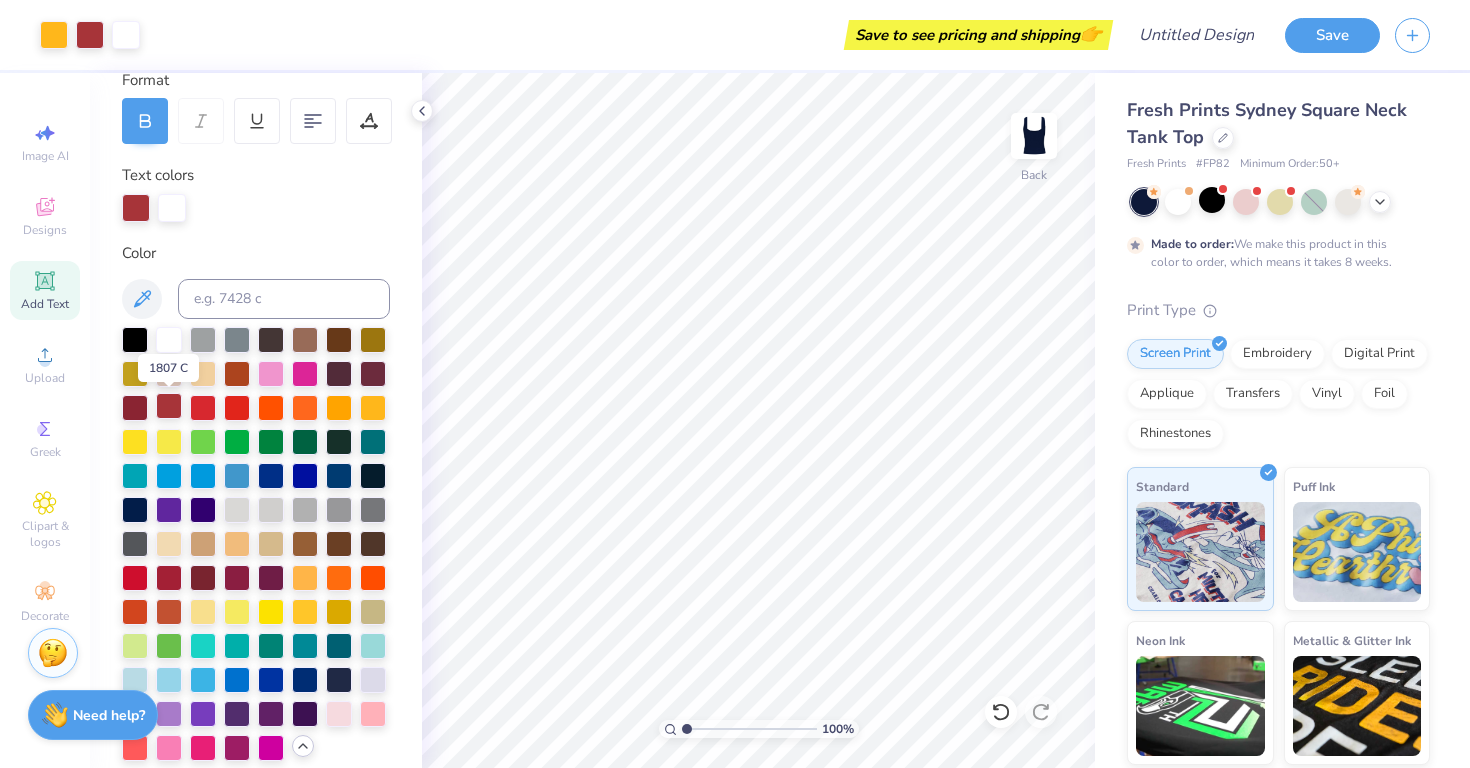 scroll, scrollTop: 288, scrollLeft: 0, axis: vertical 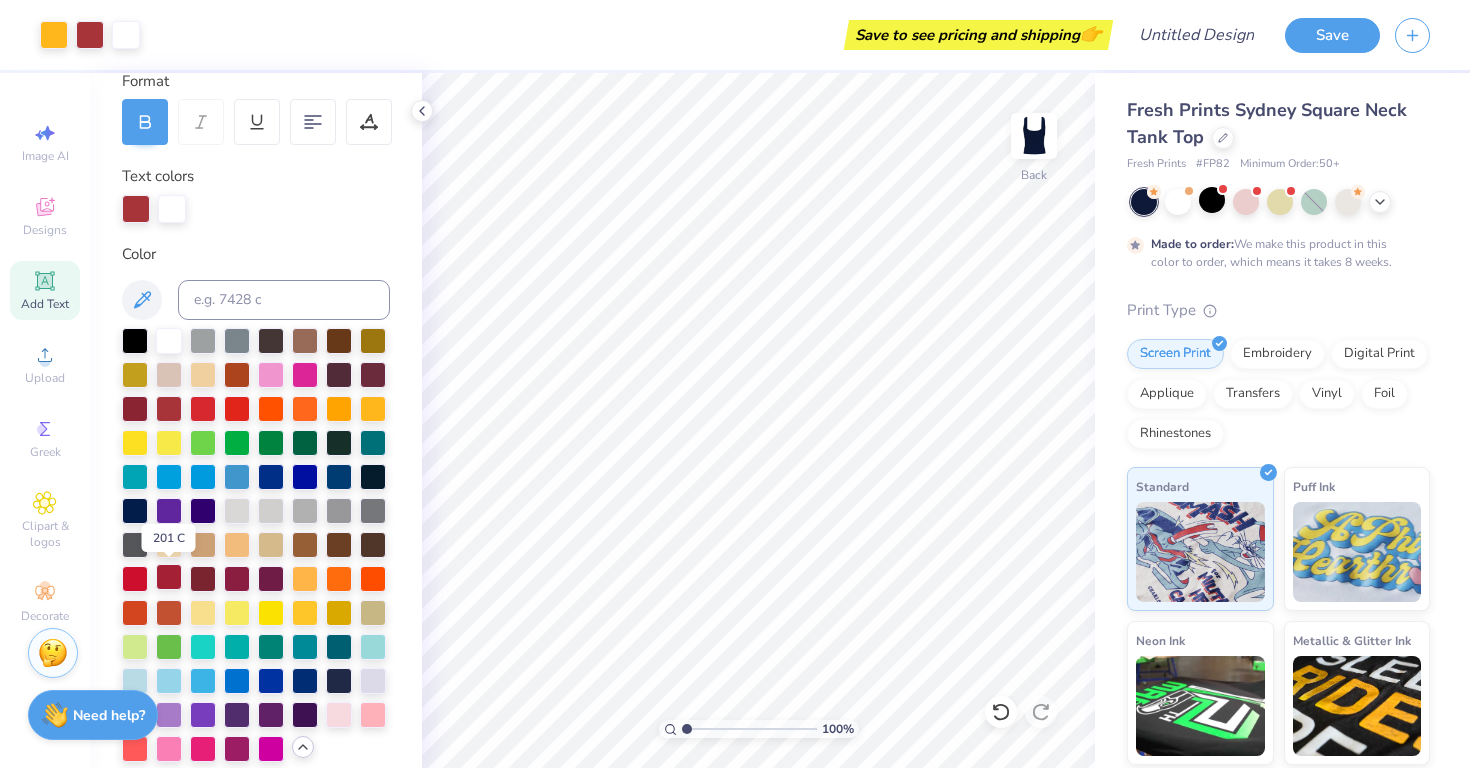 click at bounding box center [169, 577] 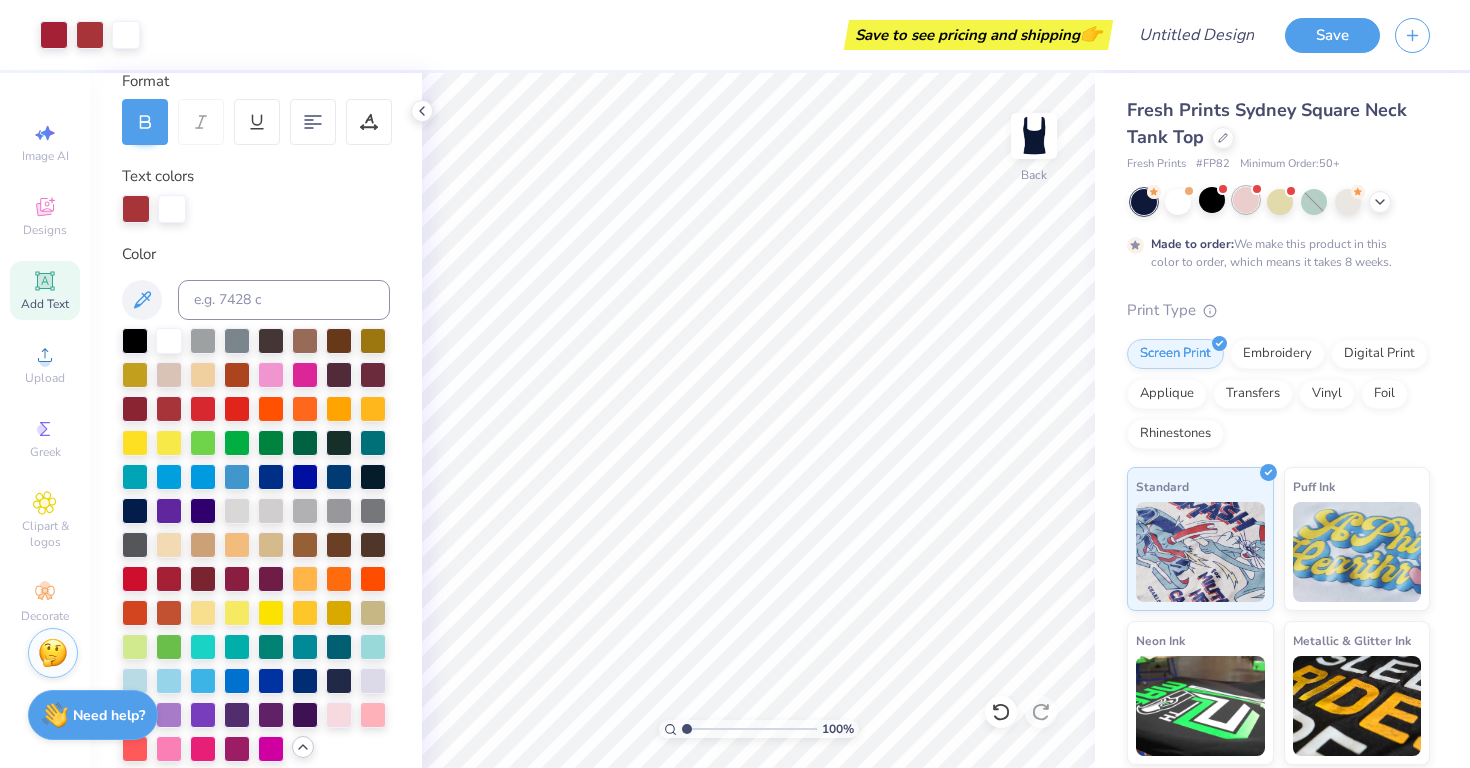 click at bounding box center [1246, 200] 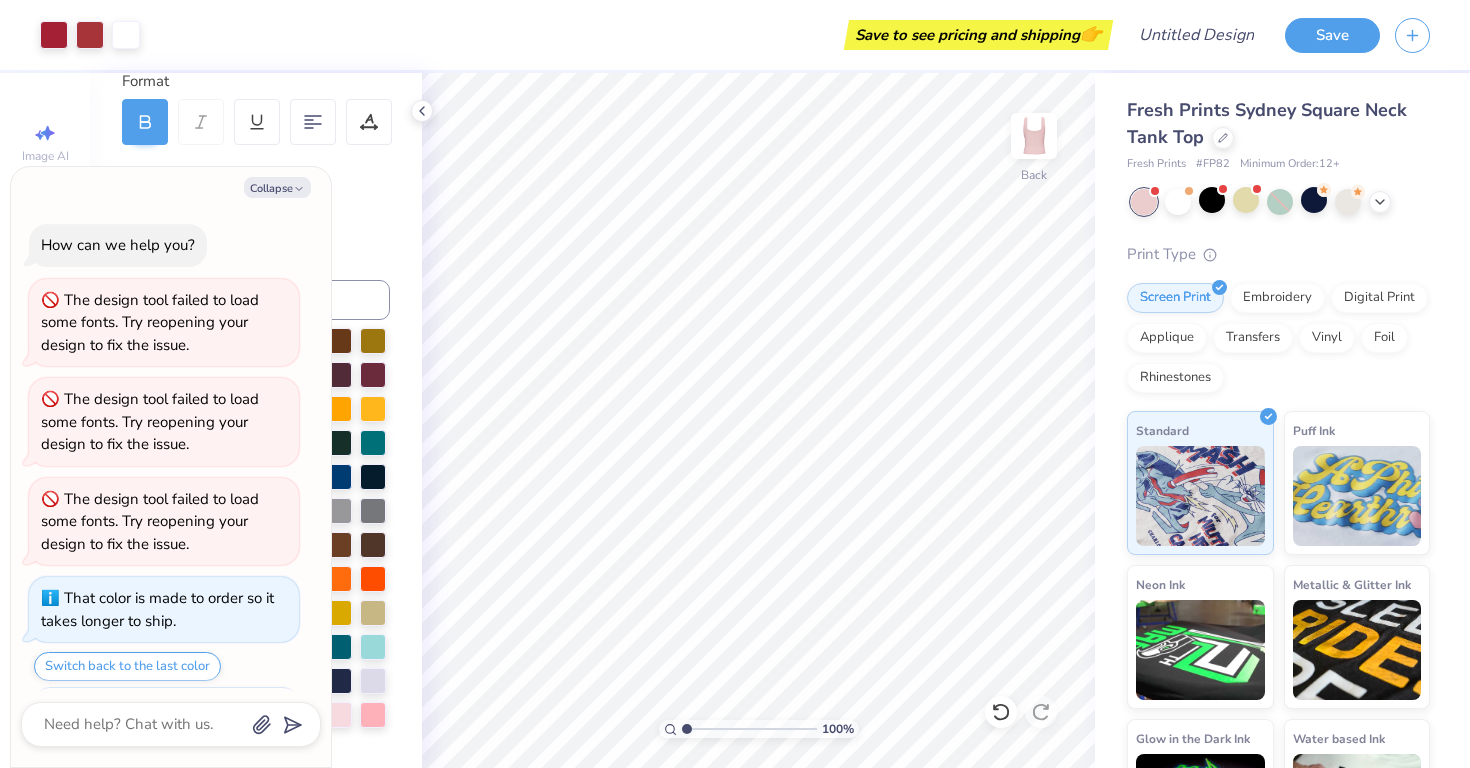 scroll, scrollTop: 985, scrollLeft: 0, axis: vertical 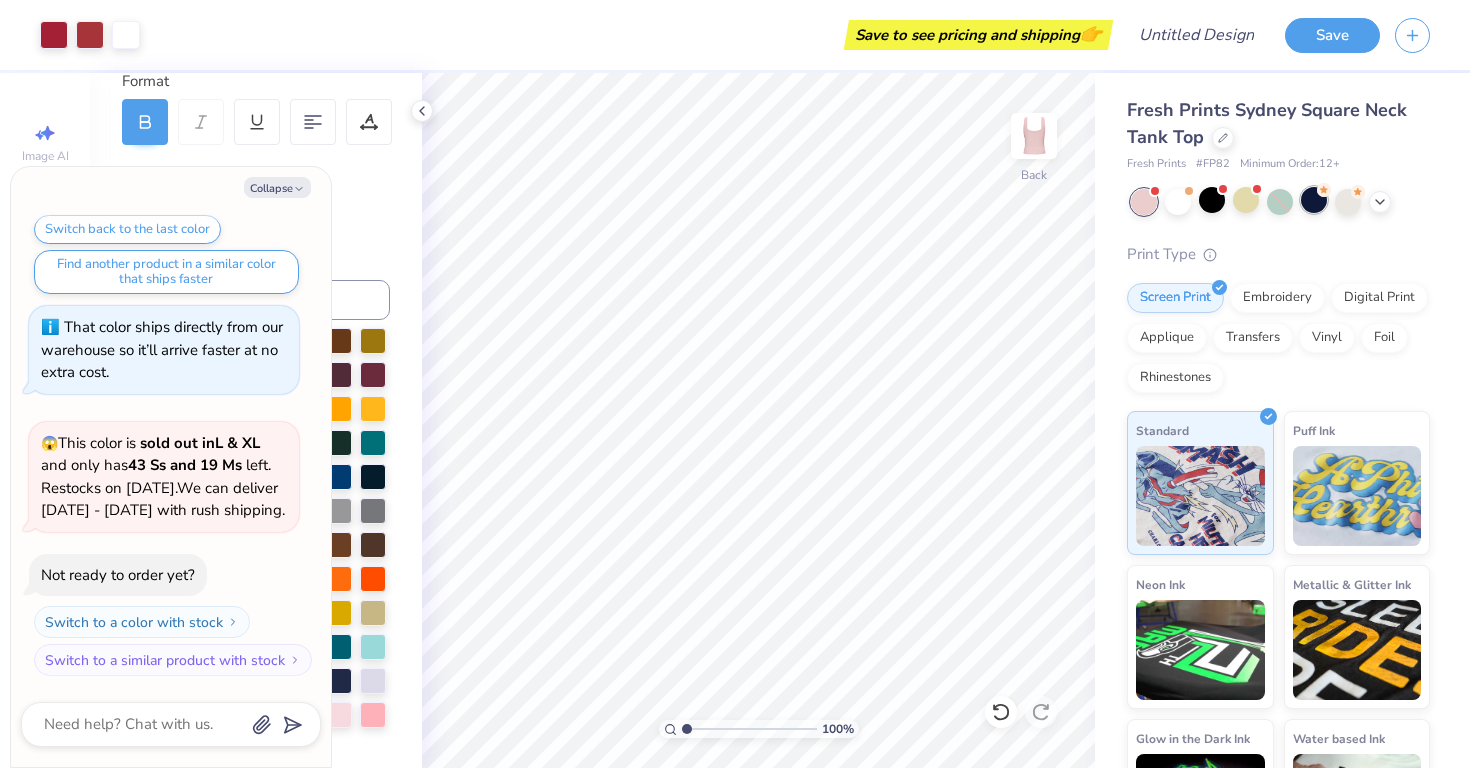 click at bounding box center (1314, 200) 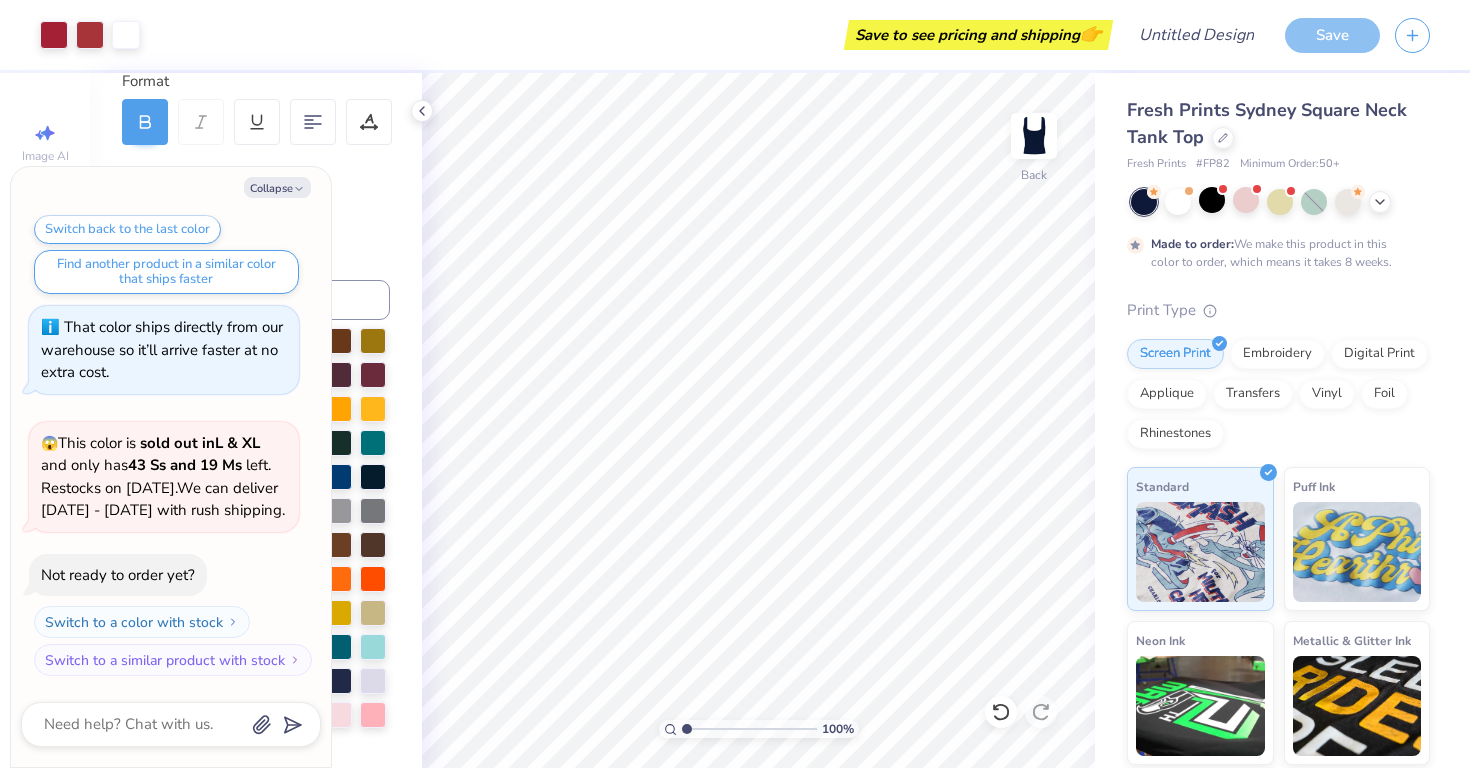 scroll, scrollTop: 1151, scrollLeft: 0, axis: vertical 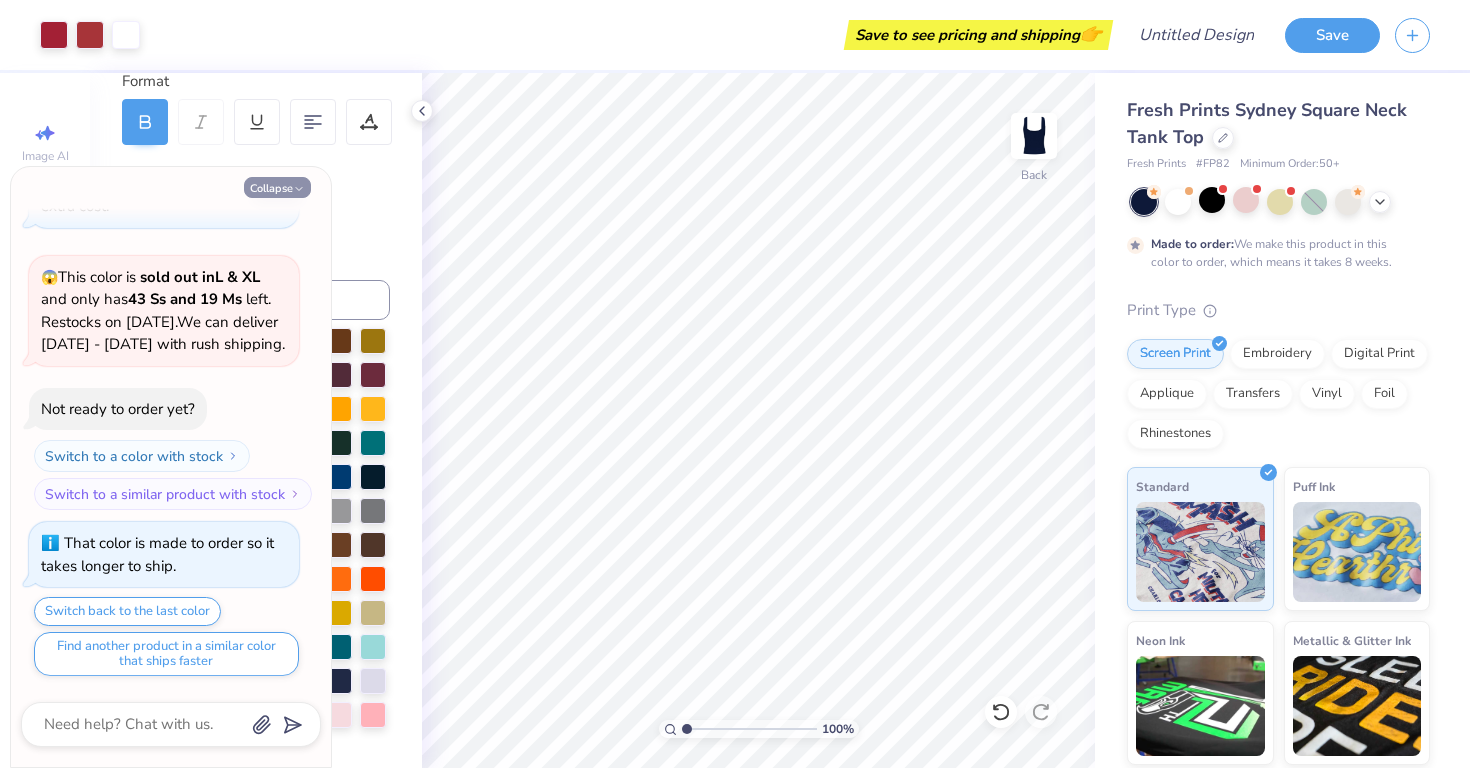click on "Collapse" at bounding box center [277, 187] 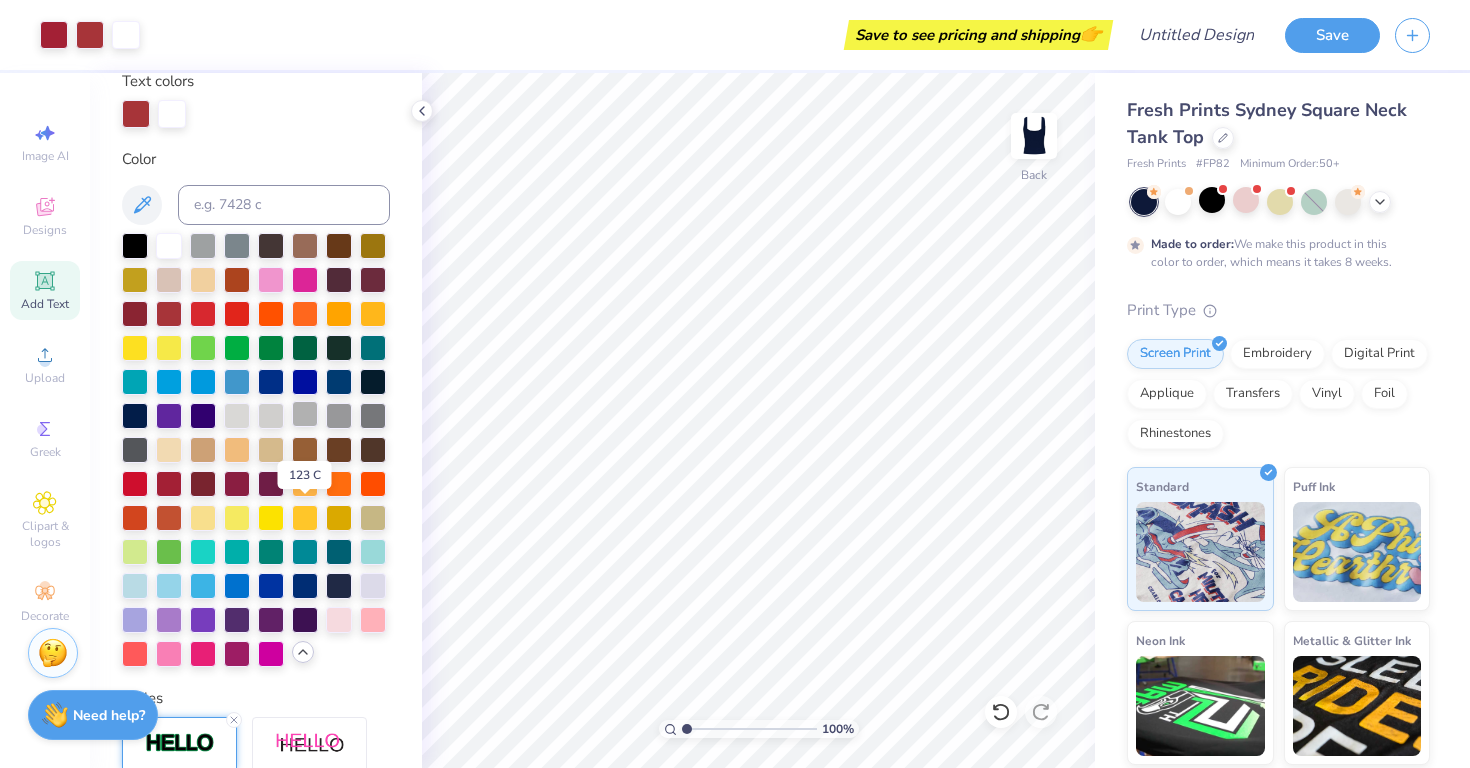 scroll, scrollTop: 385, scrollLeft: 0, axis: vertical 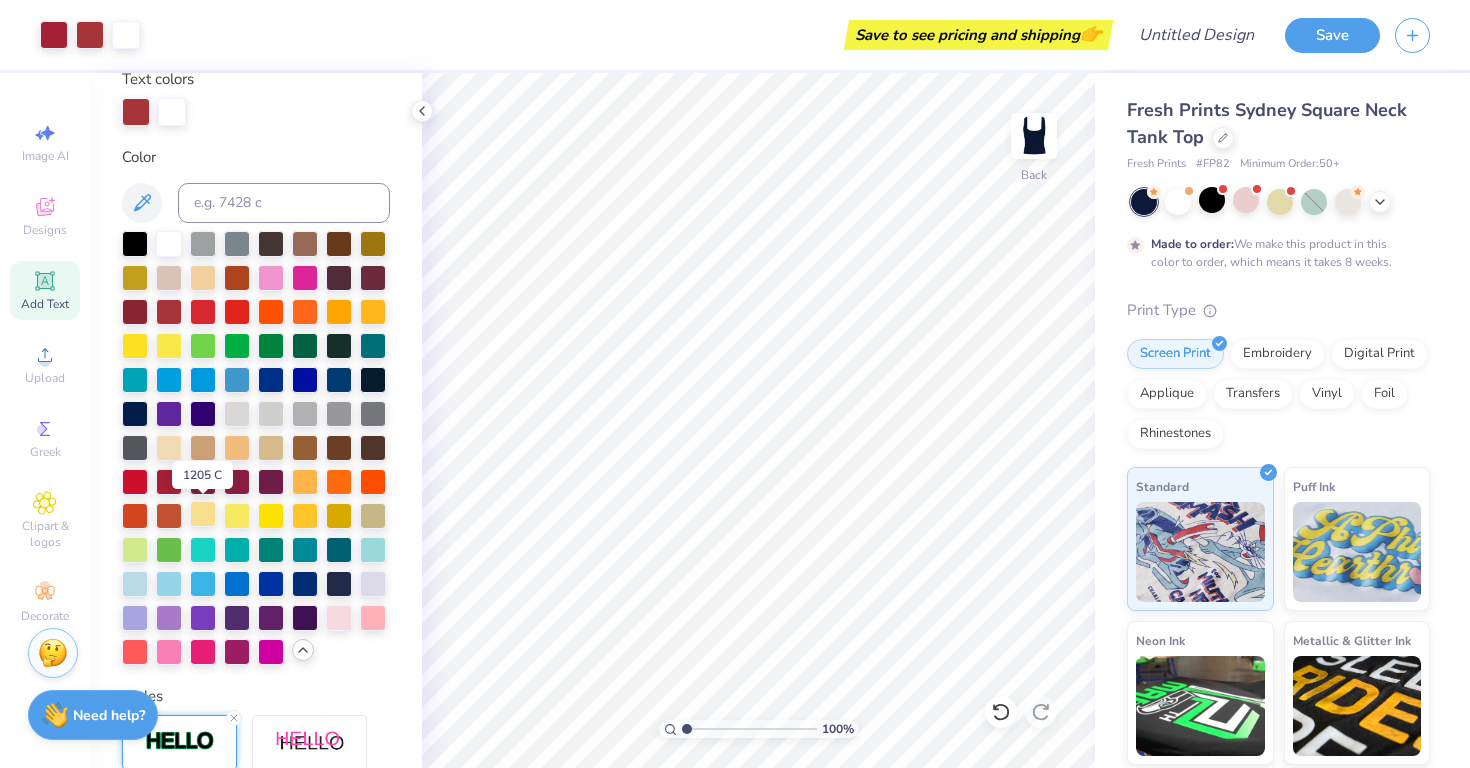 click at bounding box center (203, 514) 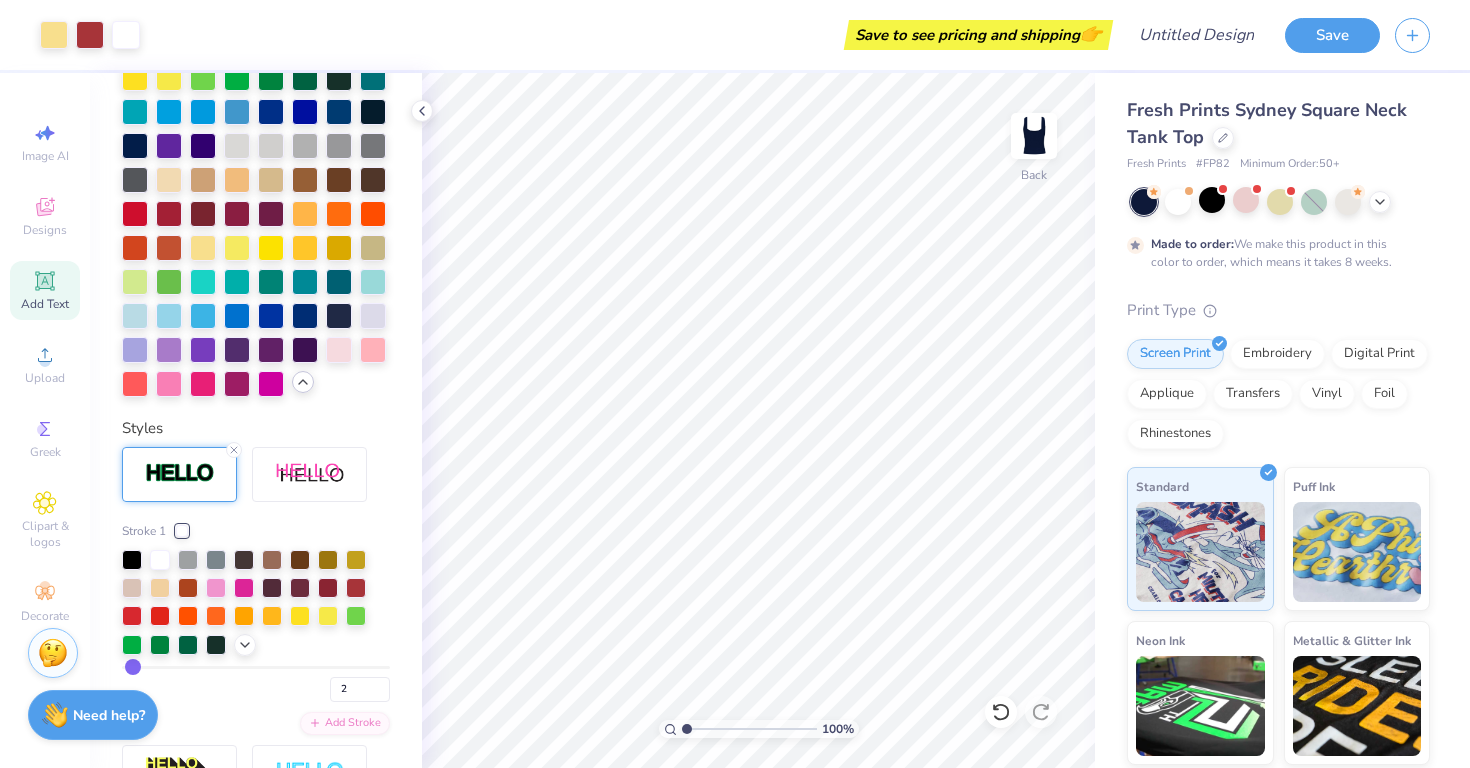 scroll, scrollTop: 661, scrollLeft: 0, axis: vertical 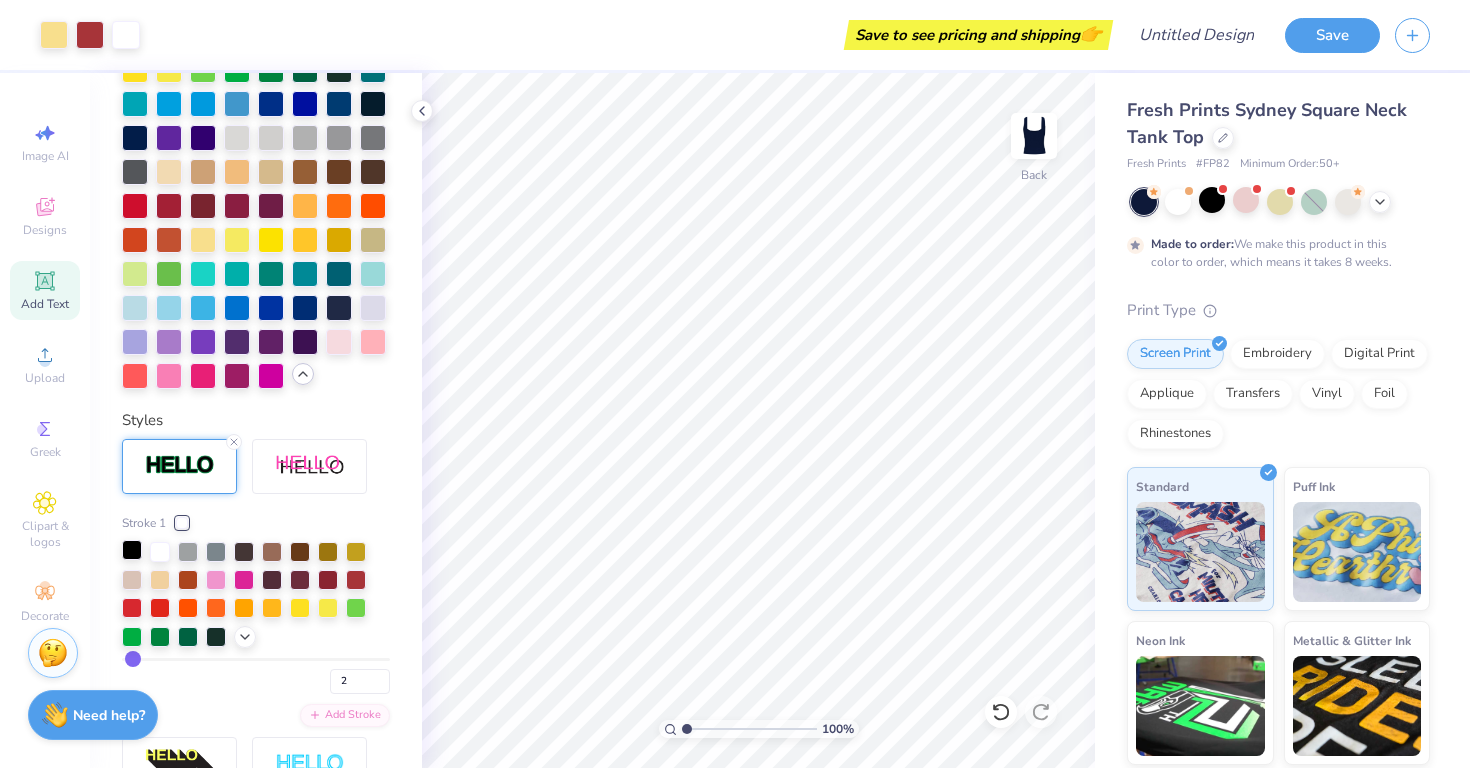 click at bounding box center [132, 550] 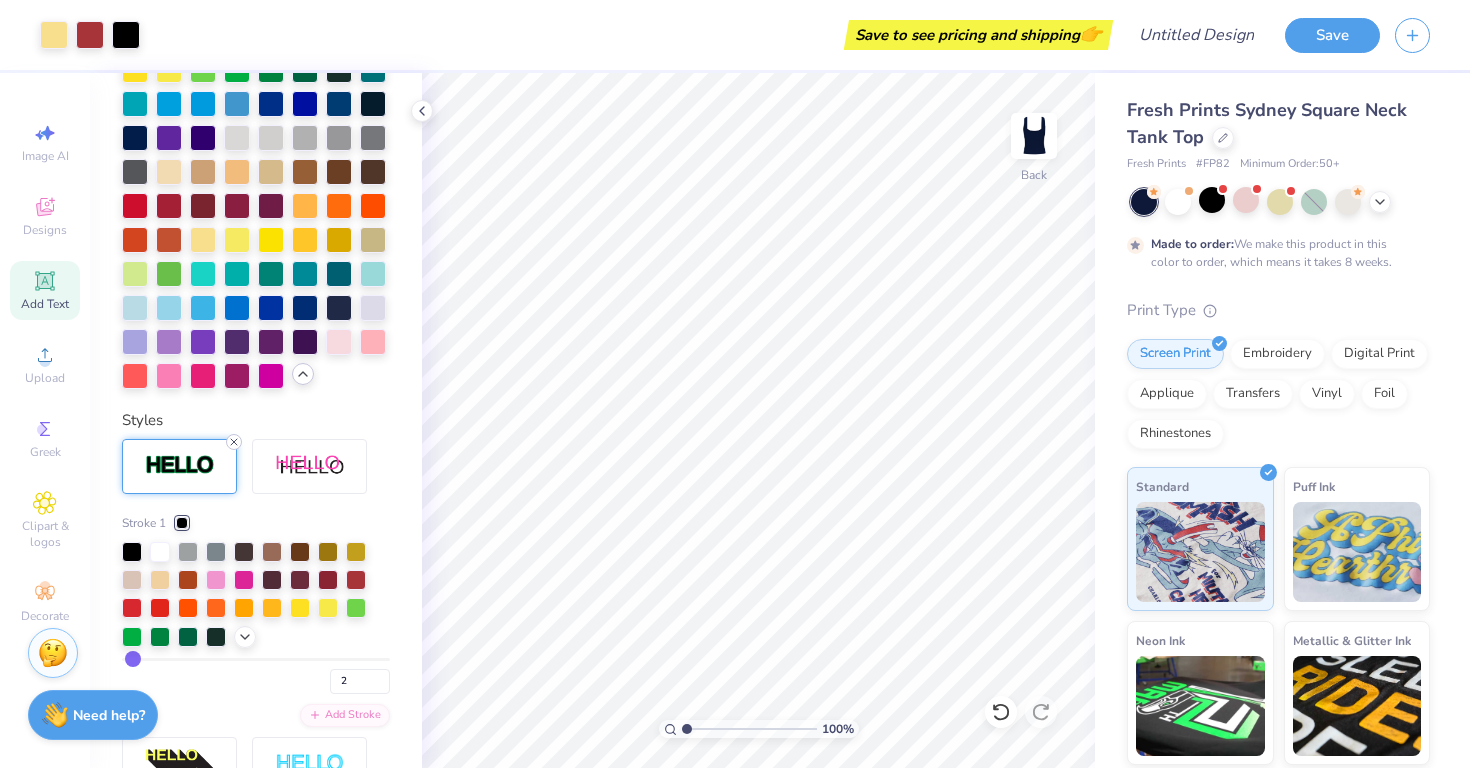 click at bounding box center (234, 442) 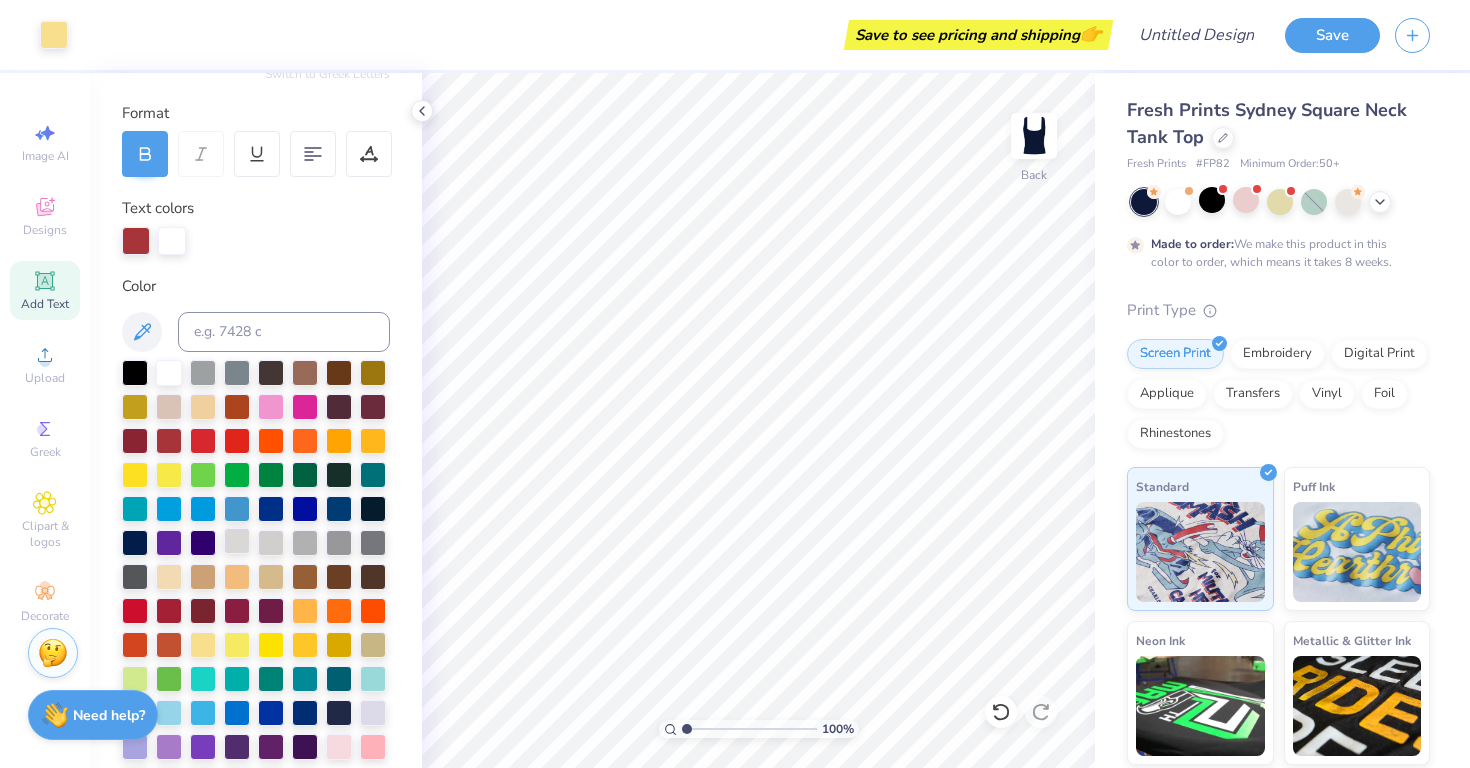 scroll, scrollTop: 254, scrollLeft: 0, axis: vertical 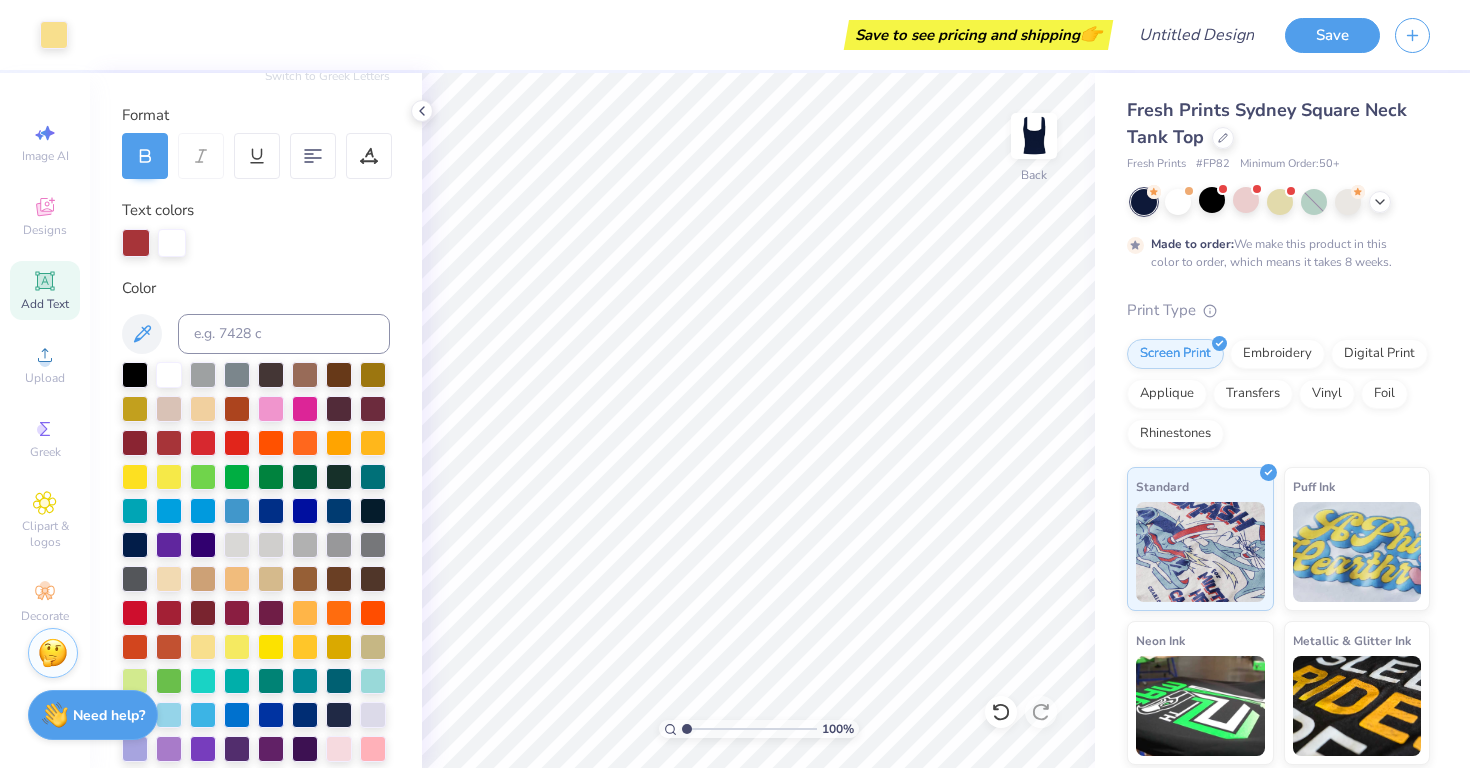 click 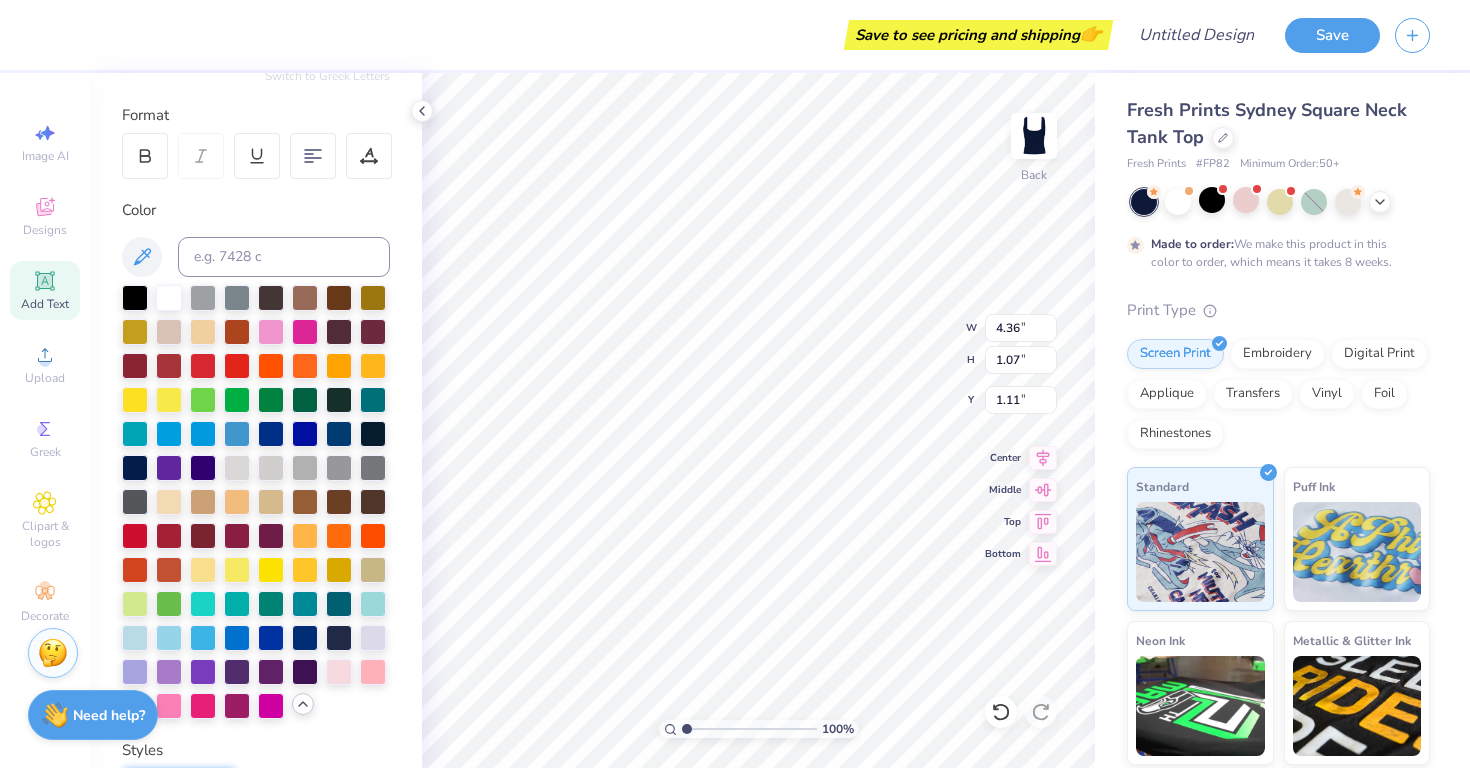 type on "1.33" 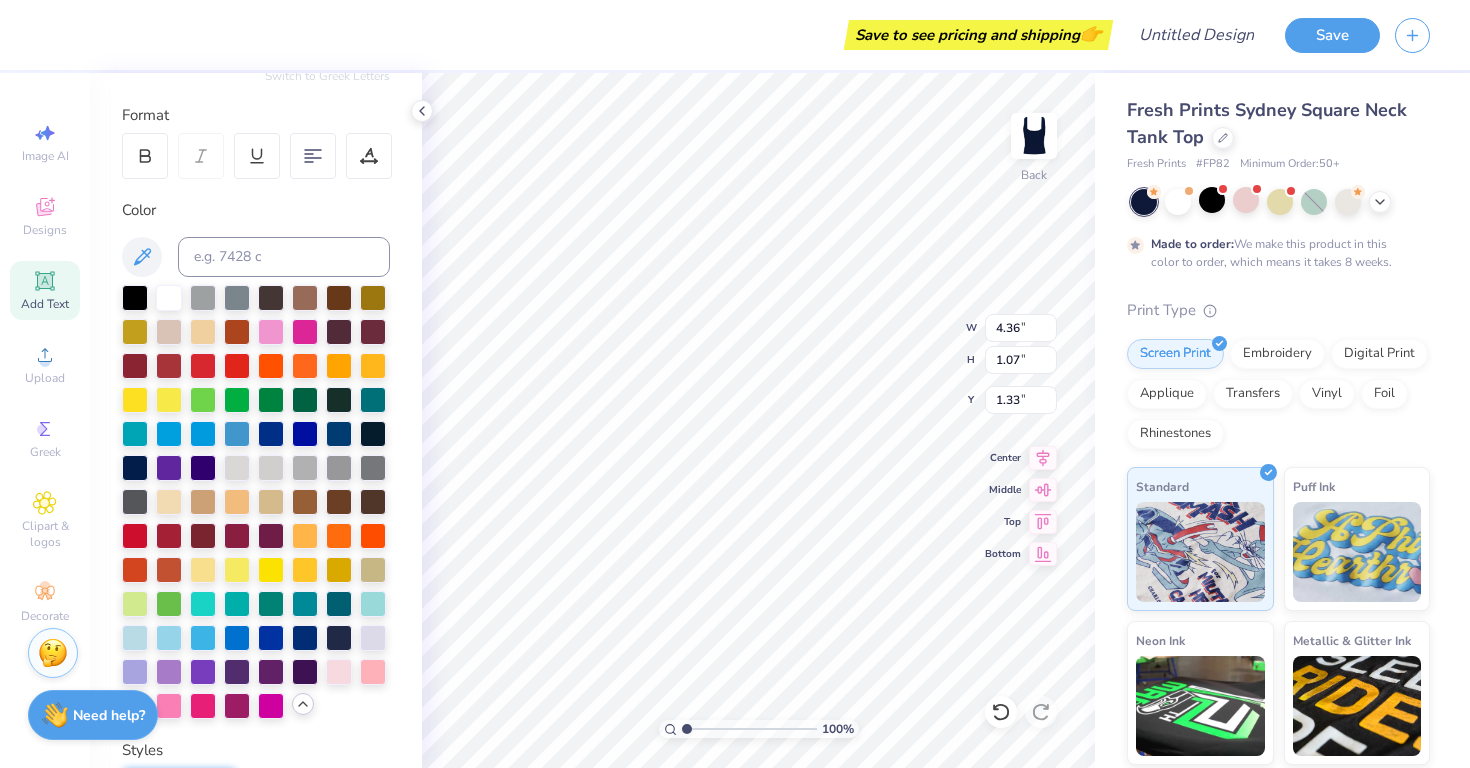 click on "Personalized Names Personalized Numbers Text Tool Add Font Font [NAME] Switch to Greek Letters Format Color Styles Text Shape" at bounding box center (256, 420) 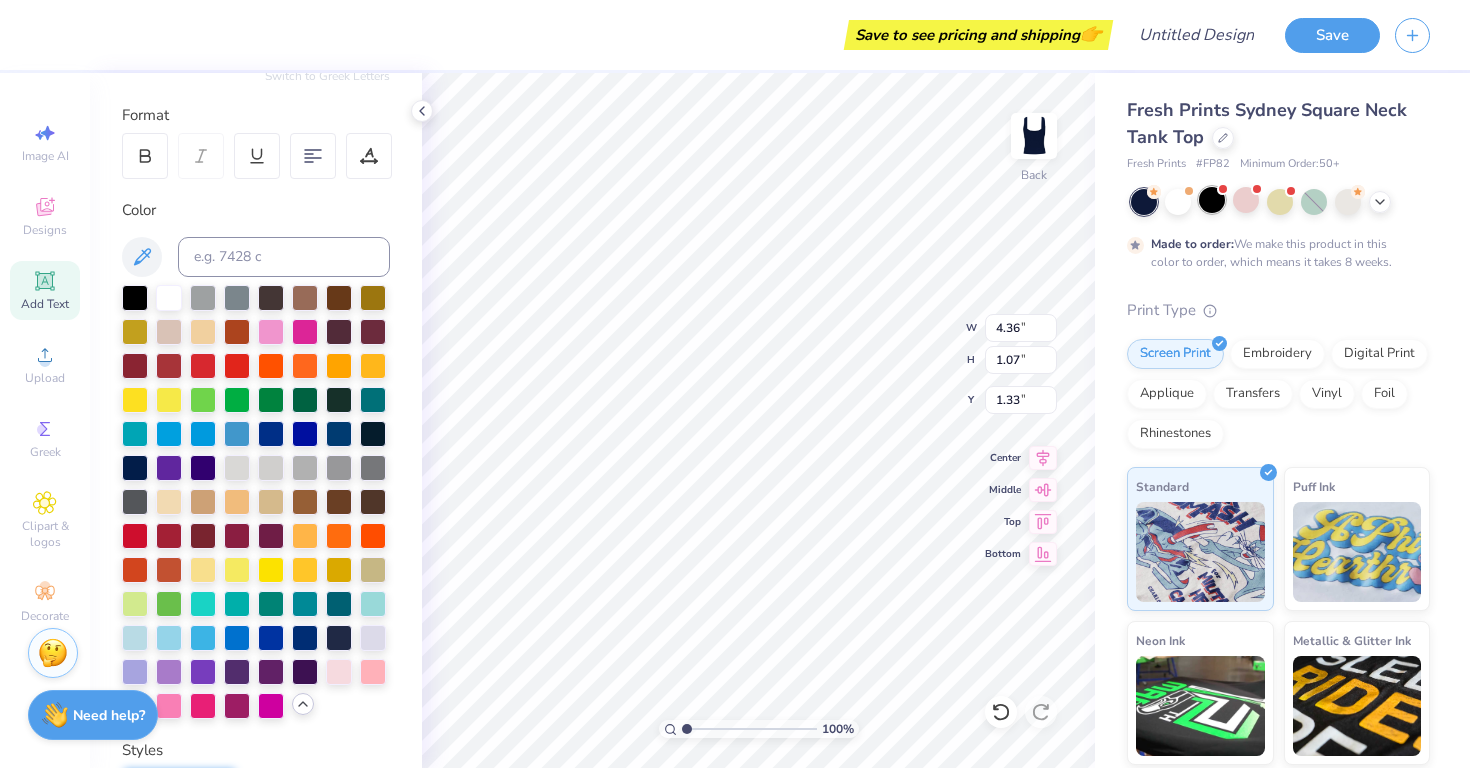 click at bounding box center [1212, 200] 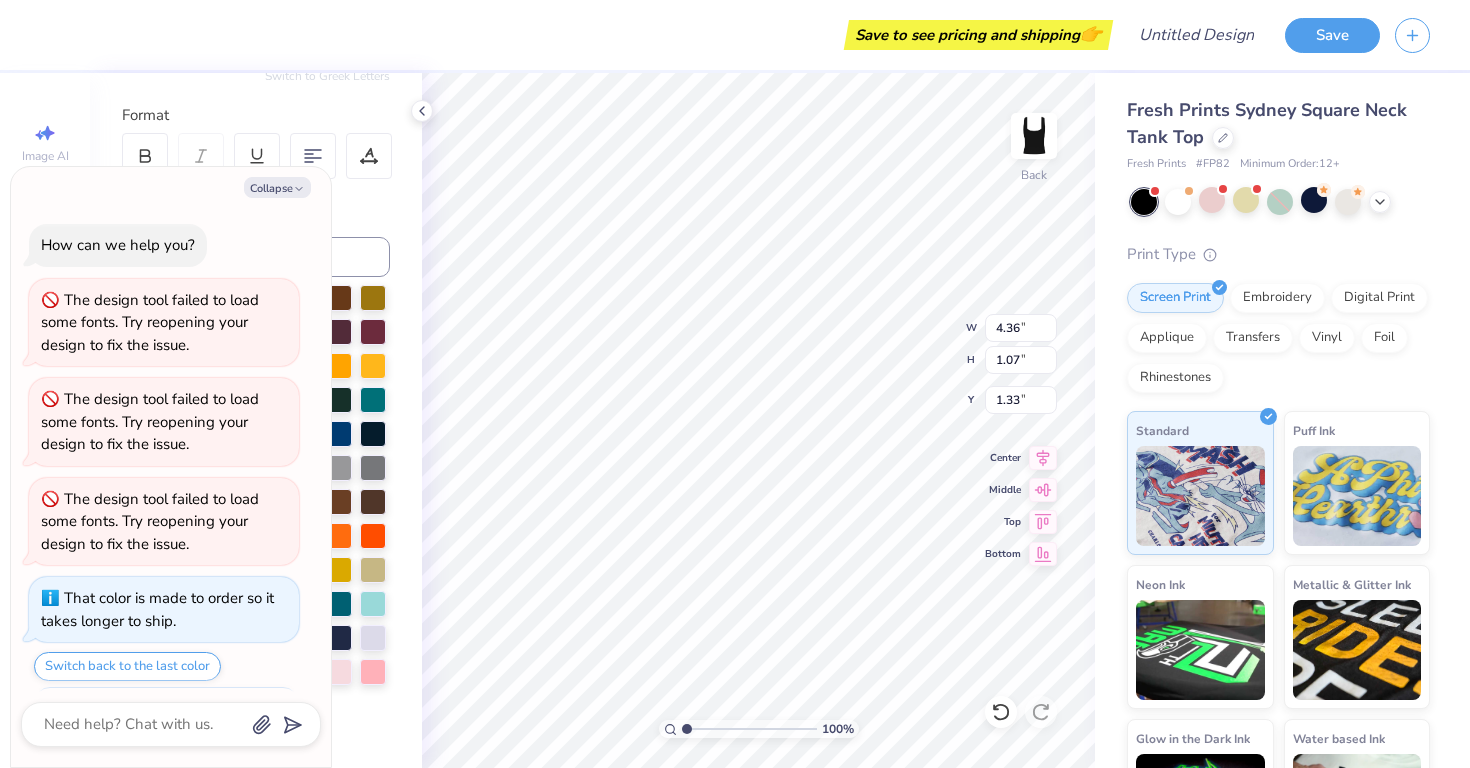 scroll, scrollTop: 1533, scrollLeft: 0, axis: vertical 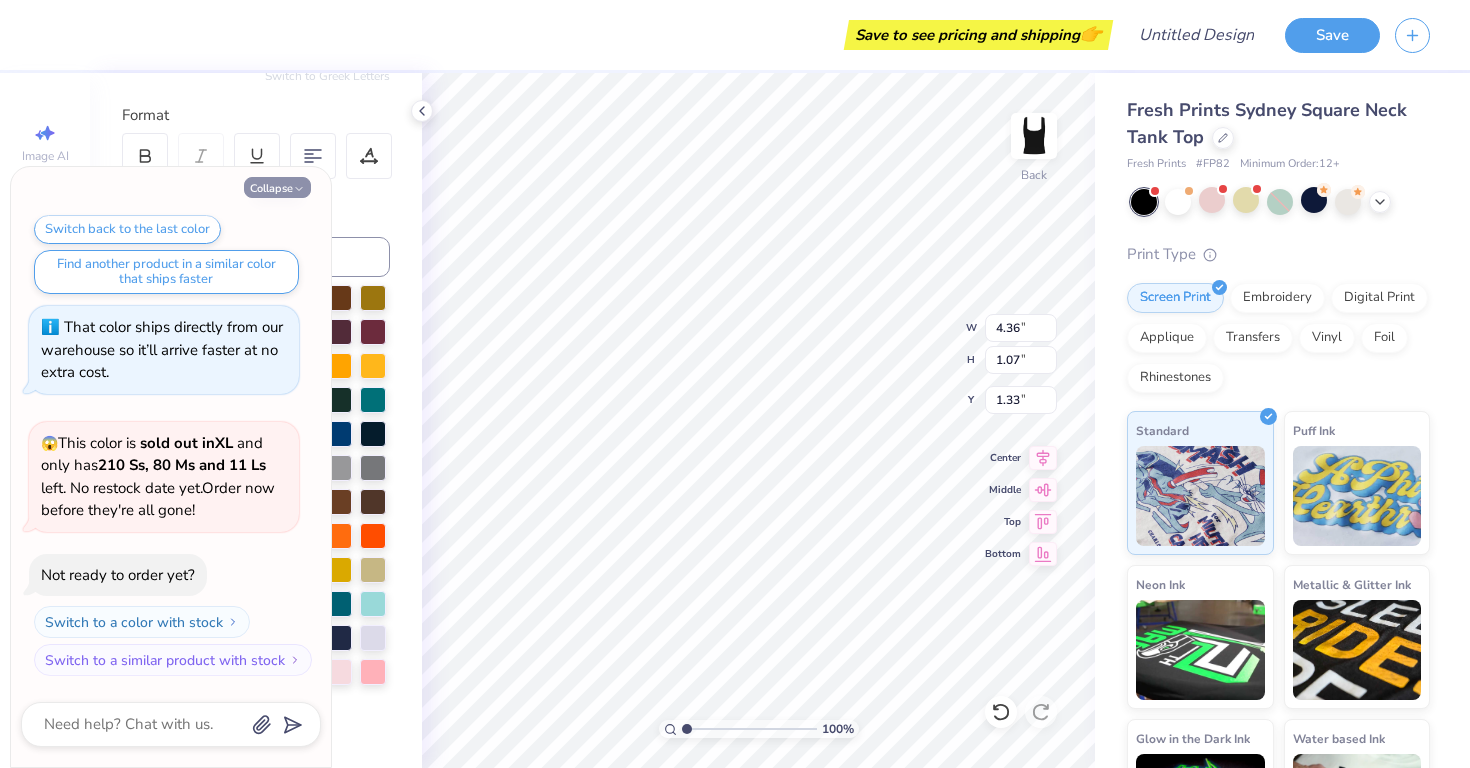 click 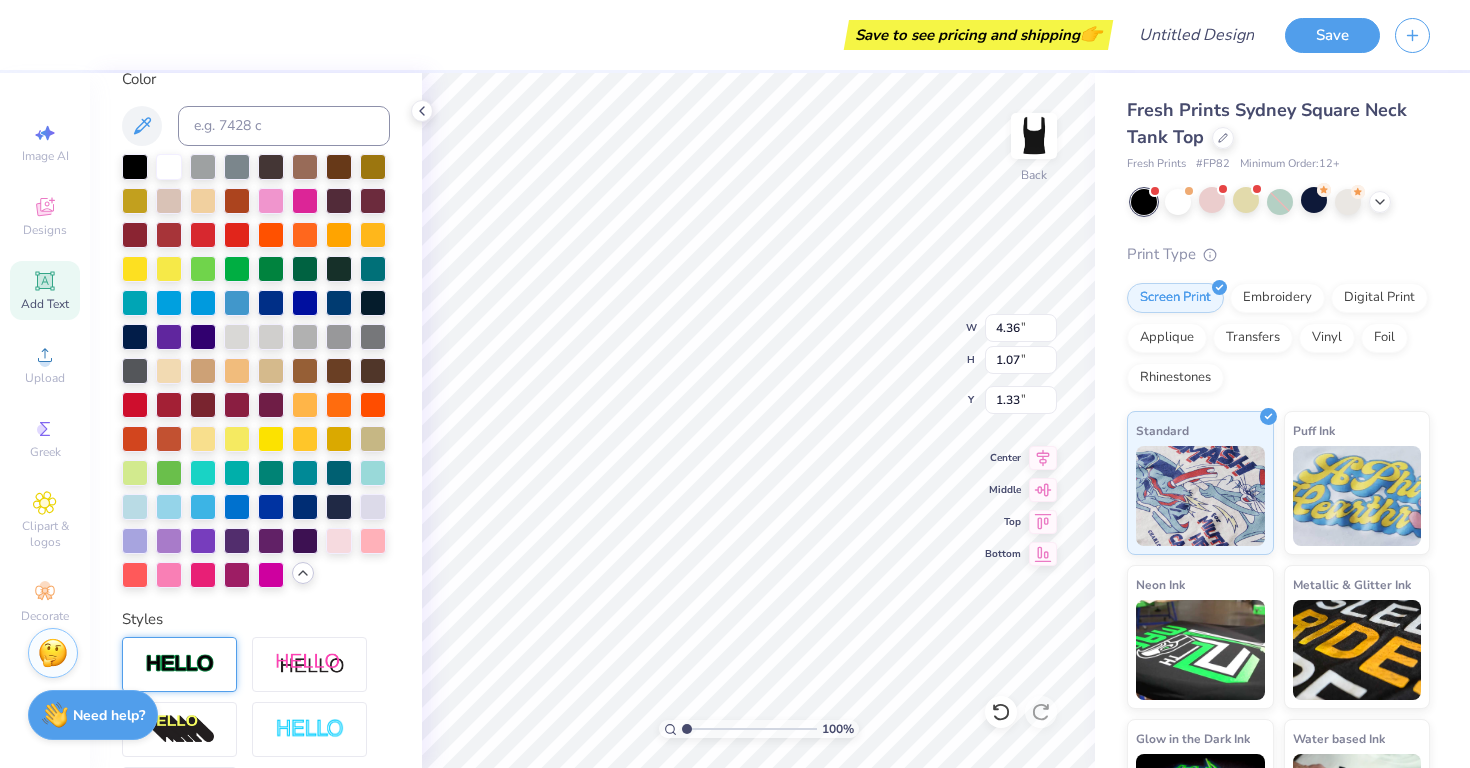 scroll, scrollTop: 373, scrollLeft: 0, axis: vertical 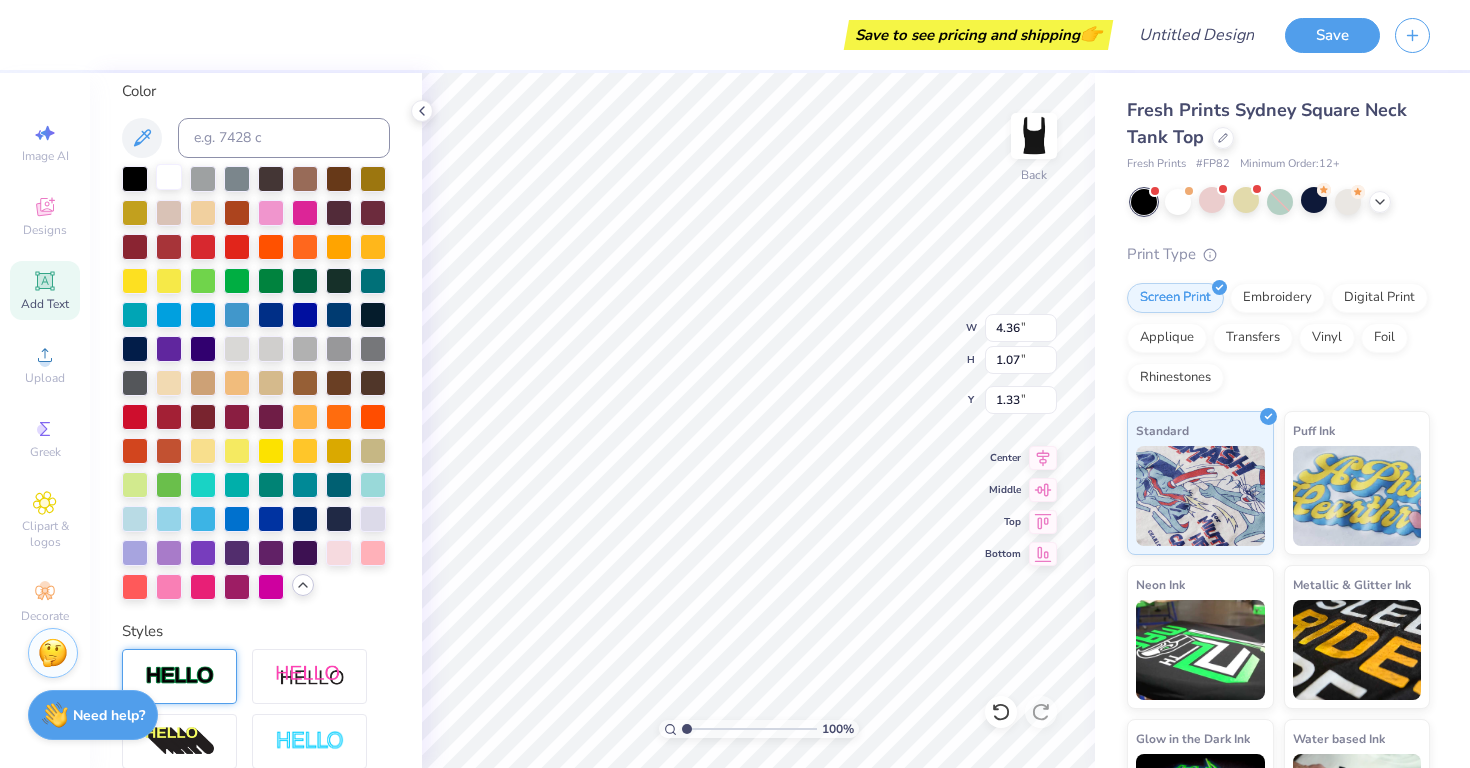 click at bounding box center (169, 177) 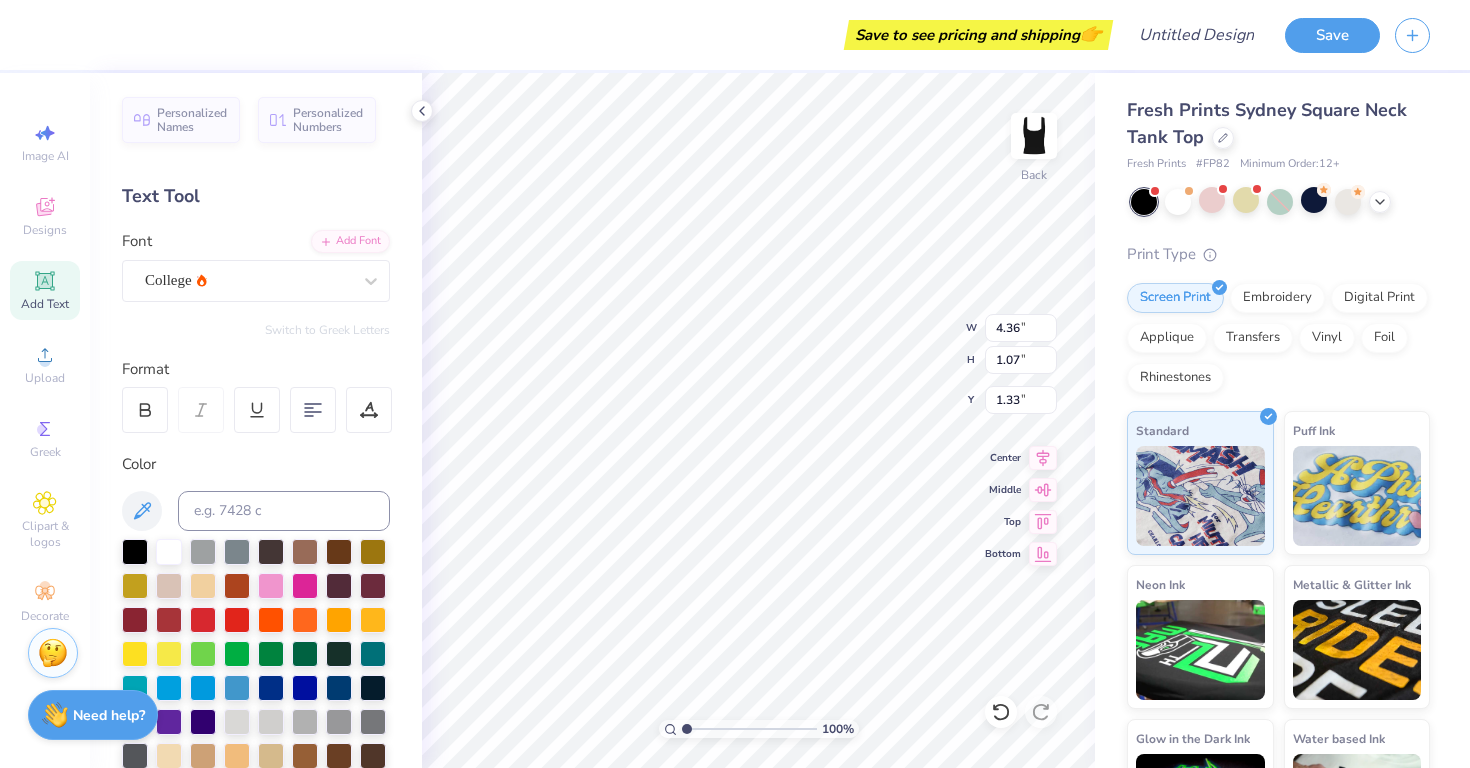 scroll, scrollTop: 2, scrollLeft: 0, axis: vertical 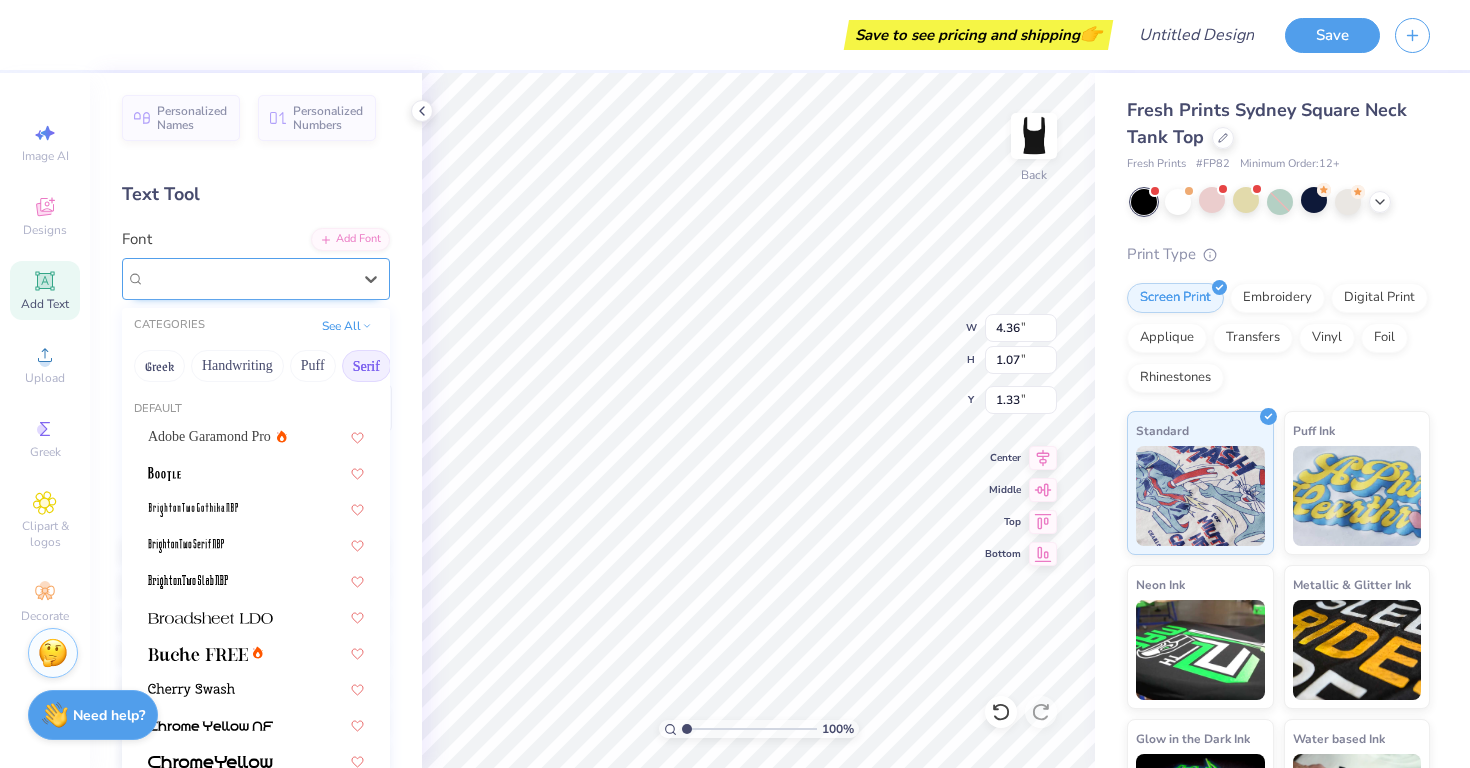click on "College" at bounding box center (248, 278) 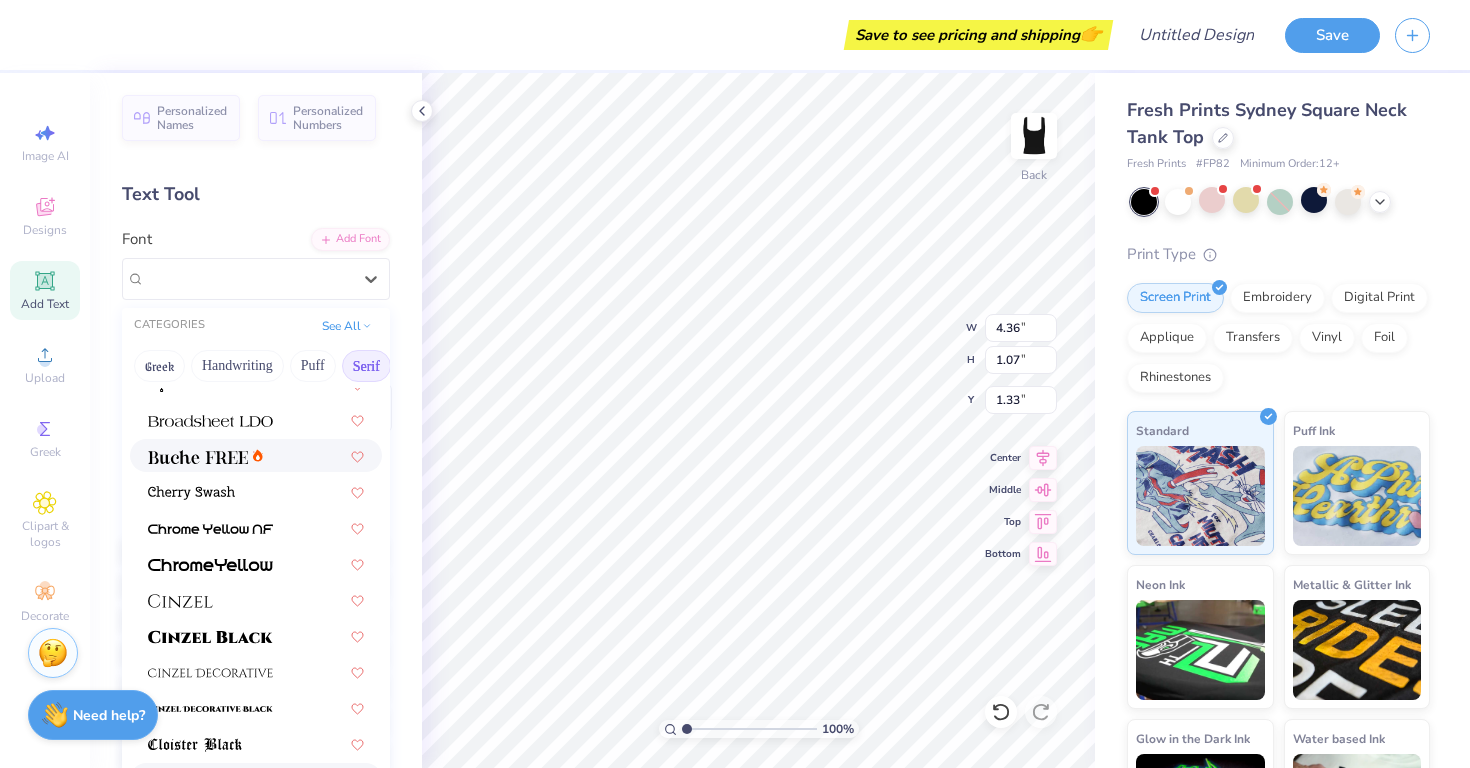 scroll, scrollTop: 196, scrollLeft: 0, axis: vertical 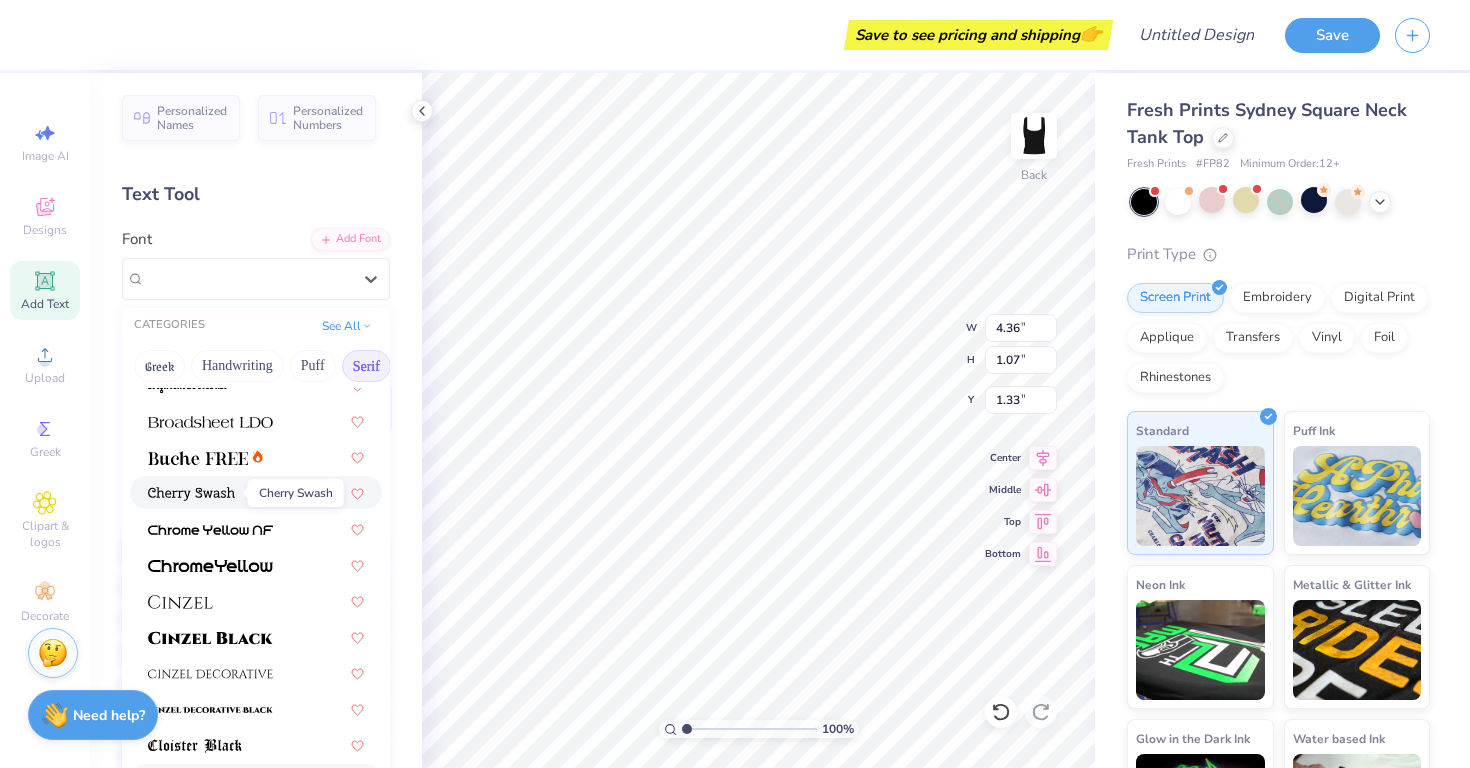 click at bounding box center [191, 492] 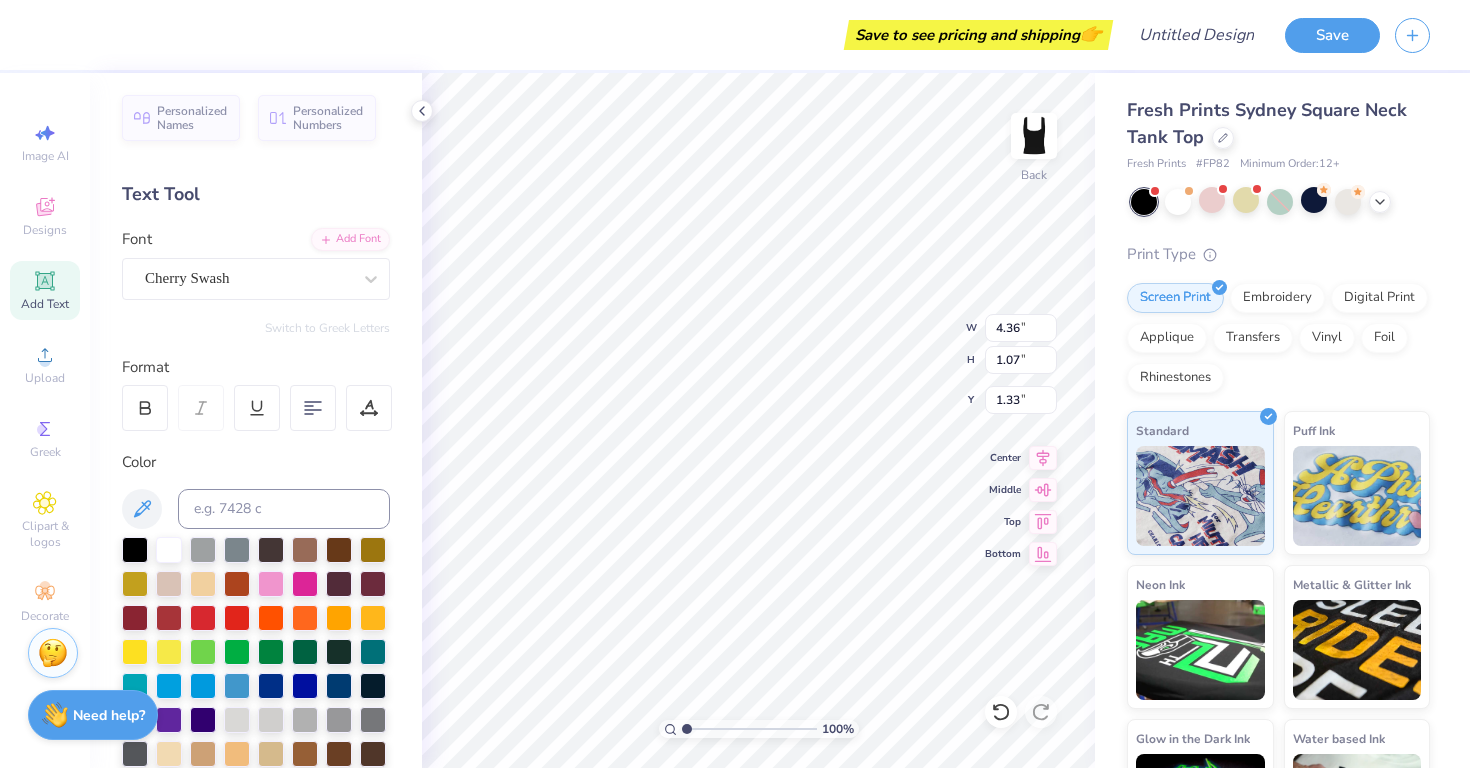 type on "6.08" 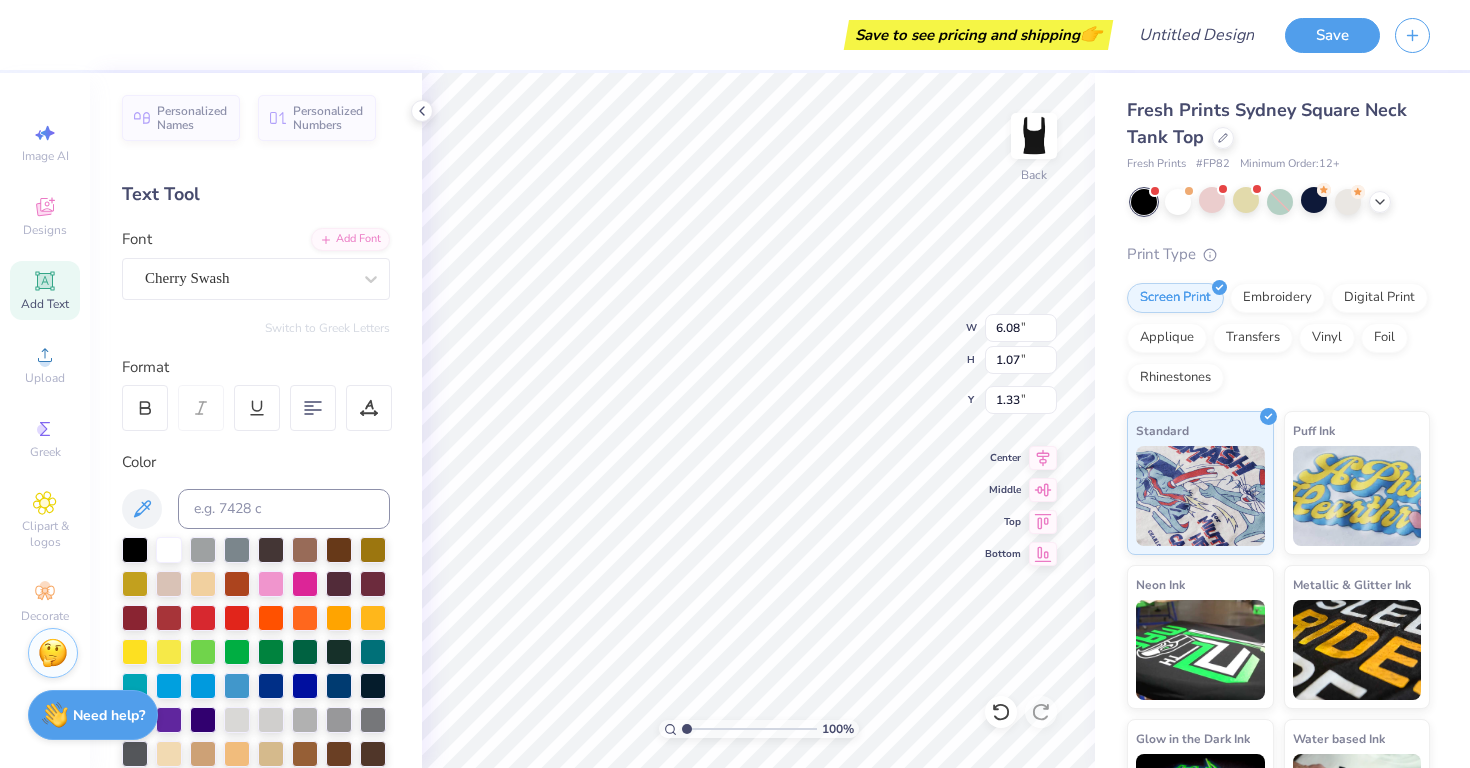 type on "1.10" 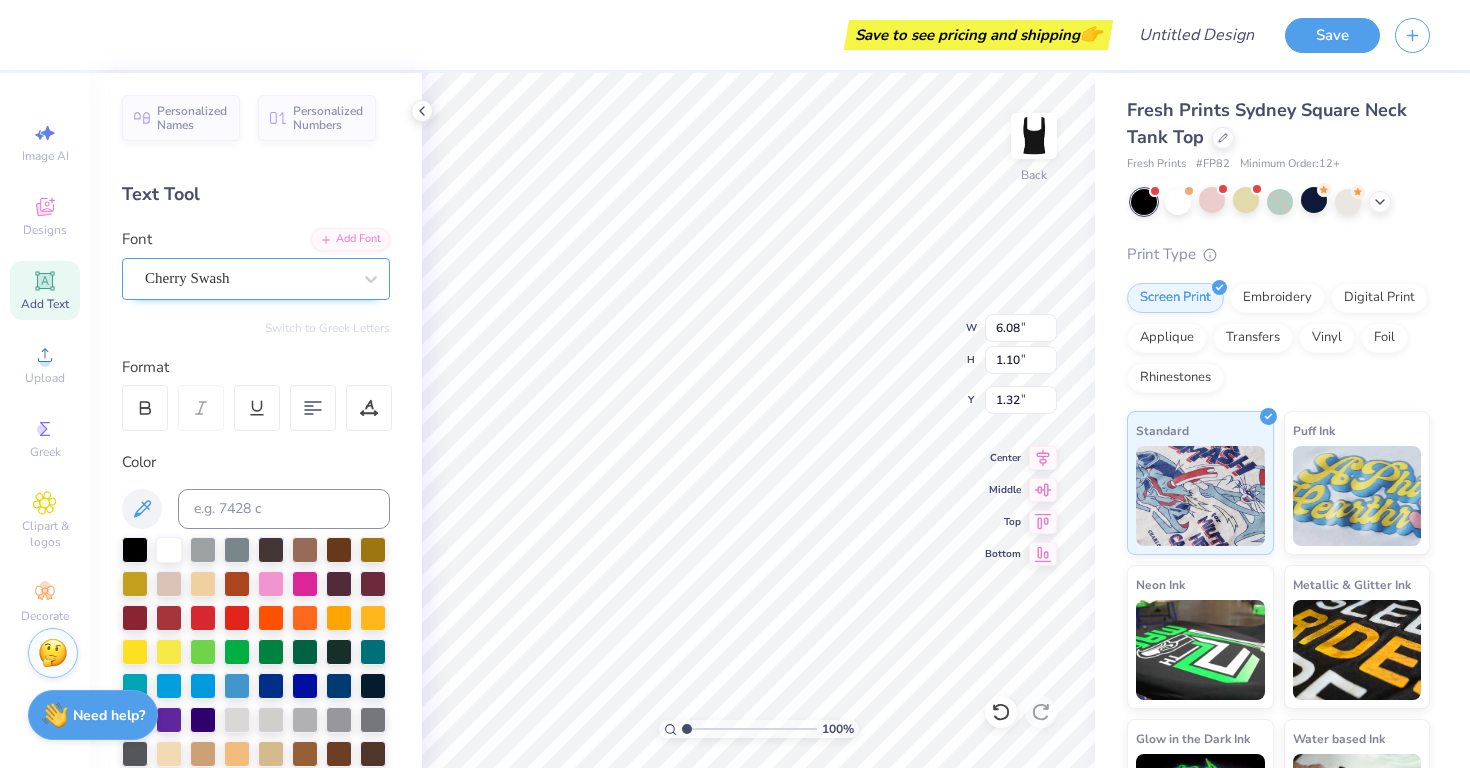 click on "Cherry Swash" at bounding box center [248, 278] 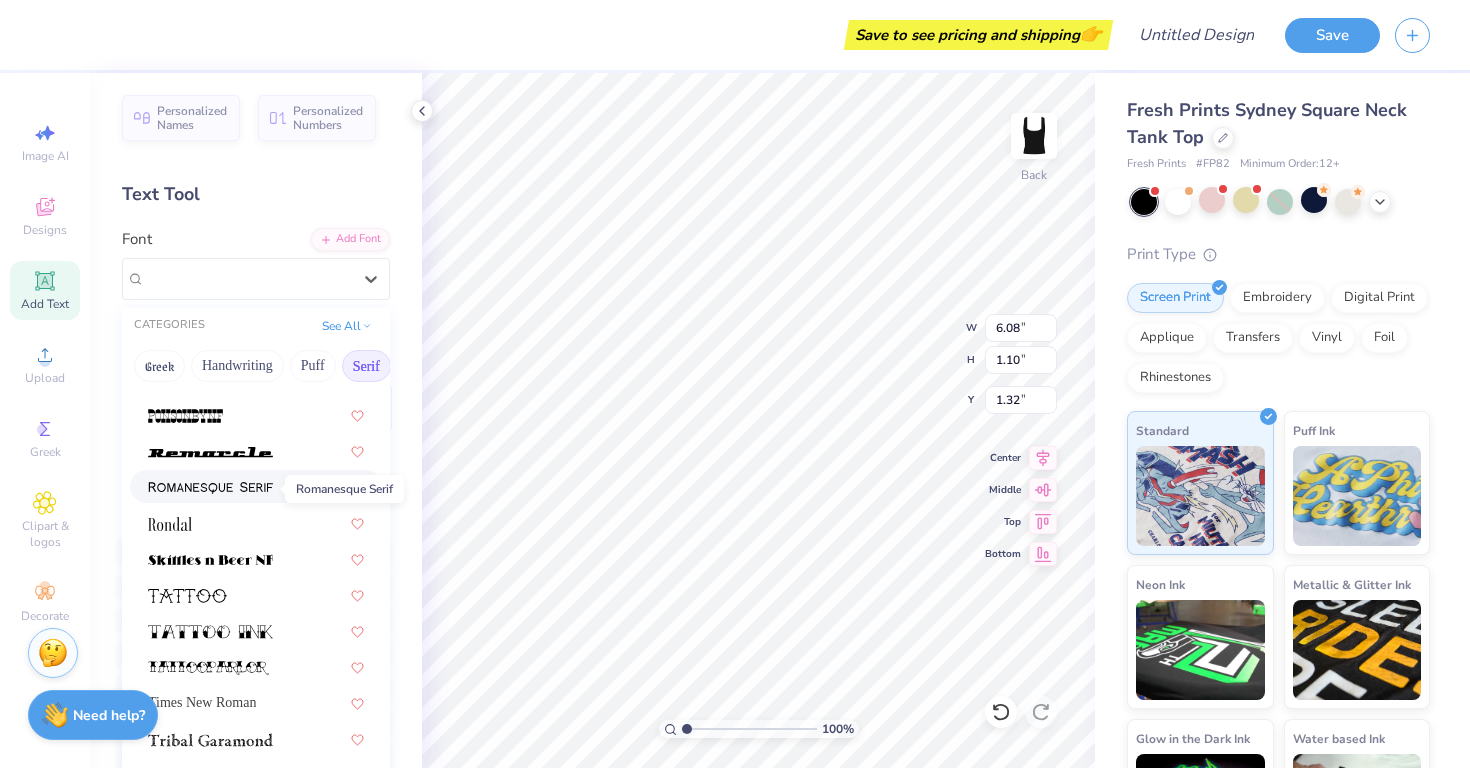 scroll, scrollTop: 2288, scrollLeft: 0, axis: vertical 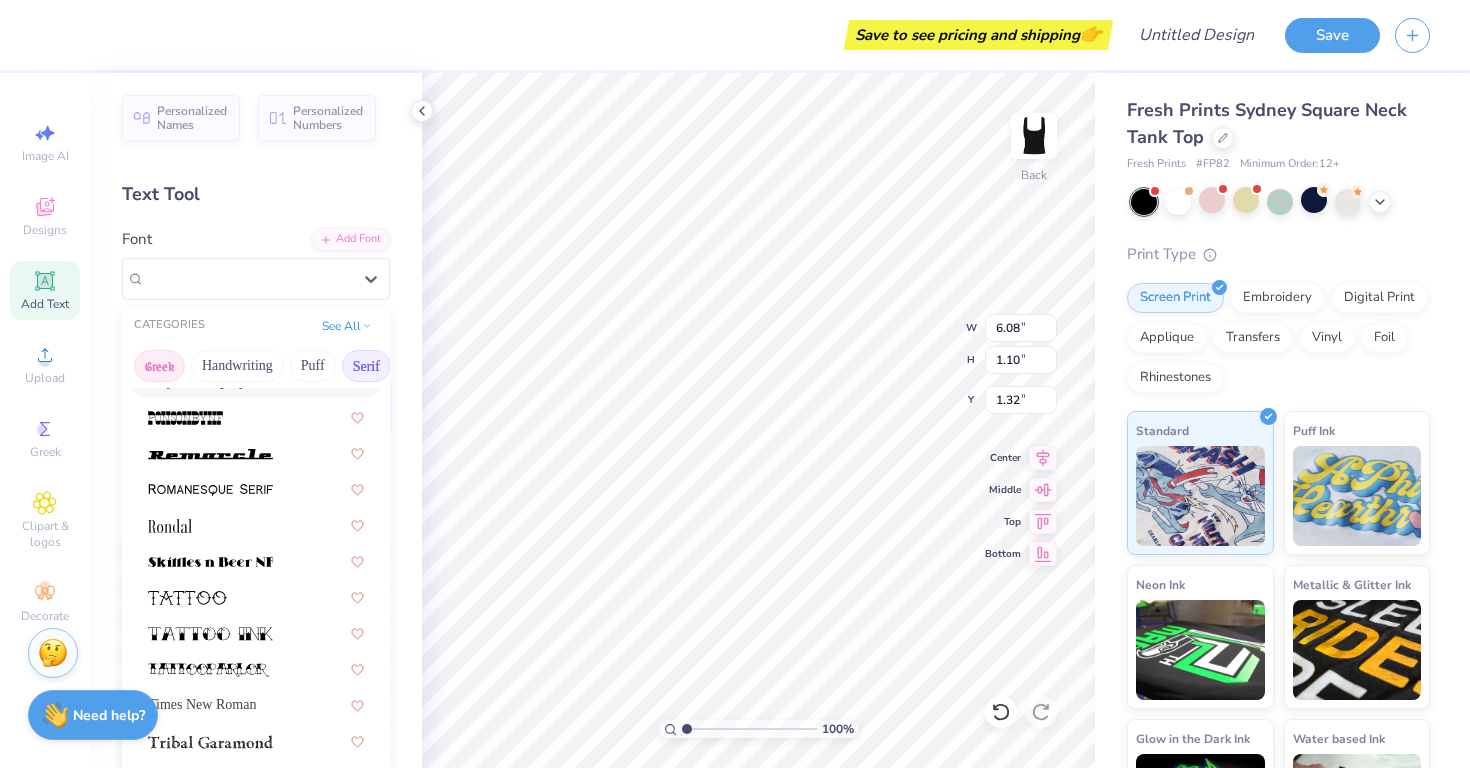 click on "Greek" at bounding box center (159, 366) 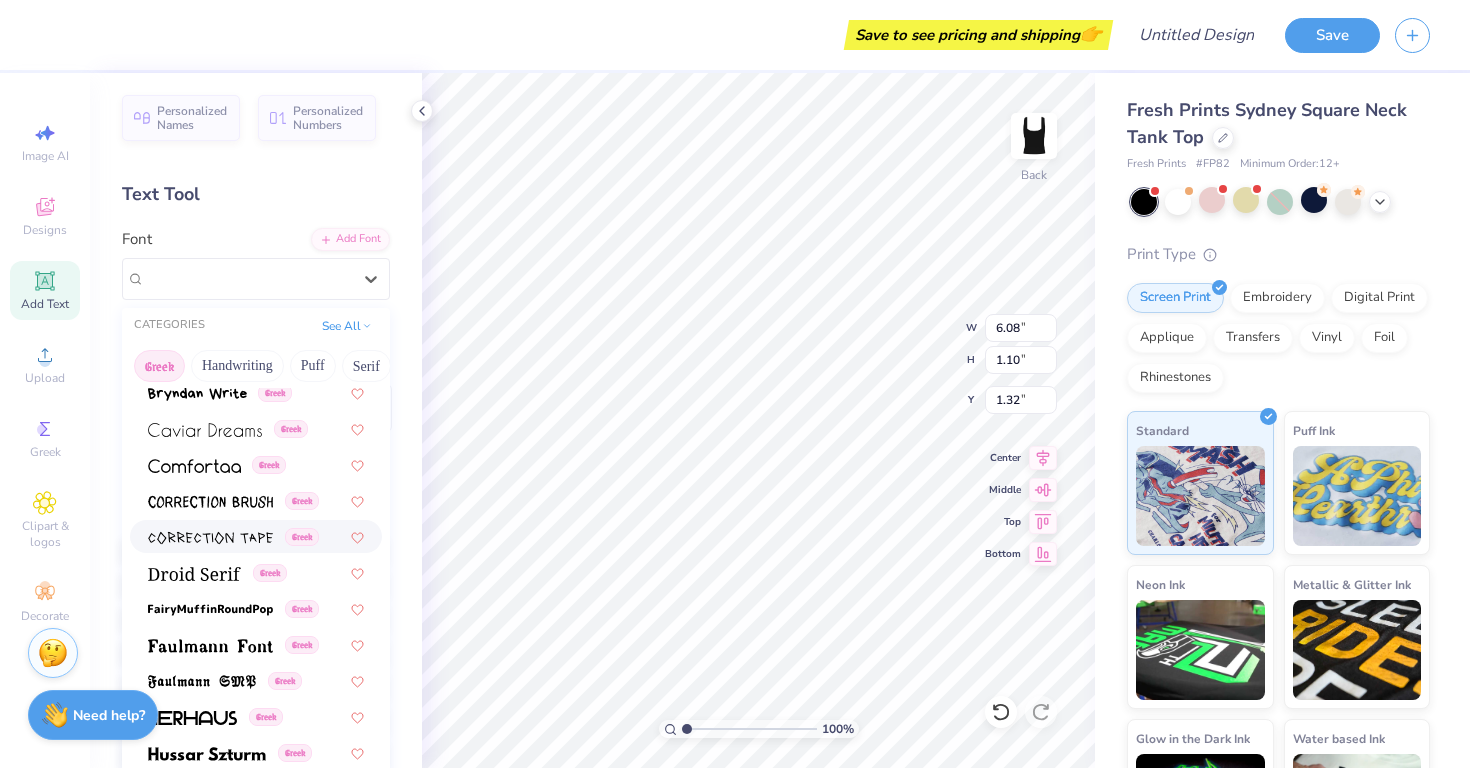 scroll, scrollTop: 454, scrollLeft: 0, axis: vertical 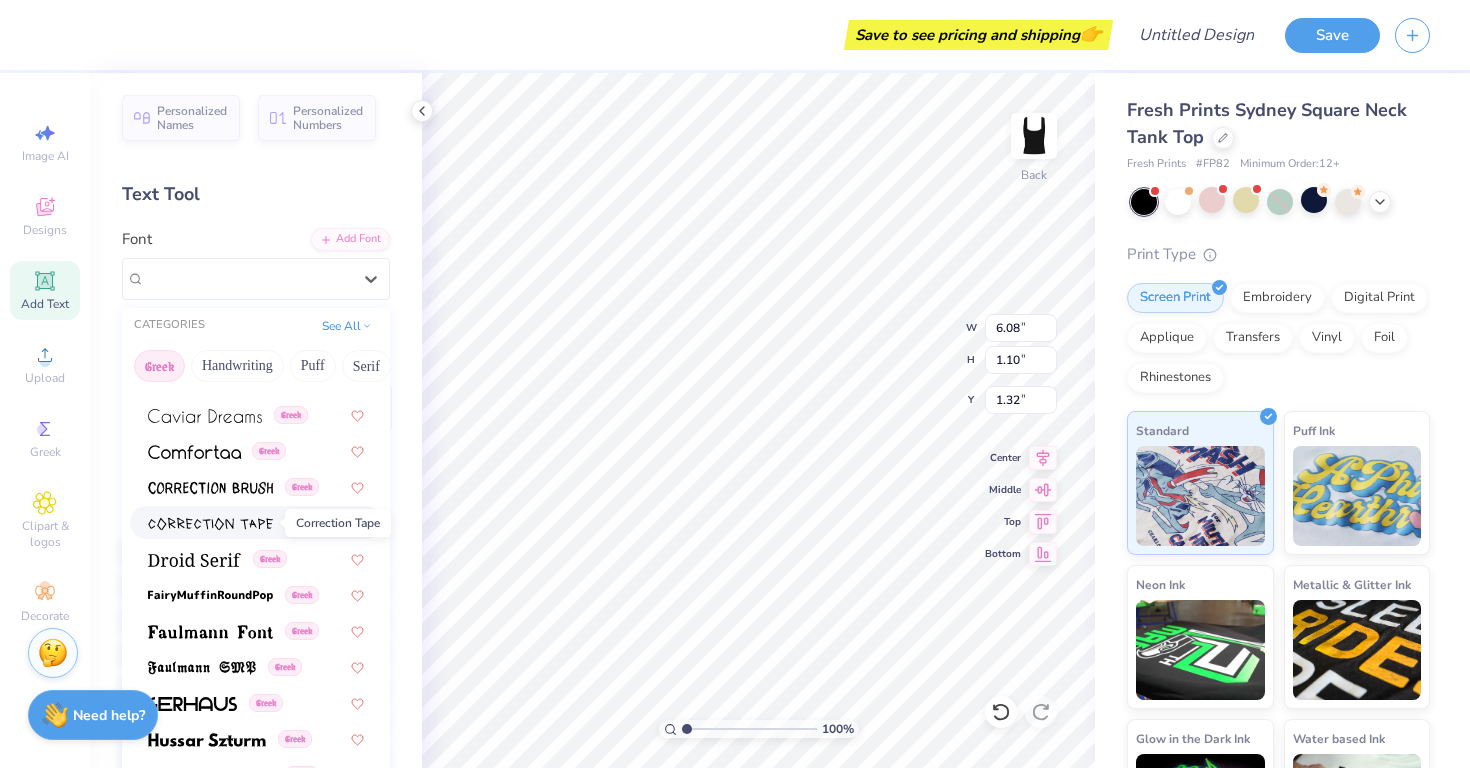 click at bounding box center (210, 524) 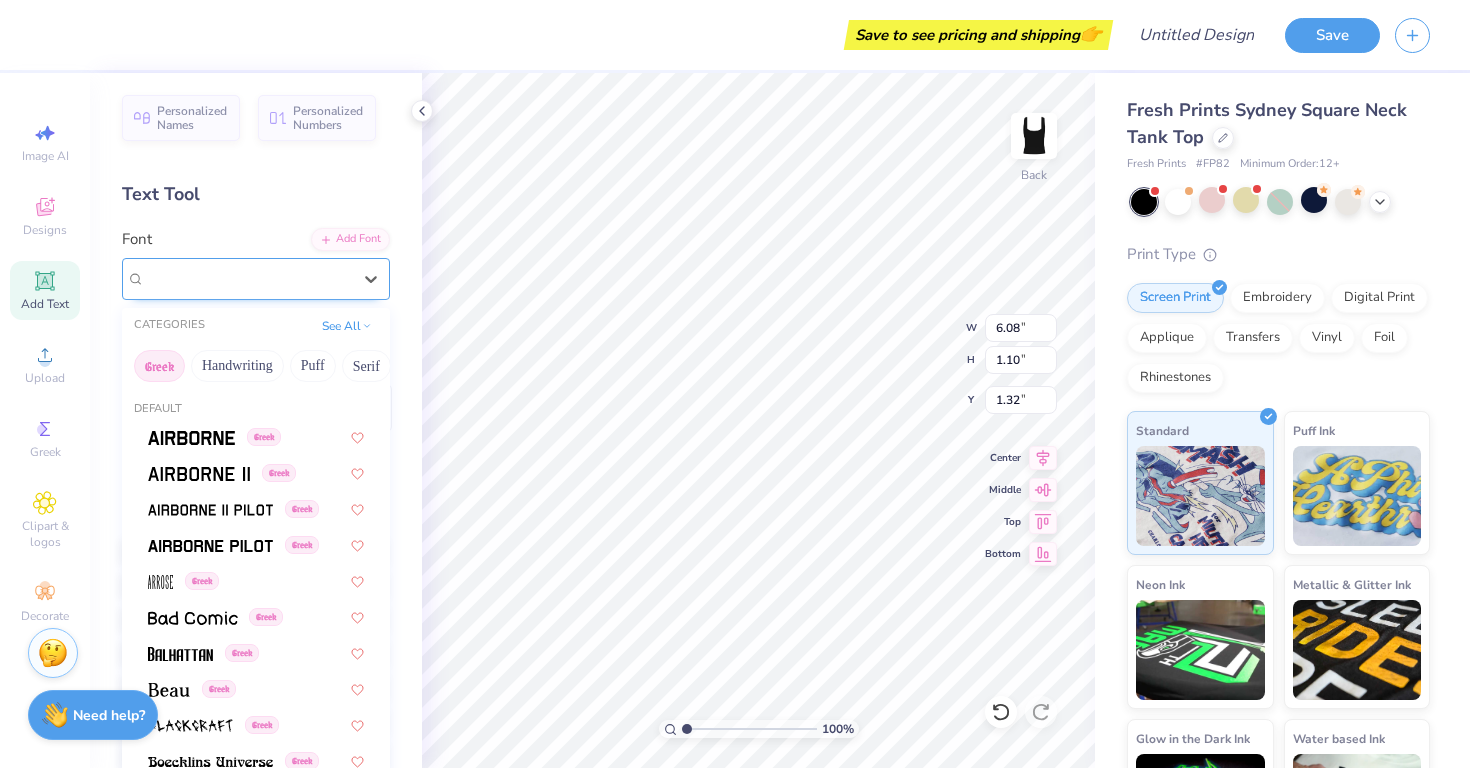 click on "Correction Tape Greek" at bounding box center (248, 278) 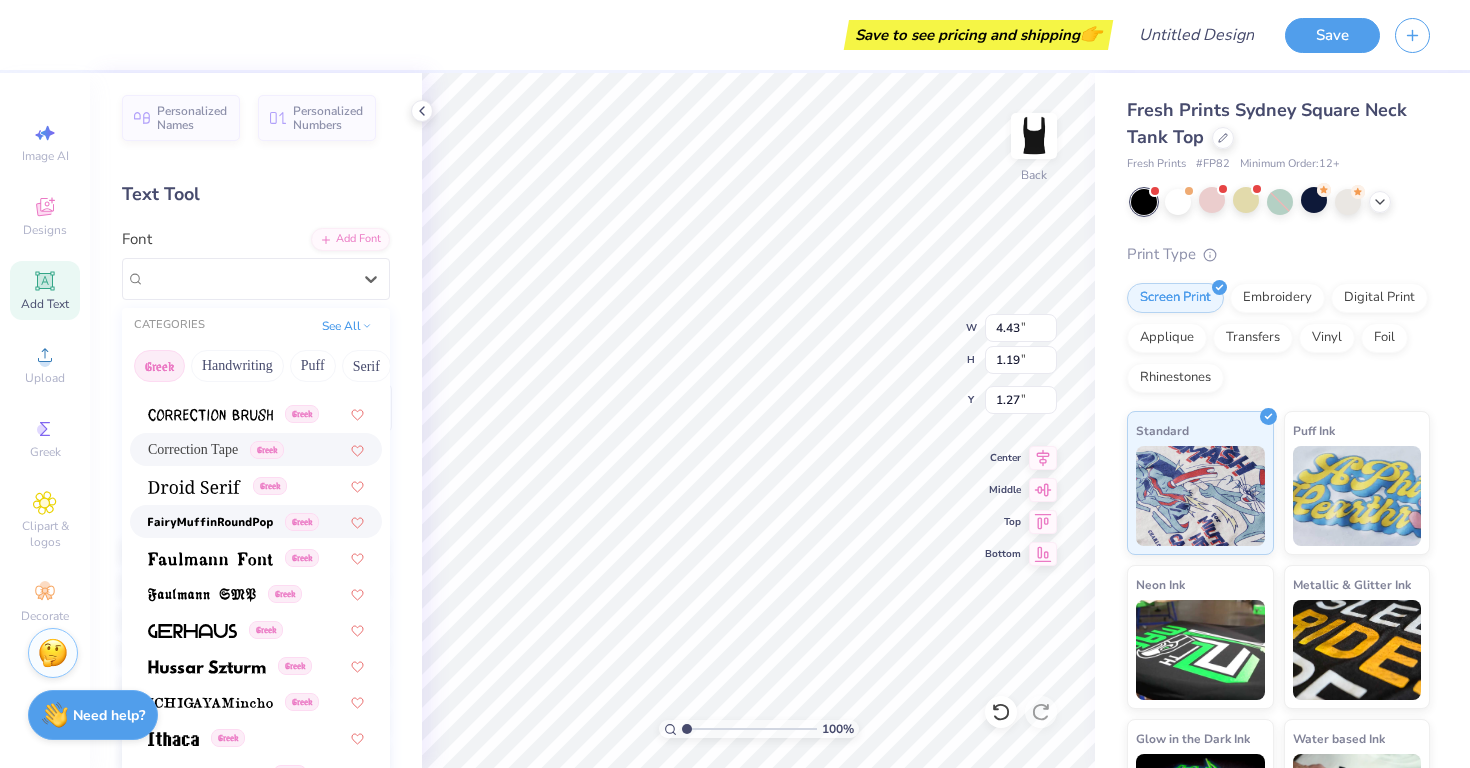 scroll, scrollTop: 551, scrollLeft: 0, axis: vertical 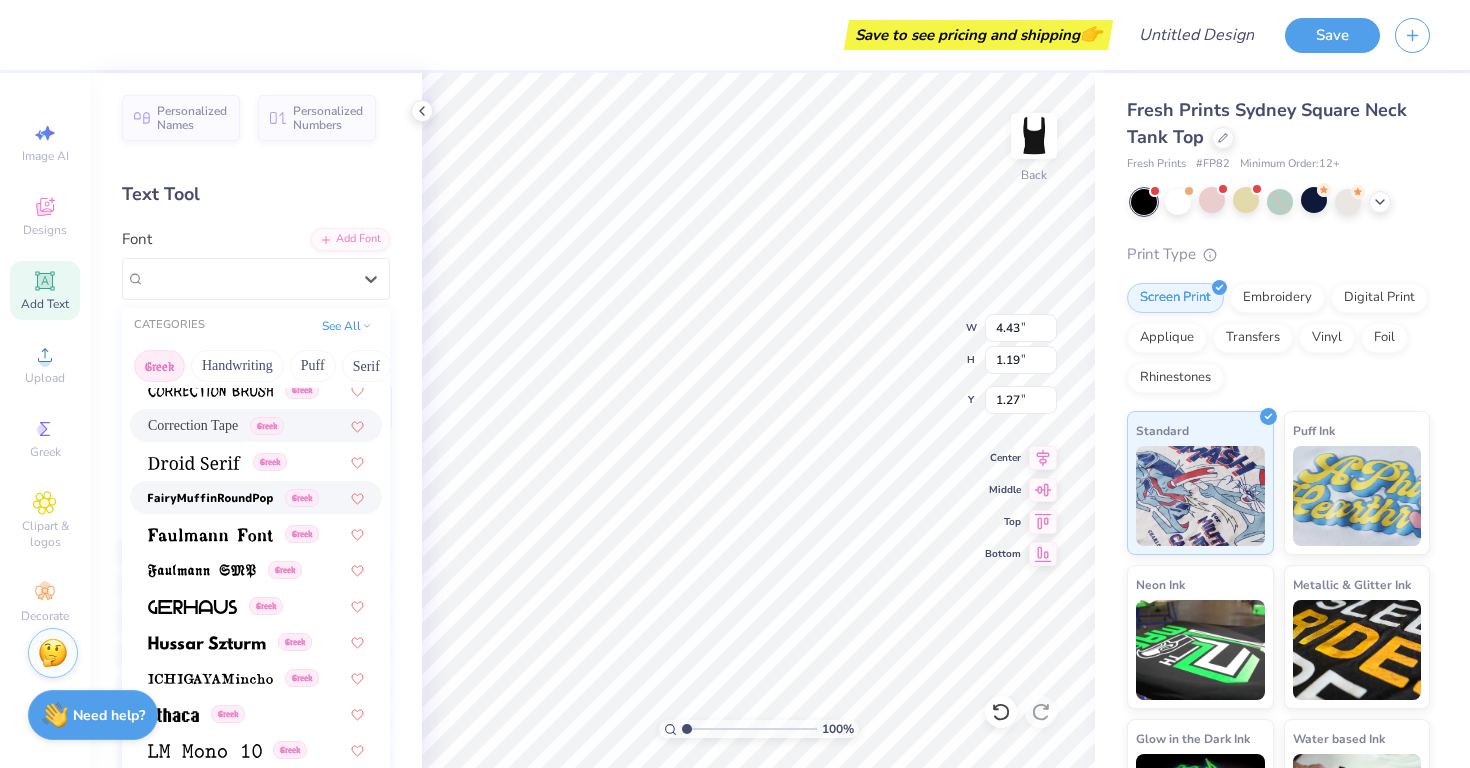 click at bounding box center [210, 497] 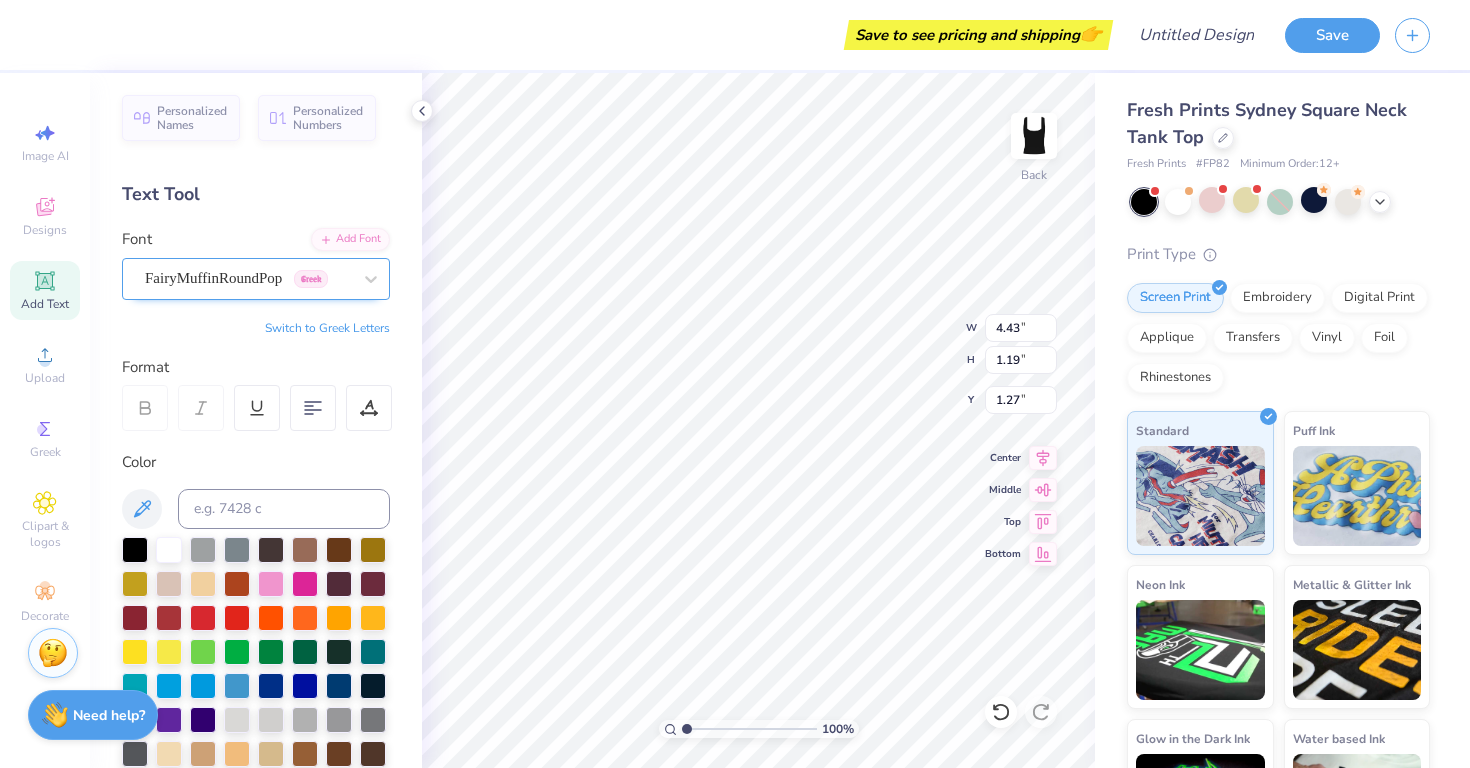 type on "5.10" 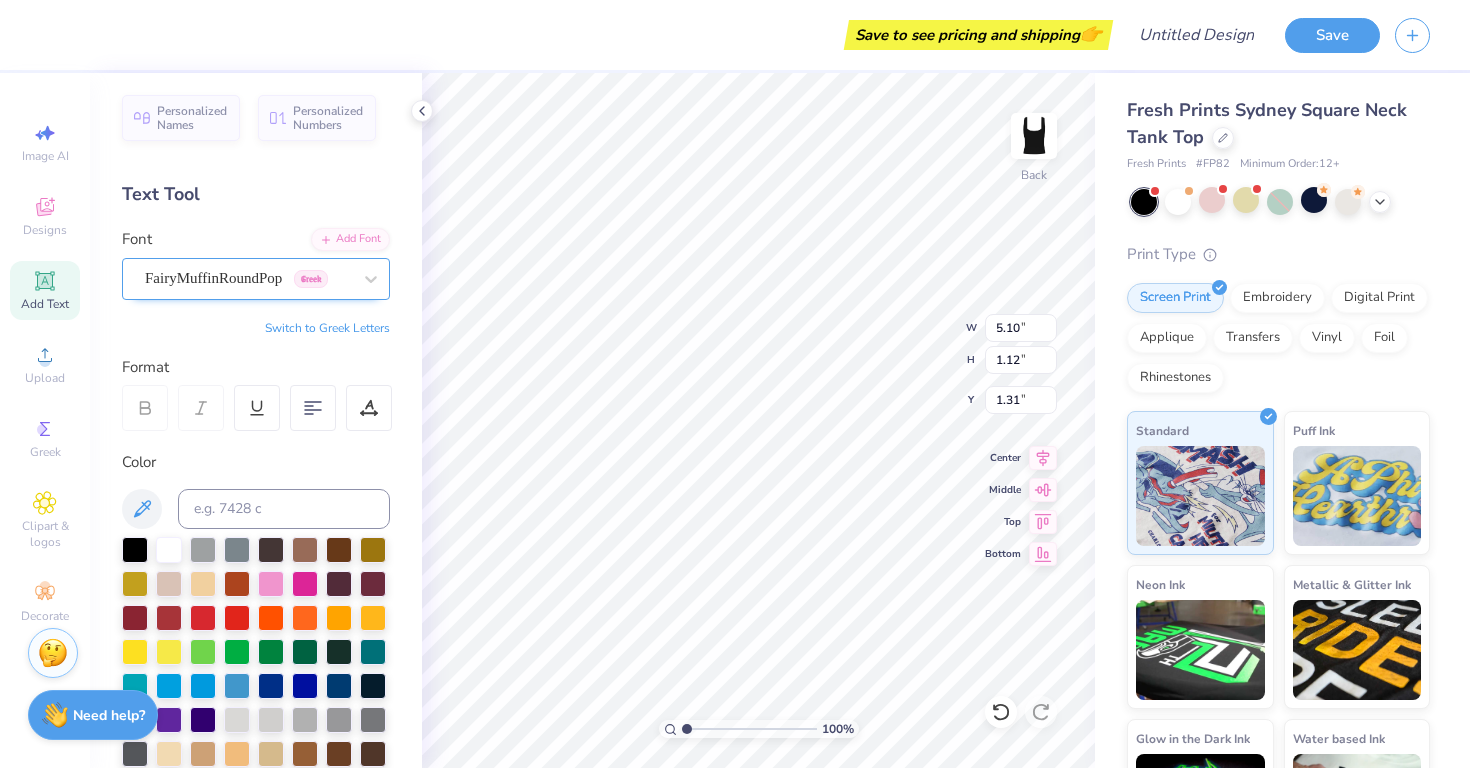 click on "FairyMuffinRoundPop Greek" at bounding box center [248, 278] 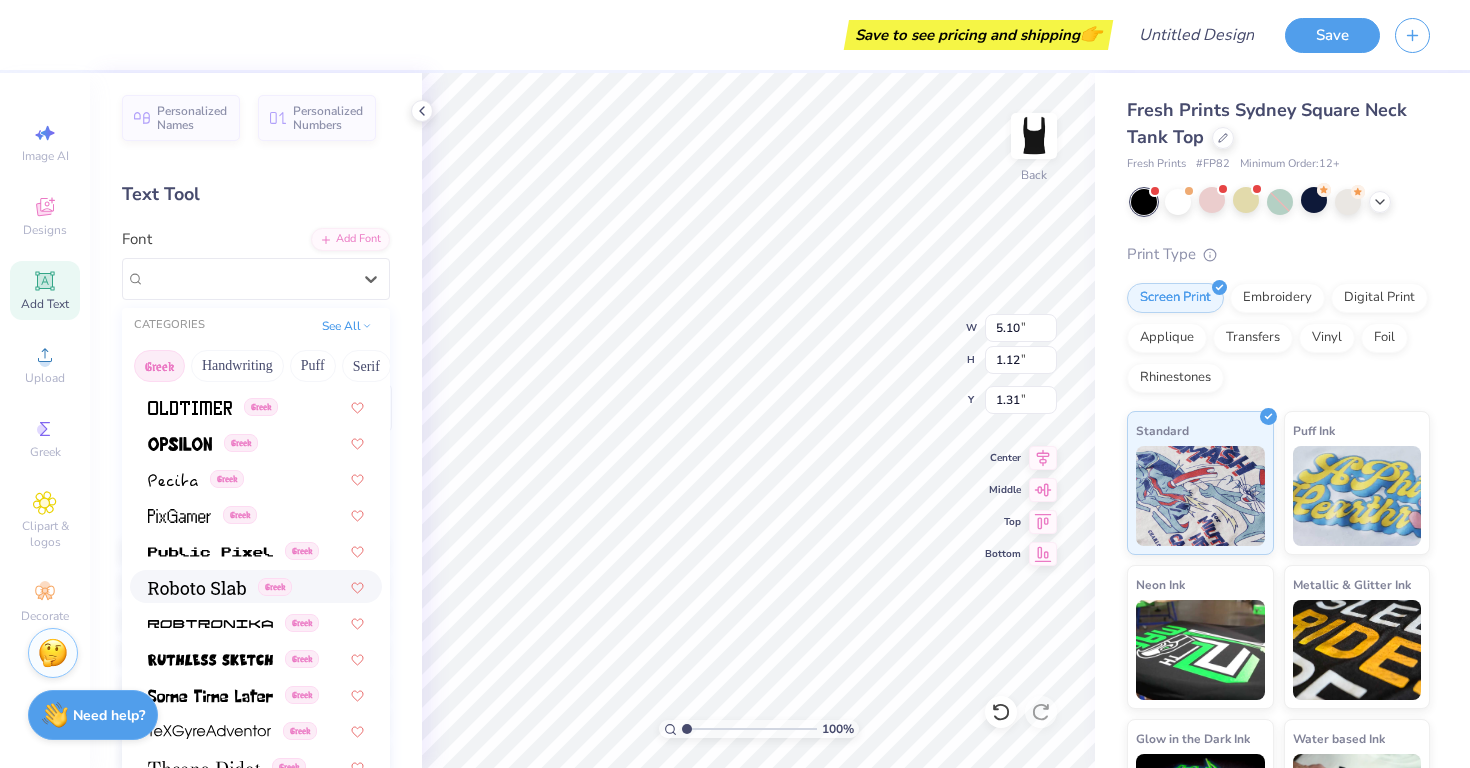 scroll, scrollTop: 1210, scrollLeft: 0, axis: vertical 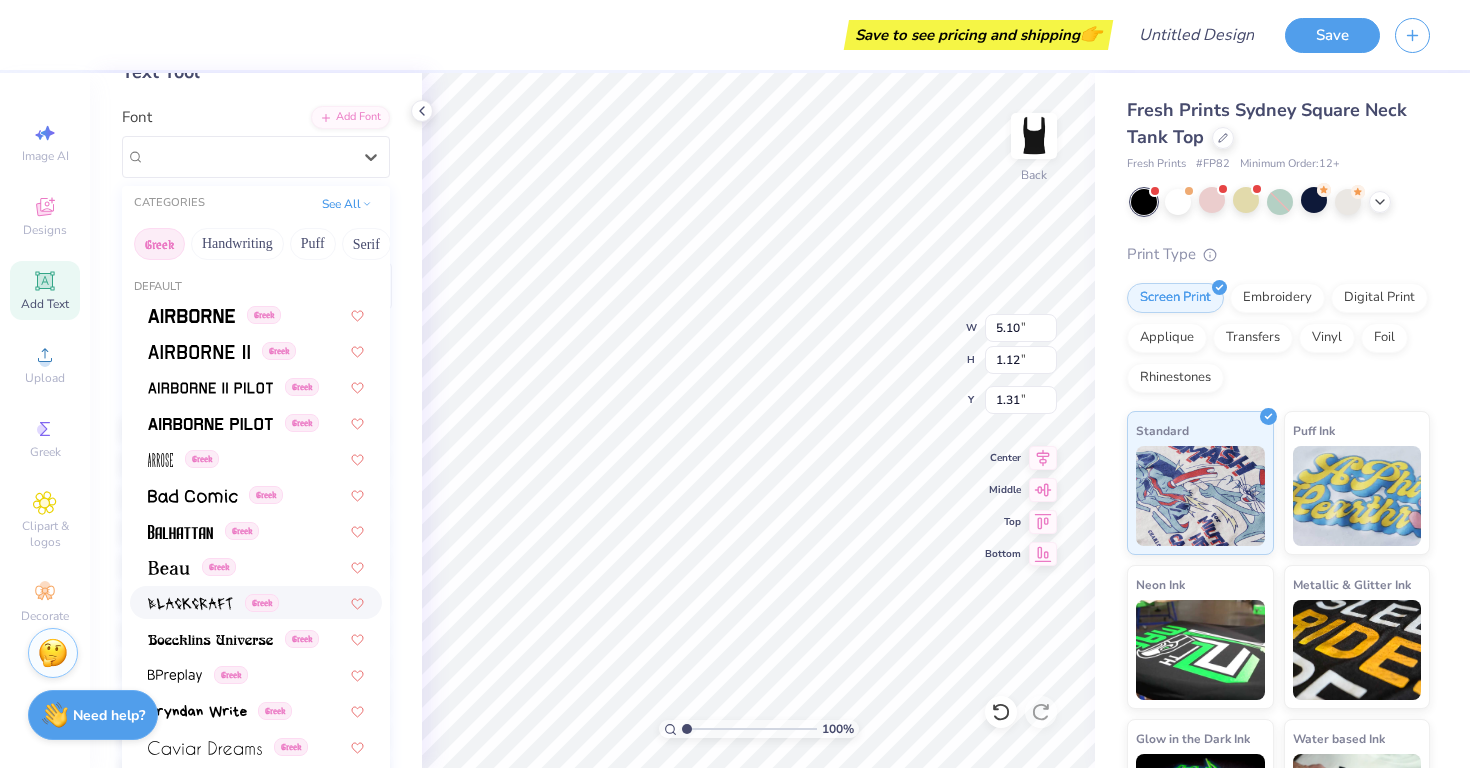 click at bounding box center [1280, 202] 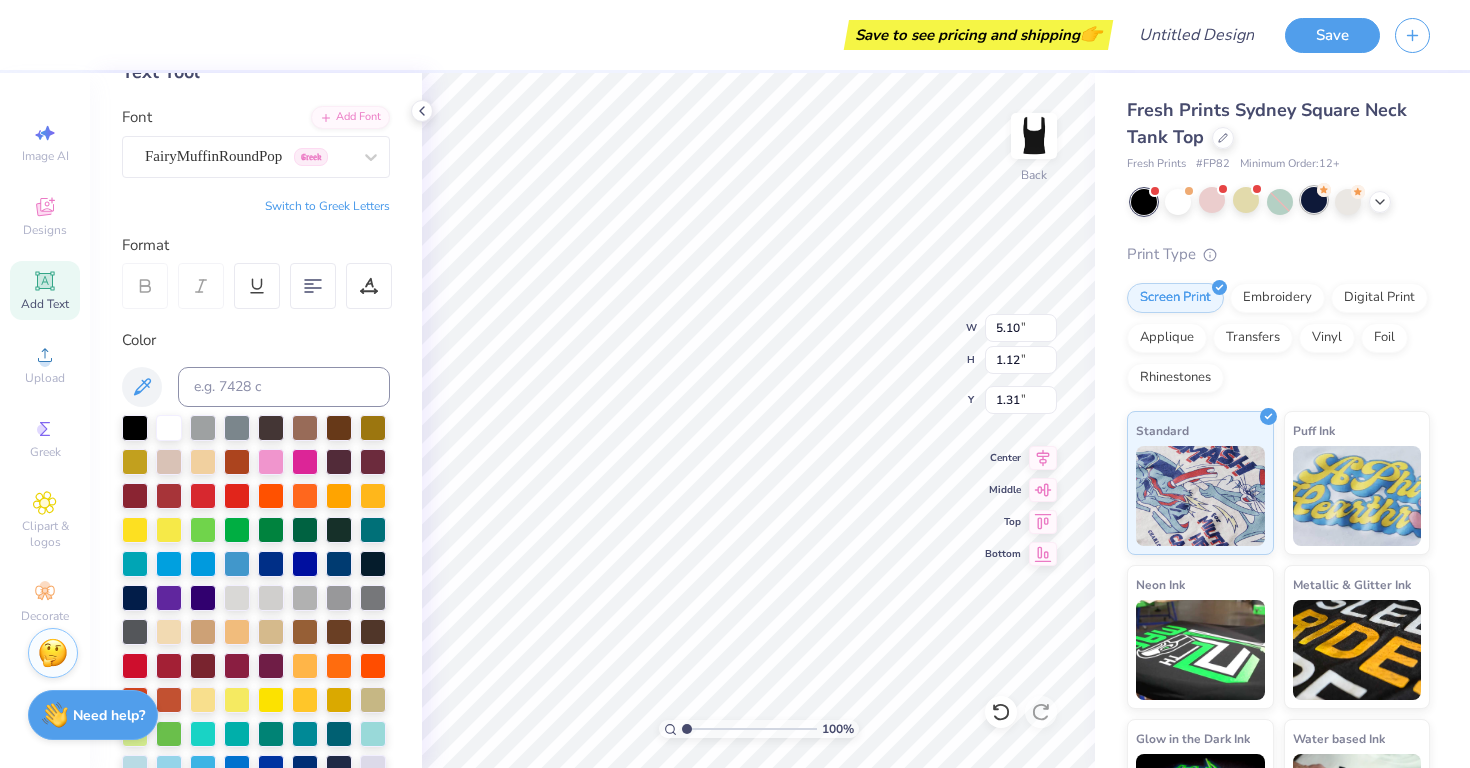 click at bounding box center [1314, 200] 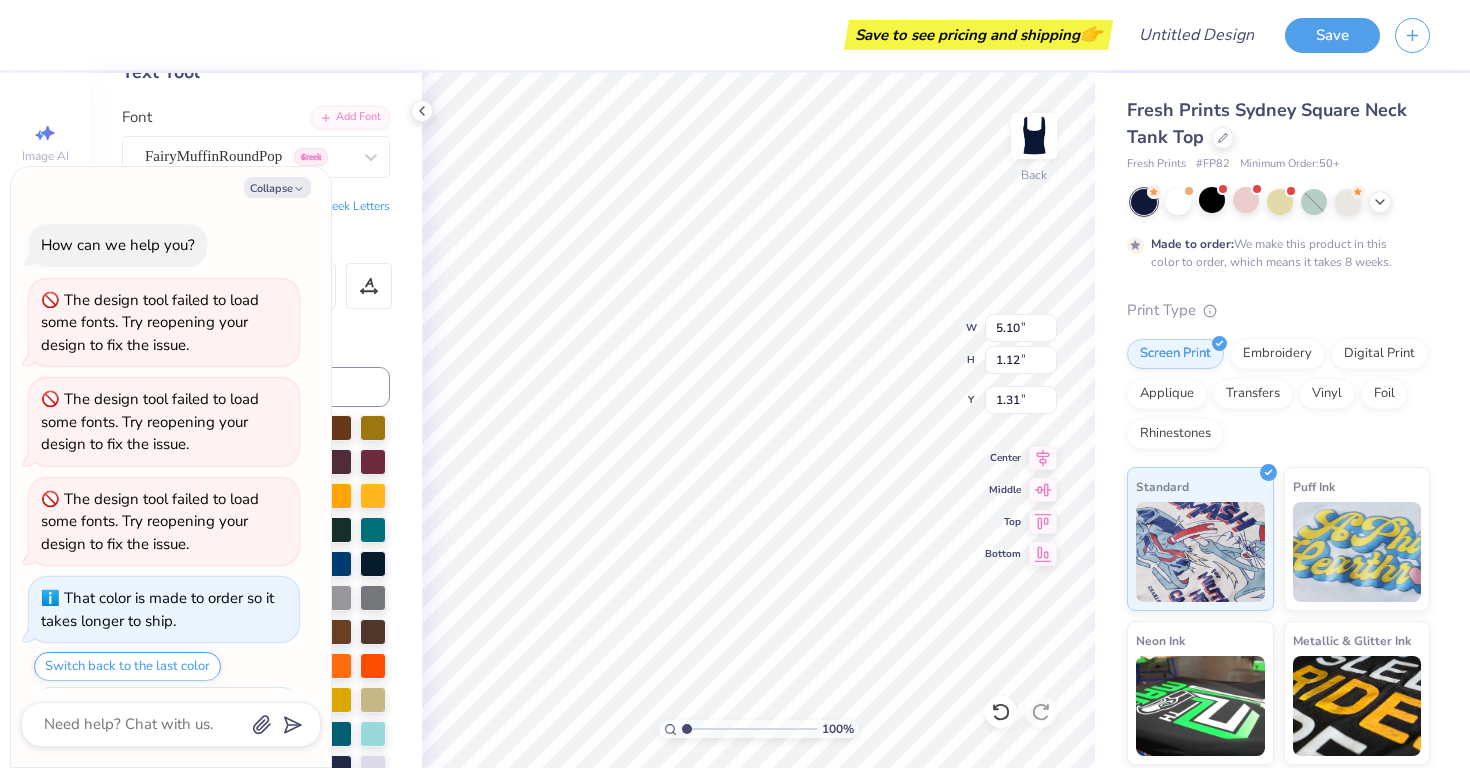 scroll, scrollTop: 1699, scrollLeft: 0, axis: vertical 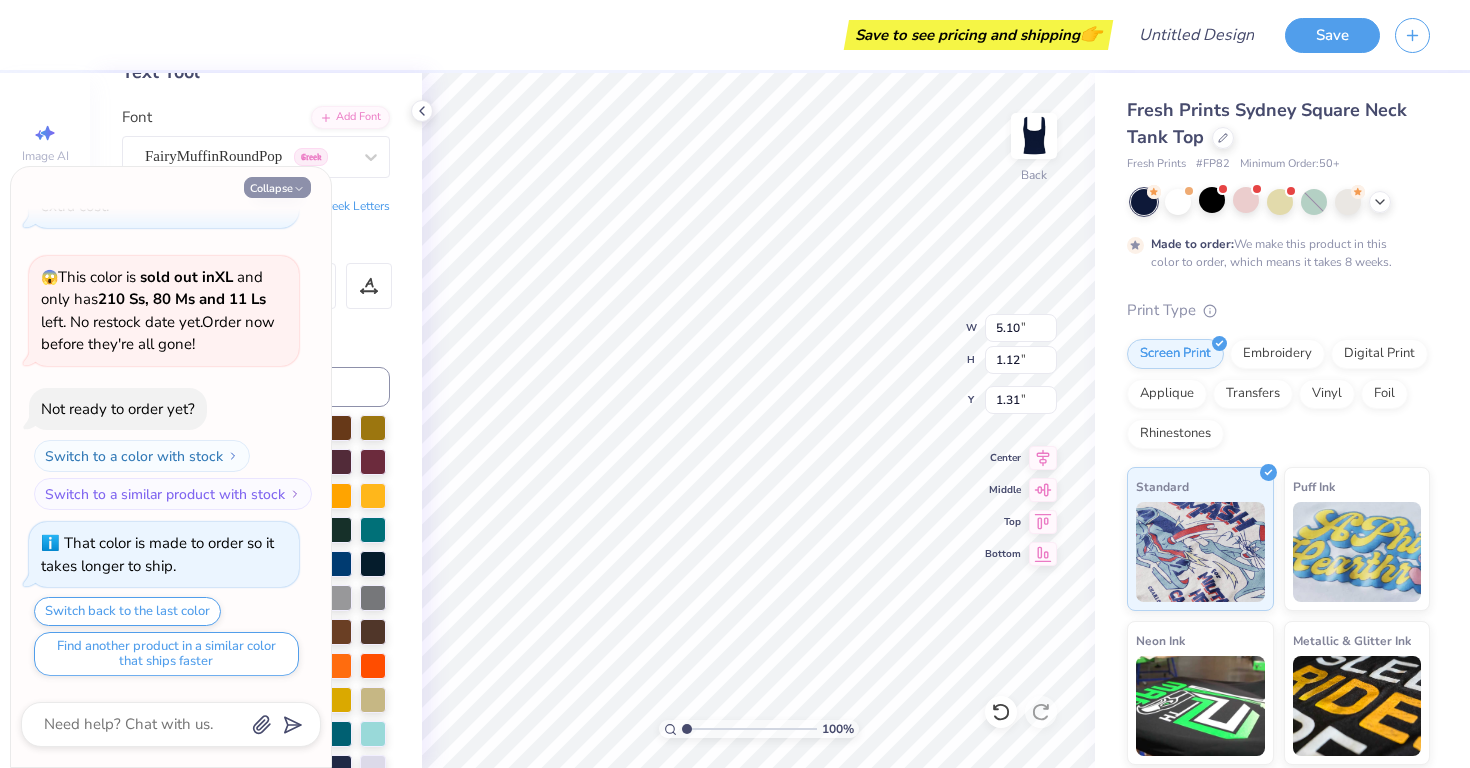click on "Collapse" at bounding box center (277, 187) 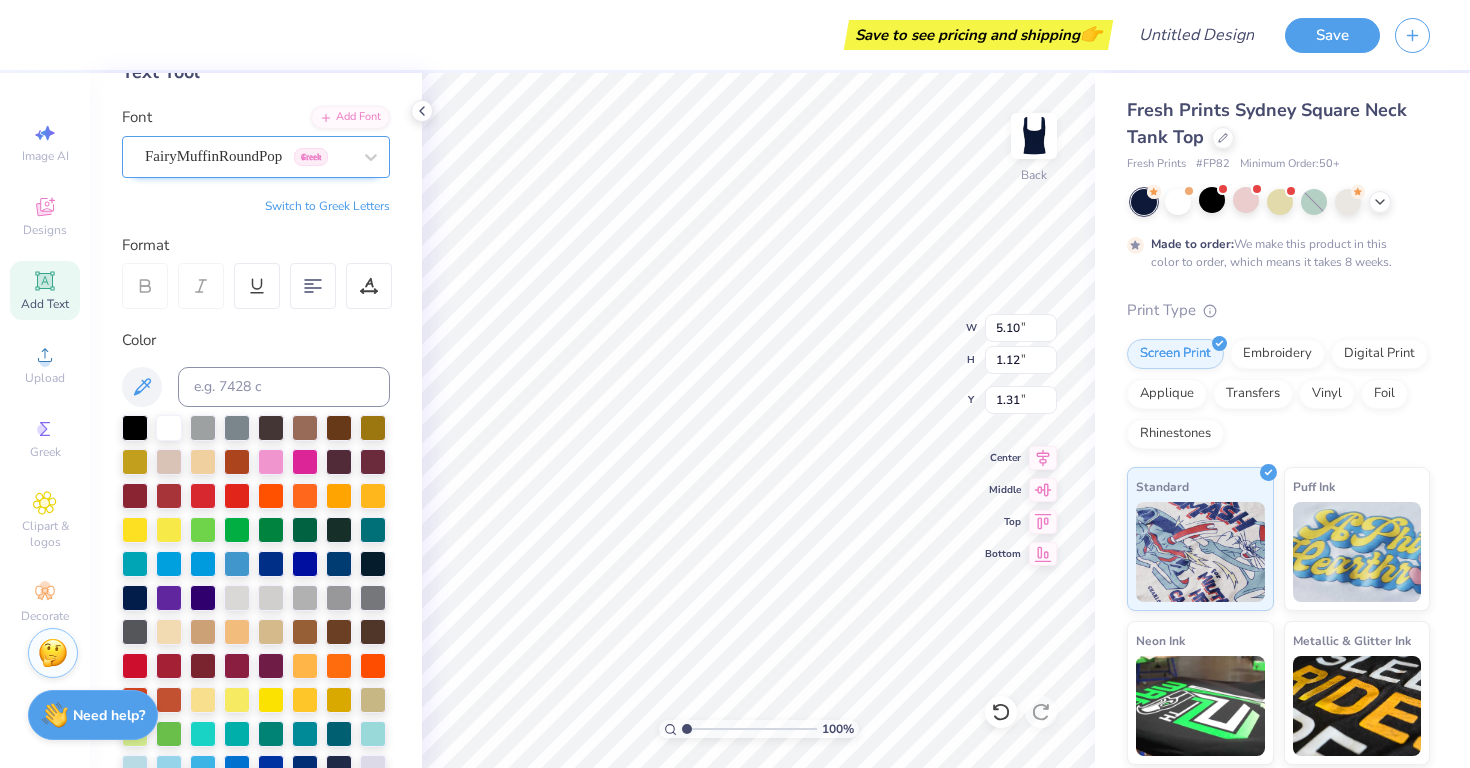 click on "FairyMuffinRoundPop Greek" at bounding box center [248, 156] 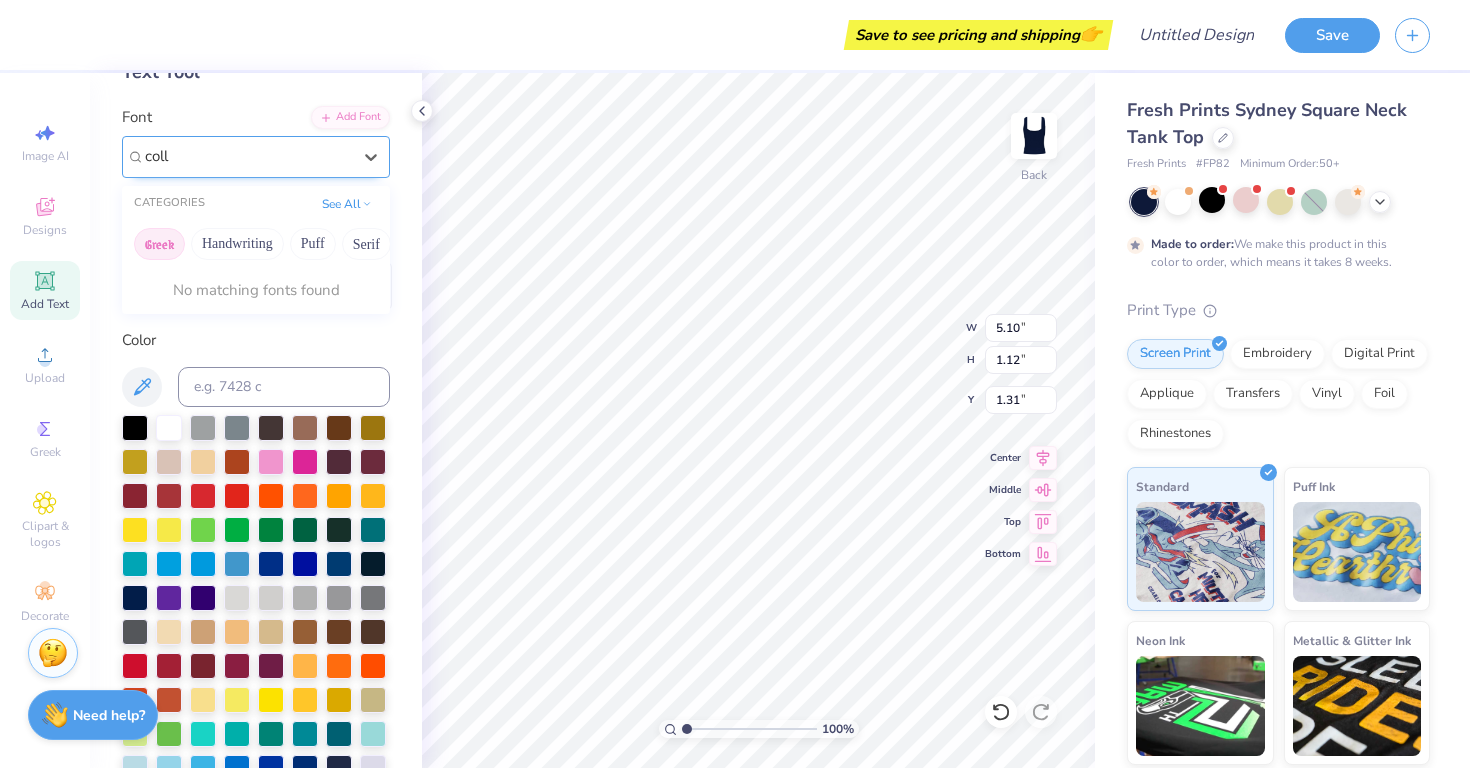 click on "Greek" at bounding box center (159, 244) 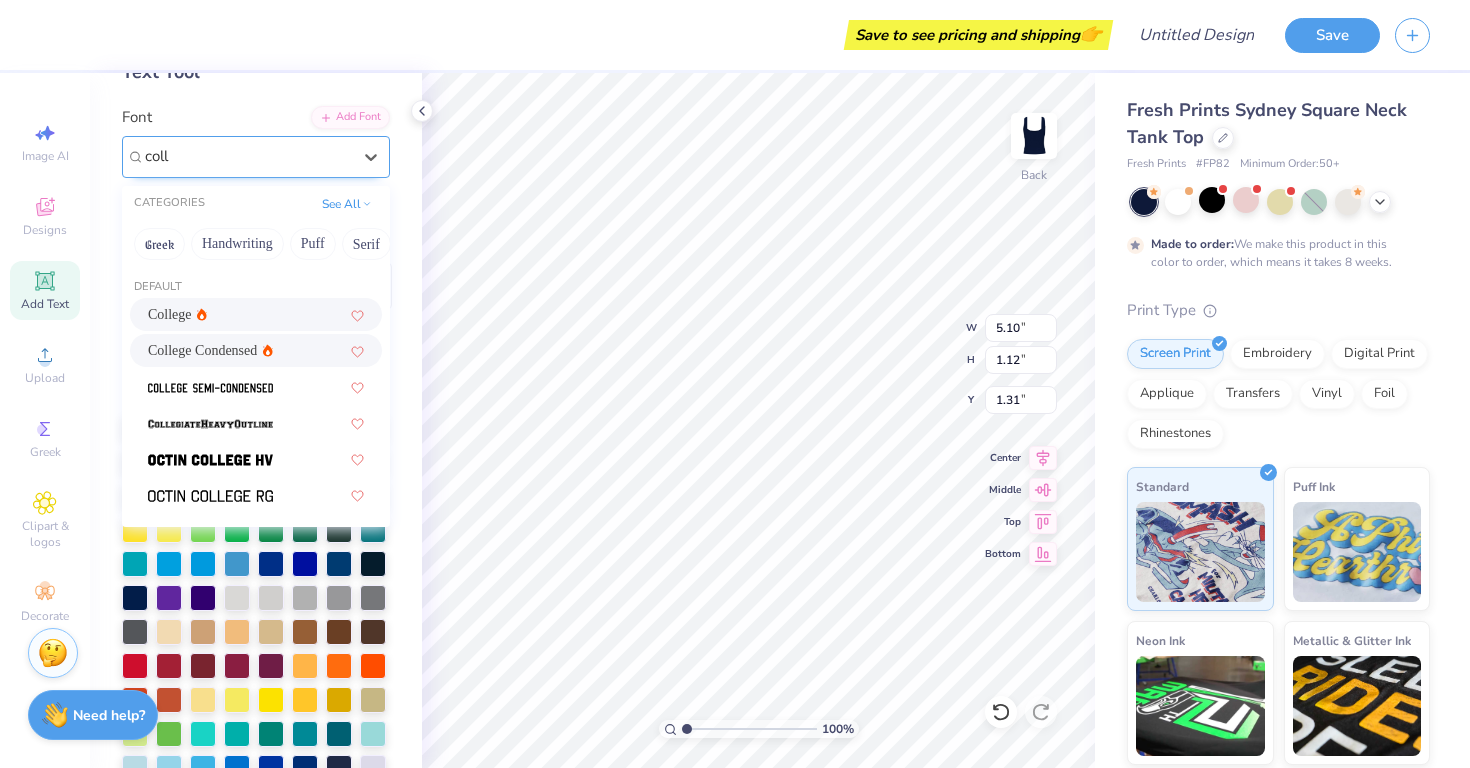click on "College" at bounding box center [170, 314] 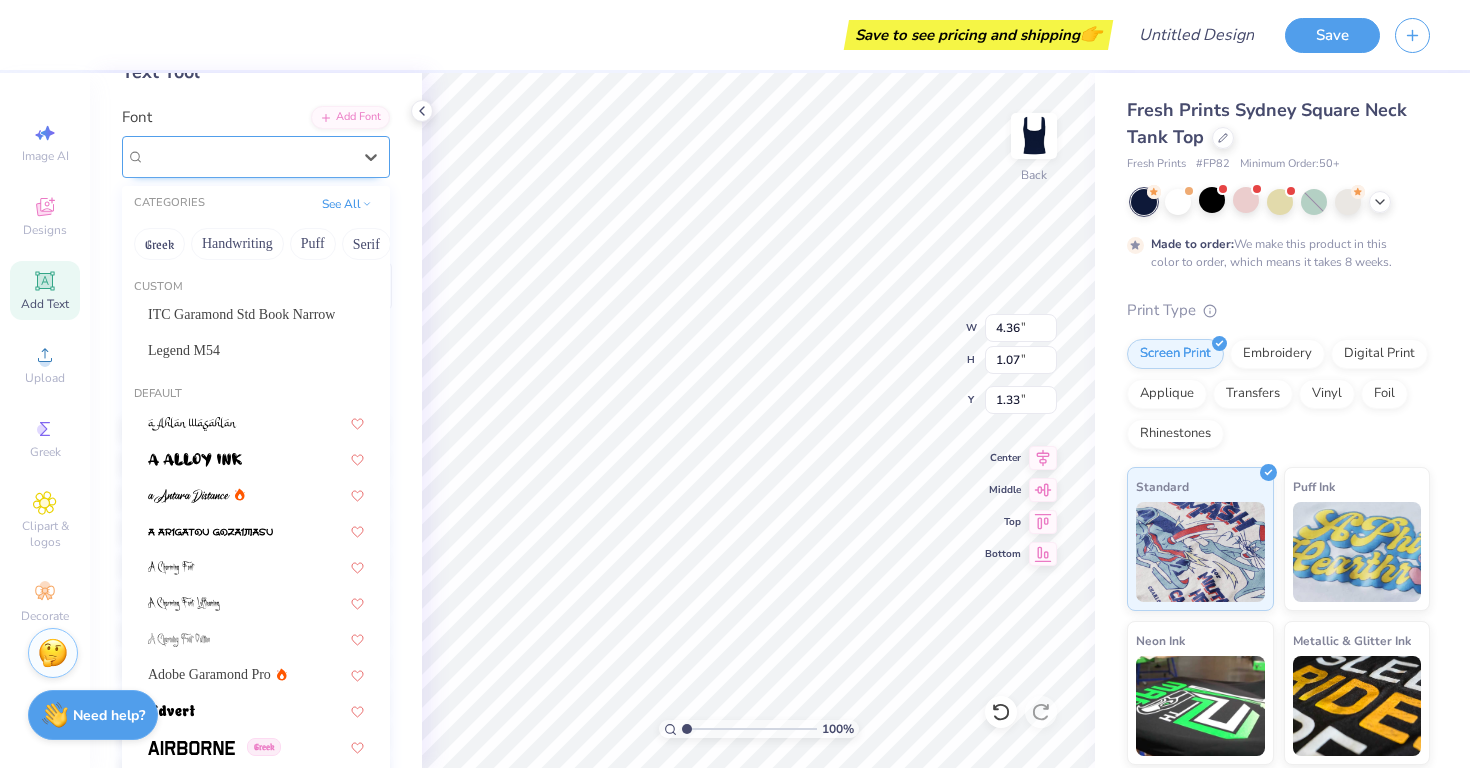 click on "College" at bounding box center [248, 156] 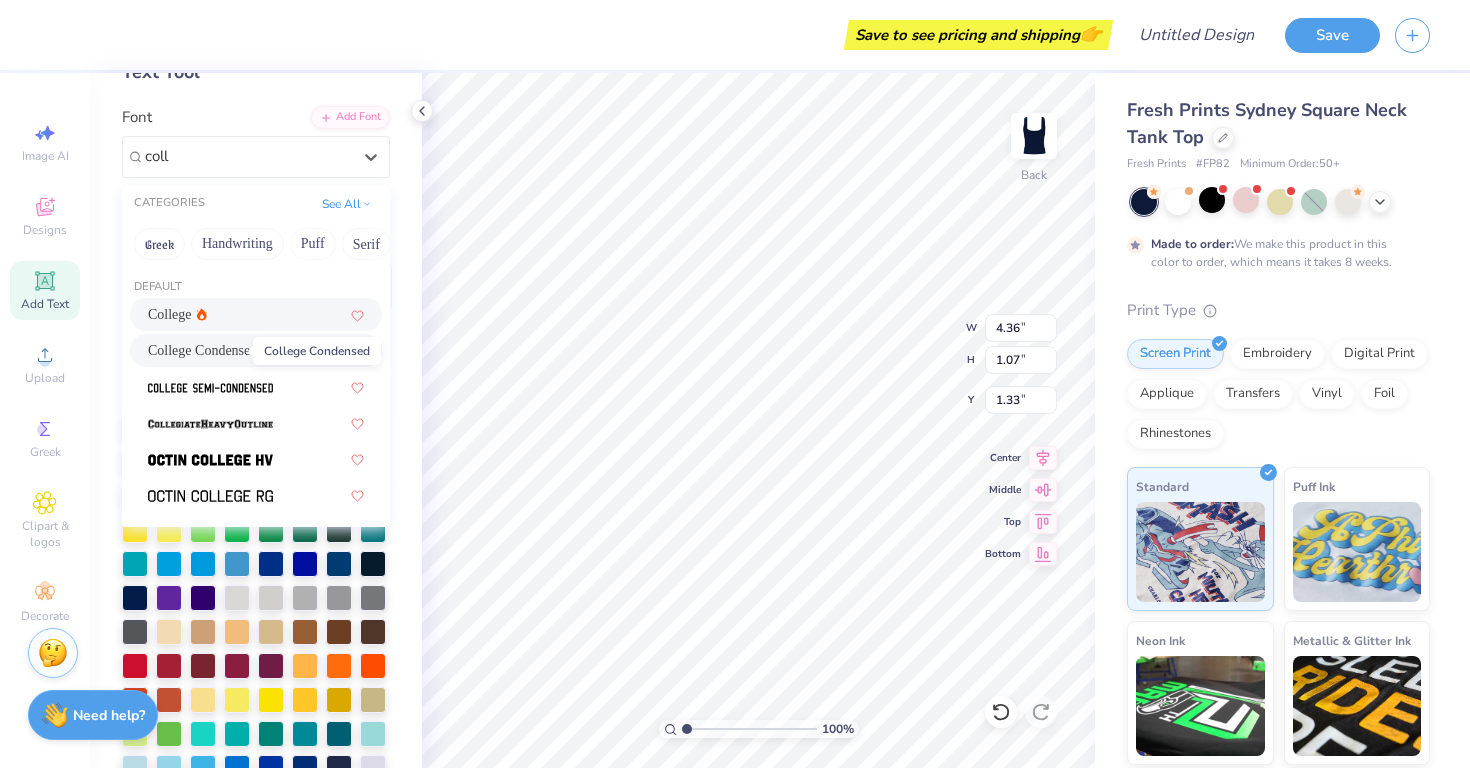 click on "College Condensed" at bounding box center (202, 350) 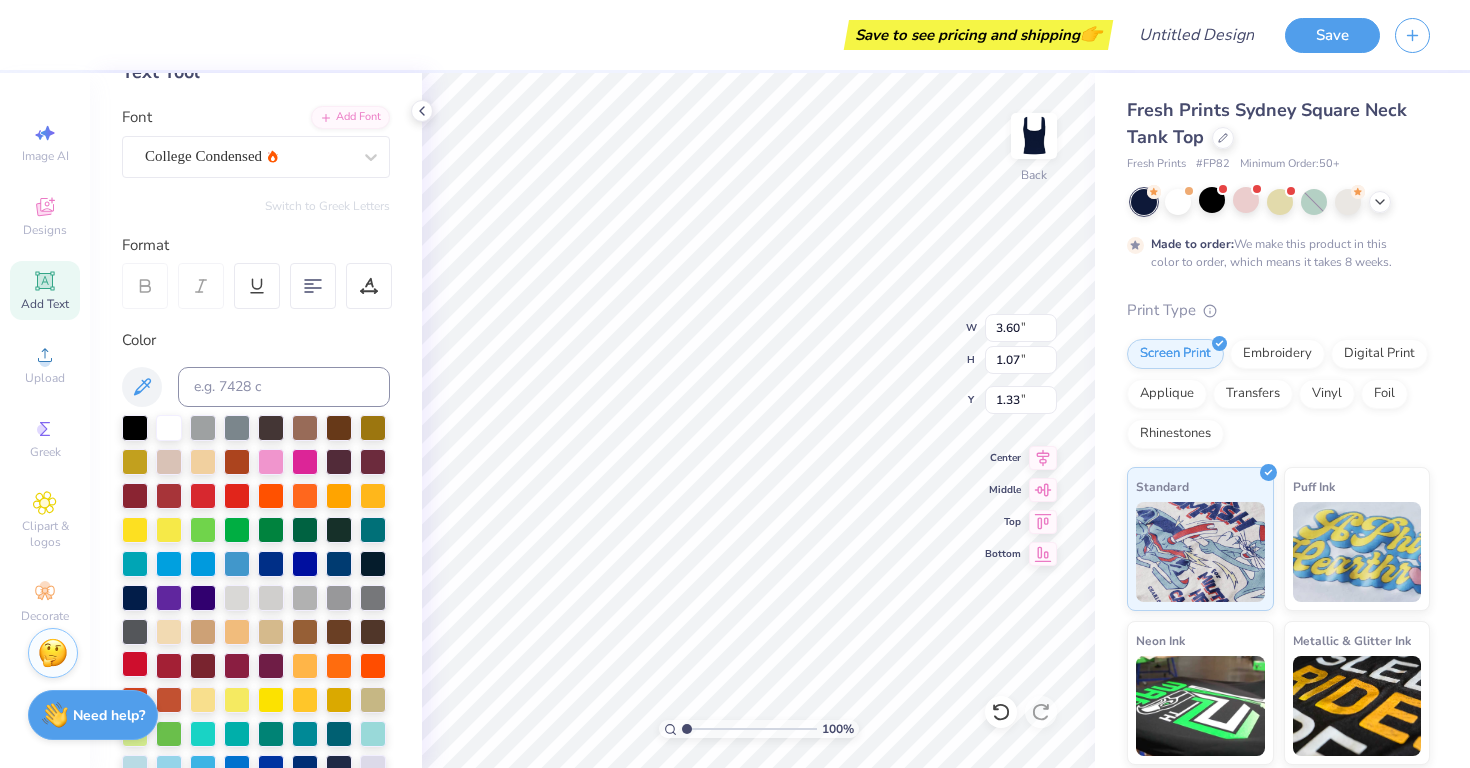 click at bounding box center (135, 664) 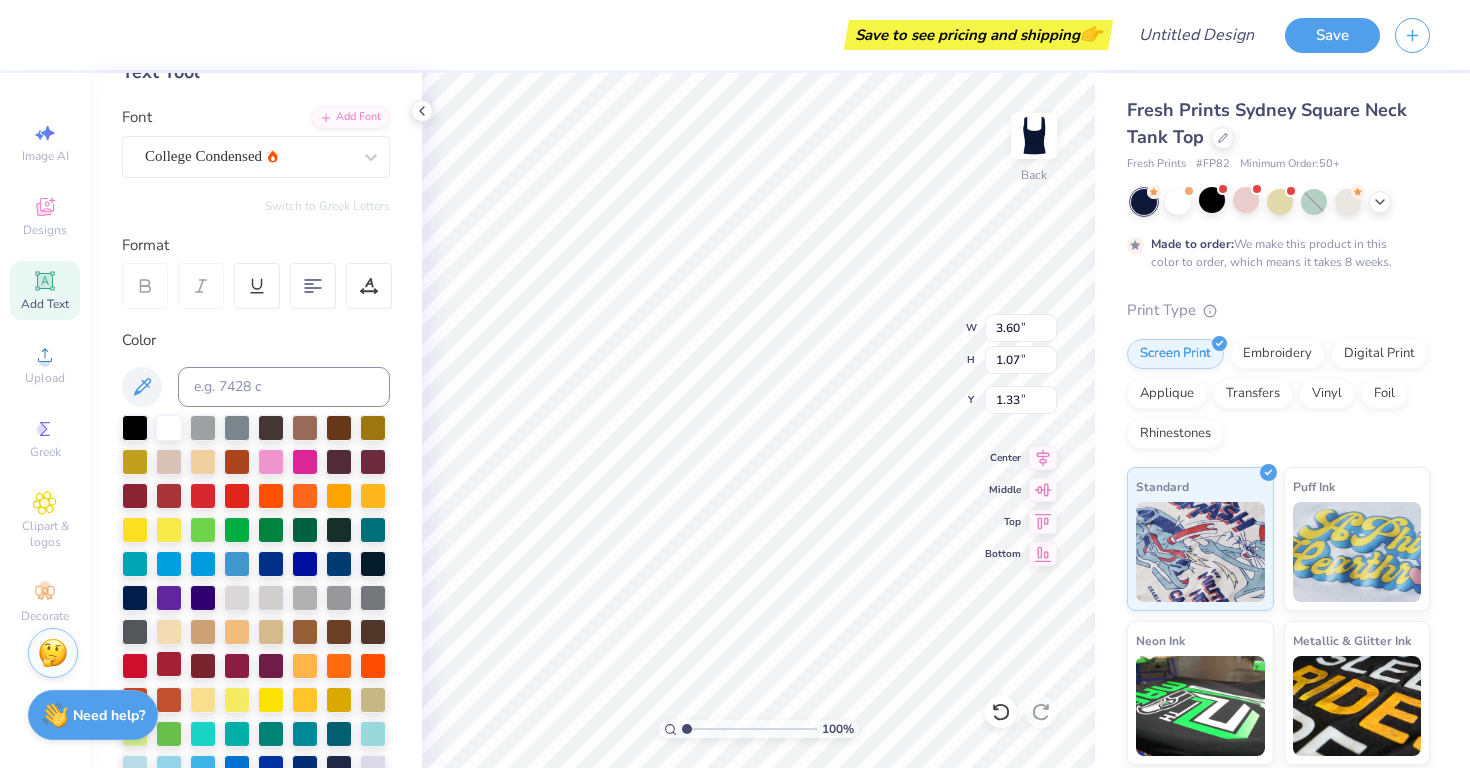 click at bounding box center (169, 664) 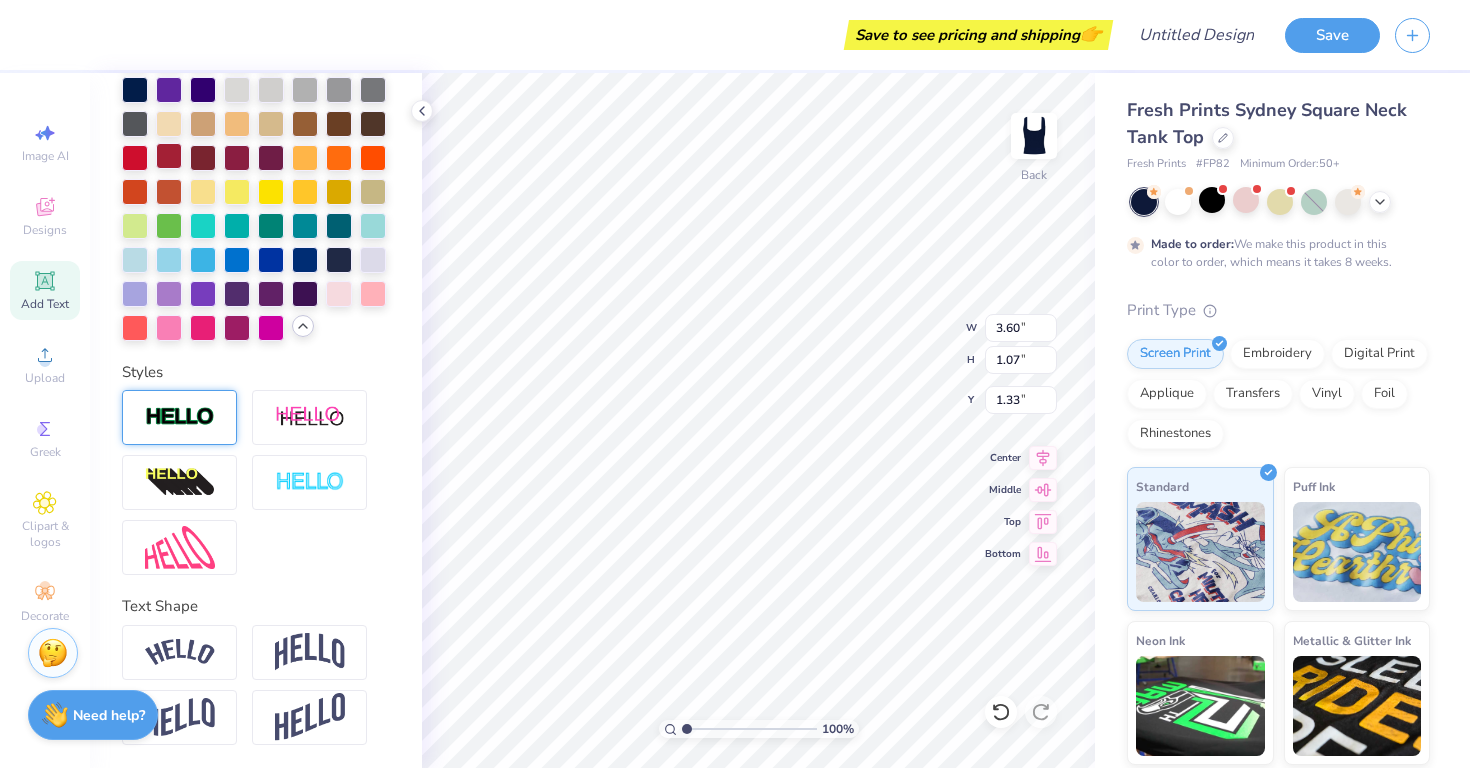 scroll, scrollTop: 631, scrollLeft: 0, axis: vertical 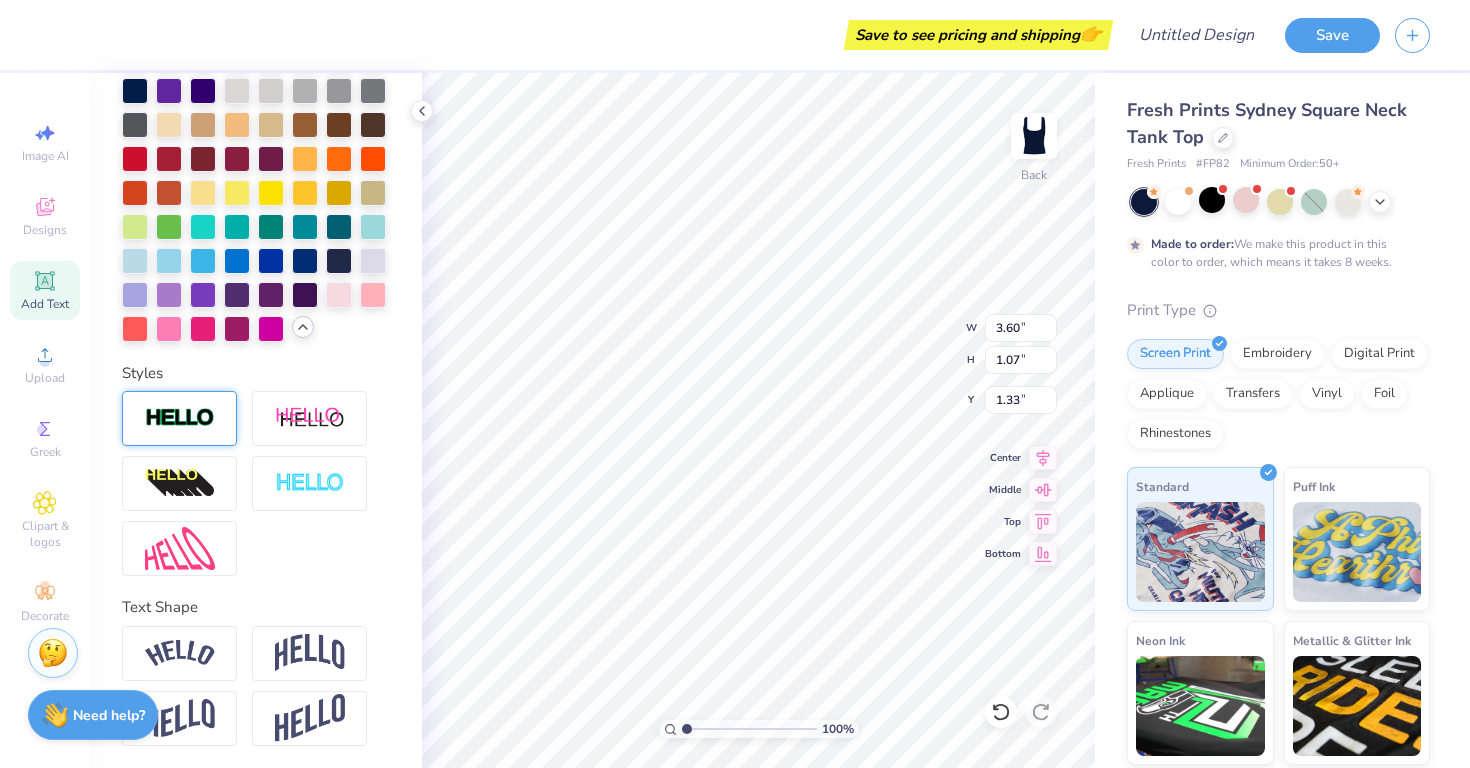 click at bounding box center (180, 418) 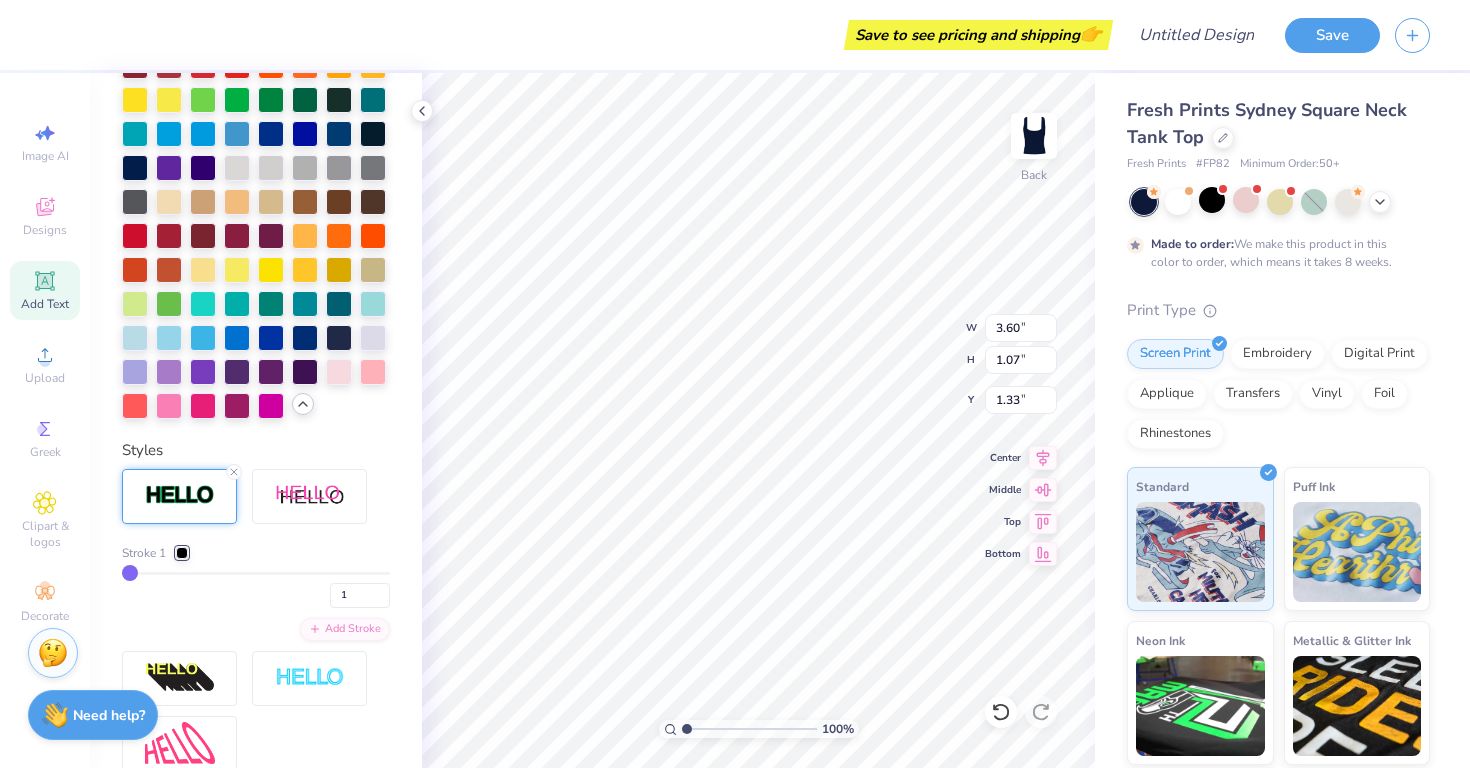 type on "3.62" 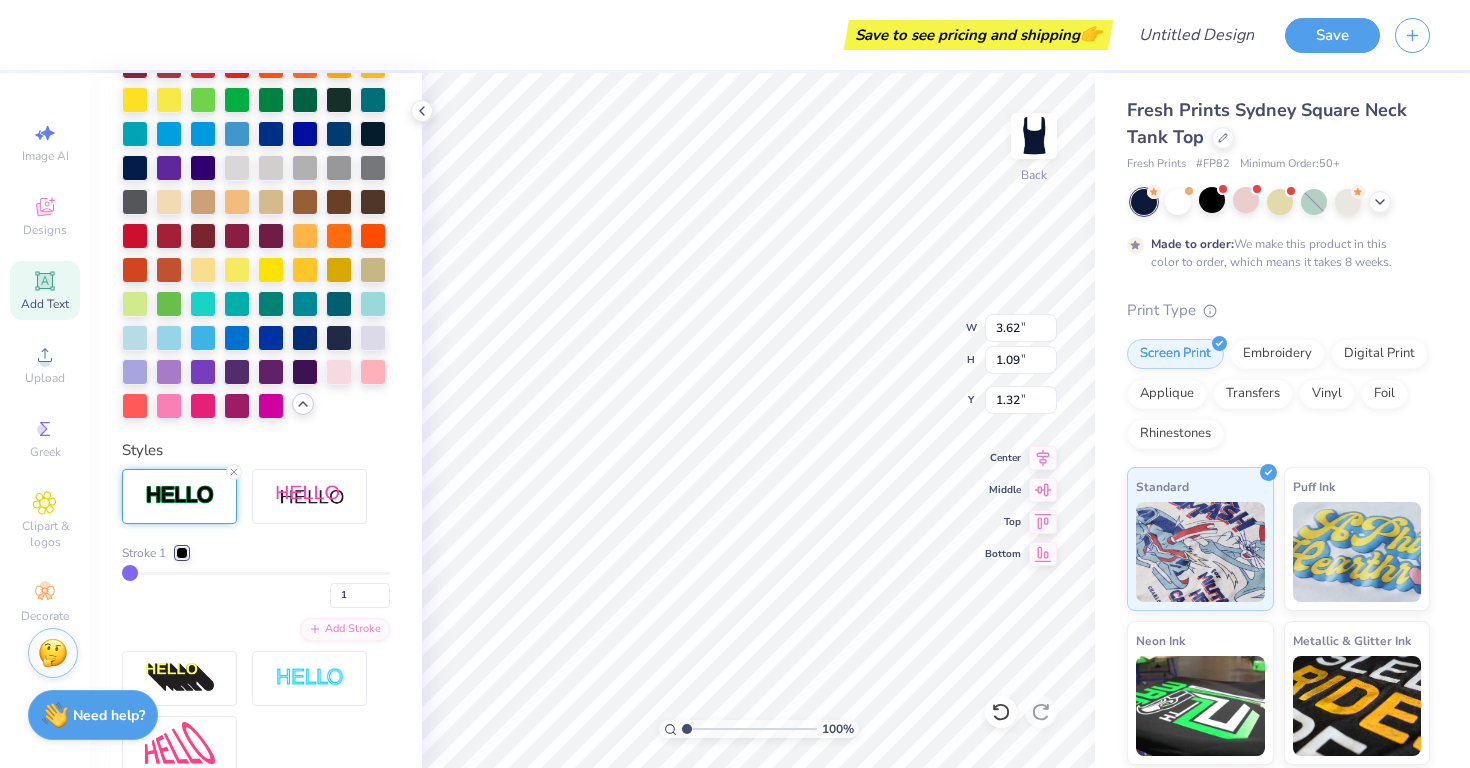 scroll, scrollTop: 709, scrollLeft: 0, axis: vertical 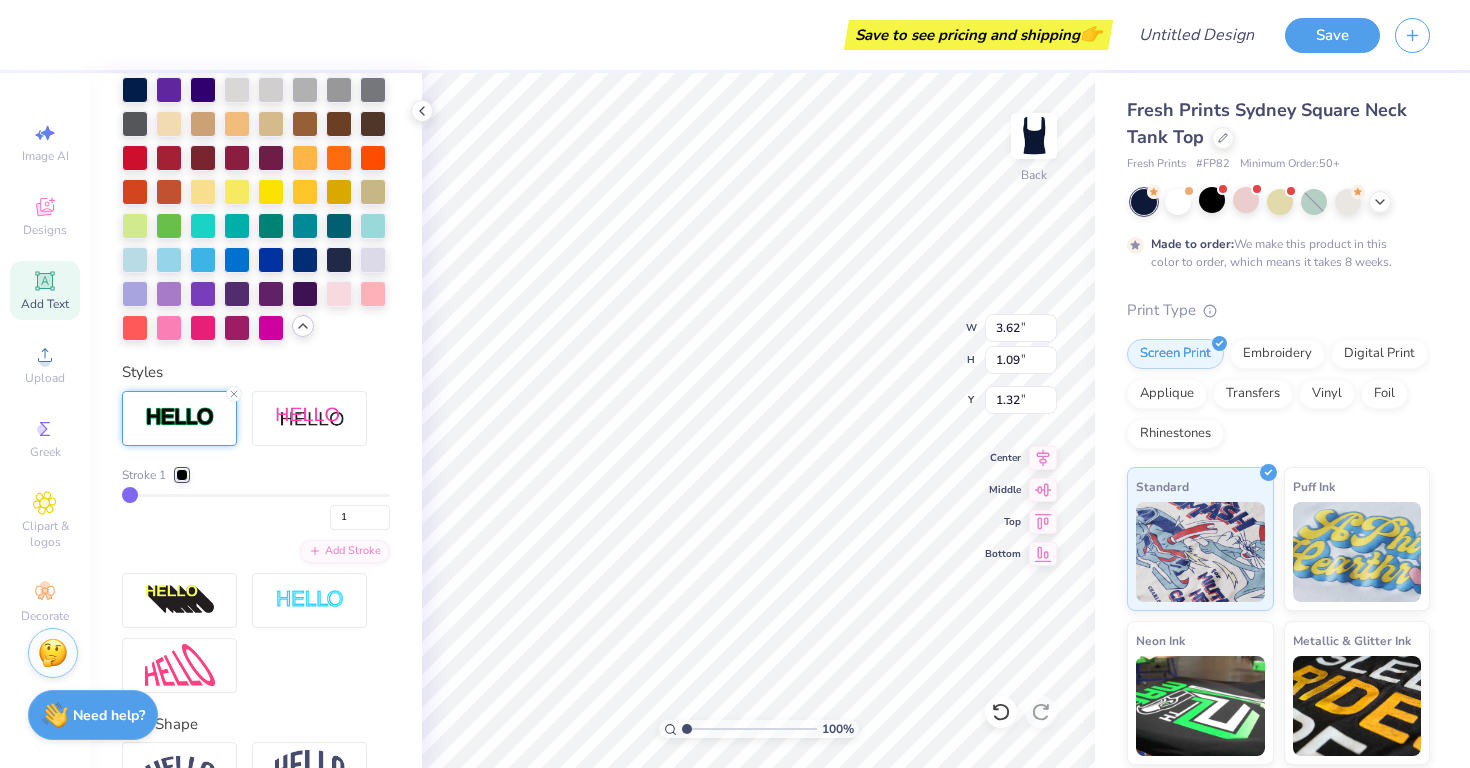 click at bounding box center [182, 475] 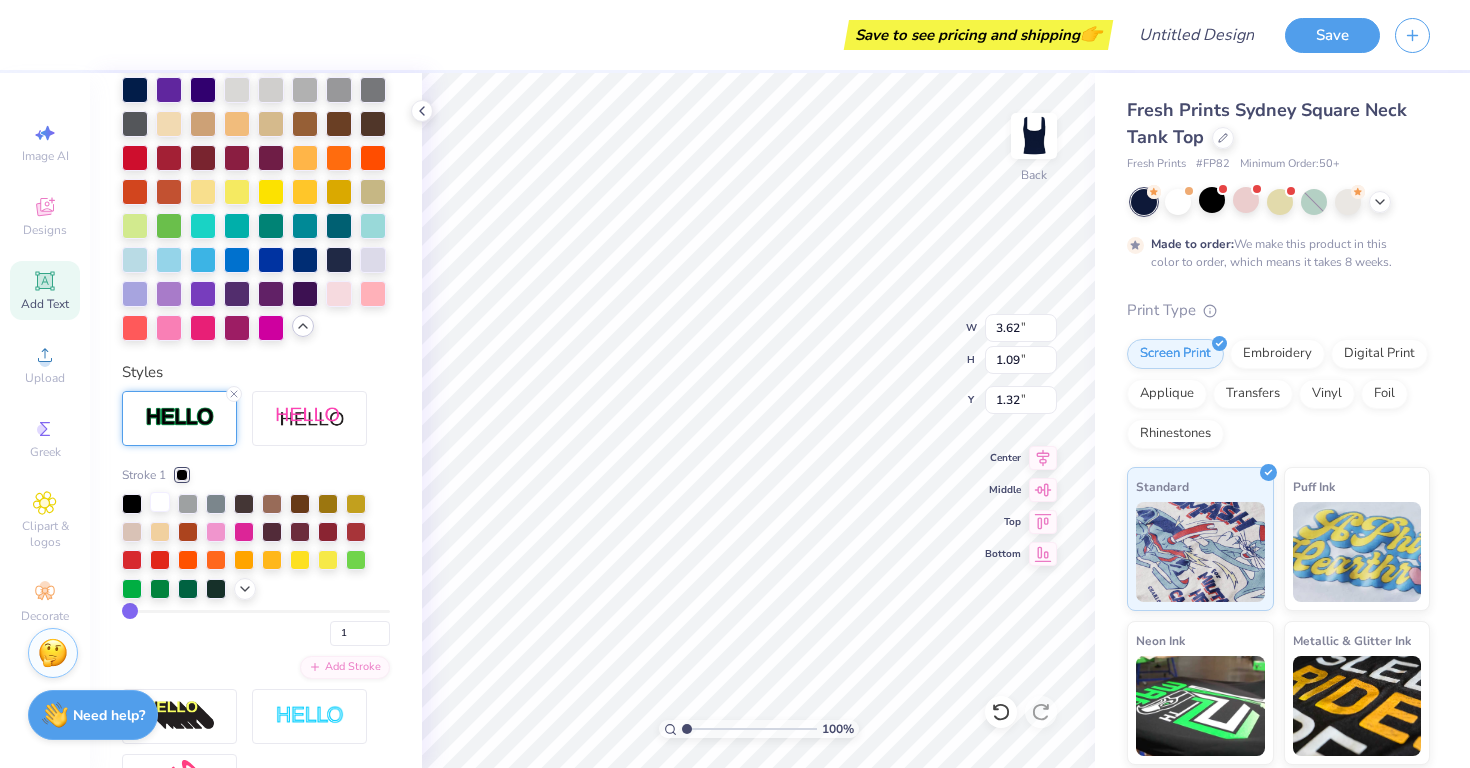 click at bounding box center (160, 502) 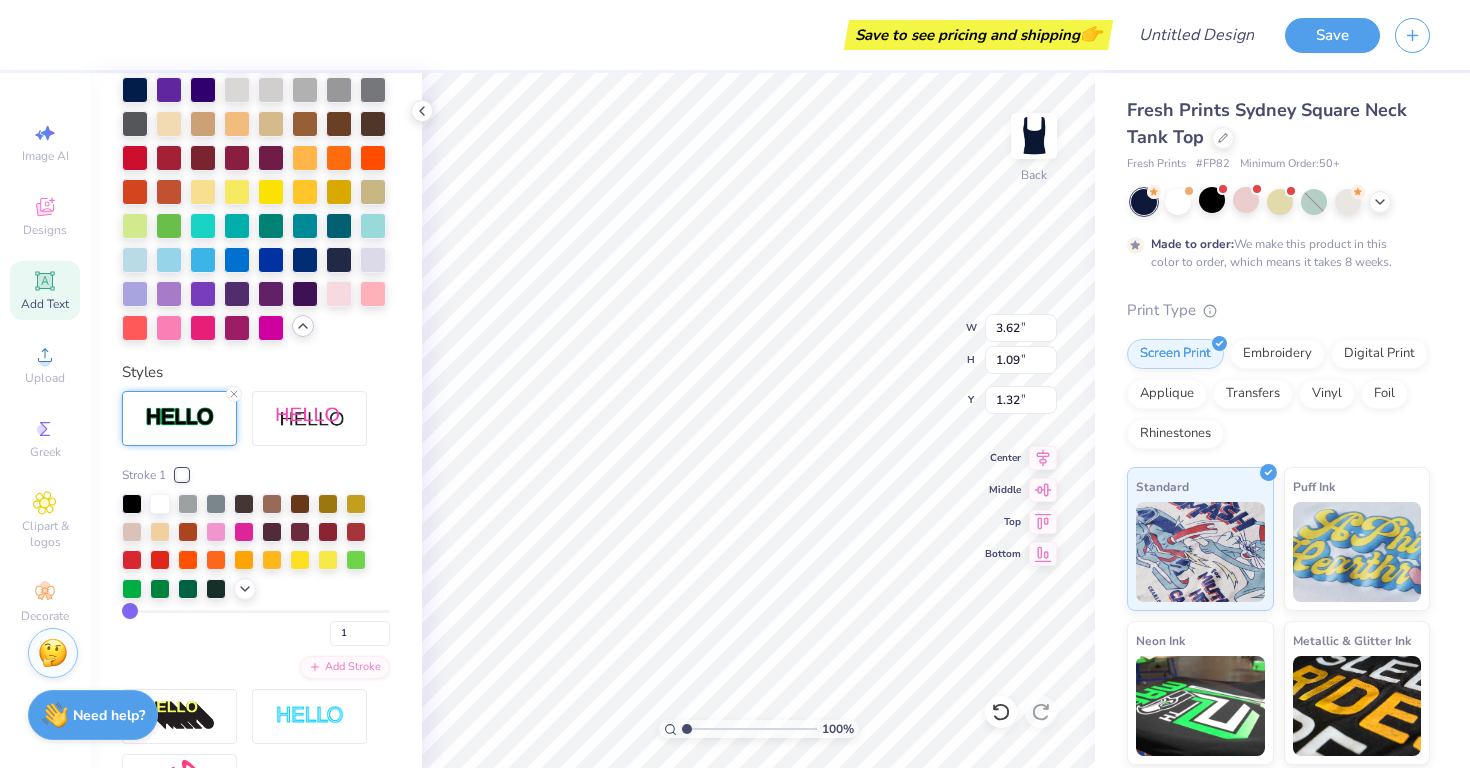 click on "Personalized Names Personalized Numbers Text Tool Add Font Font [NAME] Switch to Greek Letters Format Text colors Color Styles Stroke 1 1 Add Stroke Text Shape" at bounding box center [256, 420] 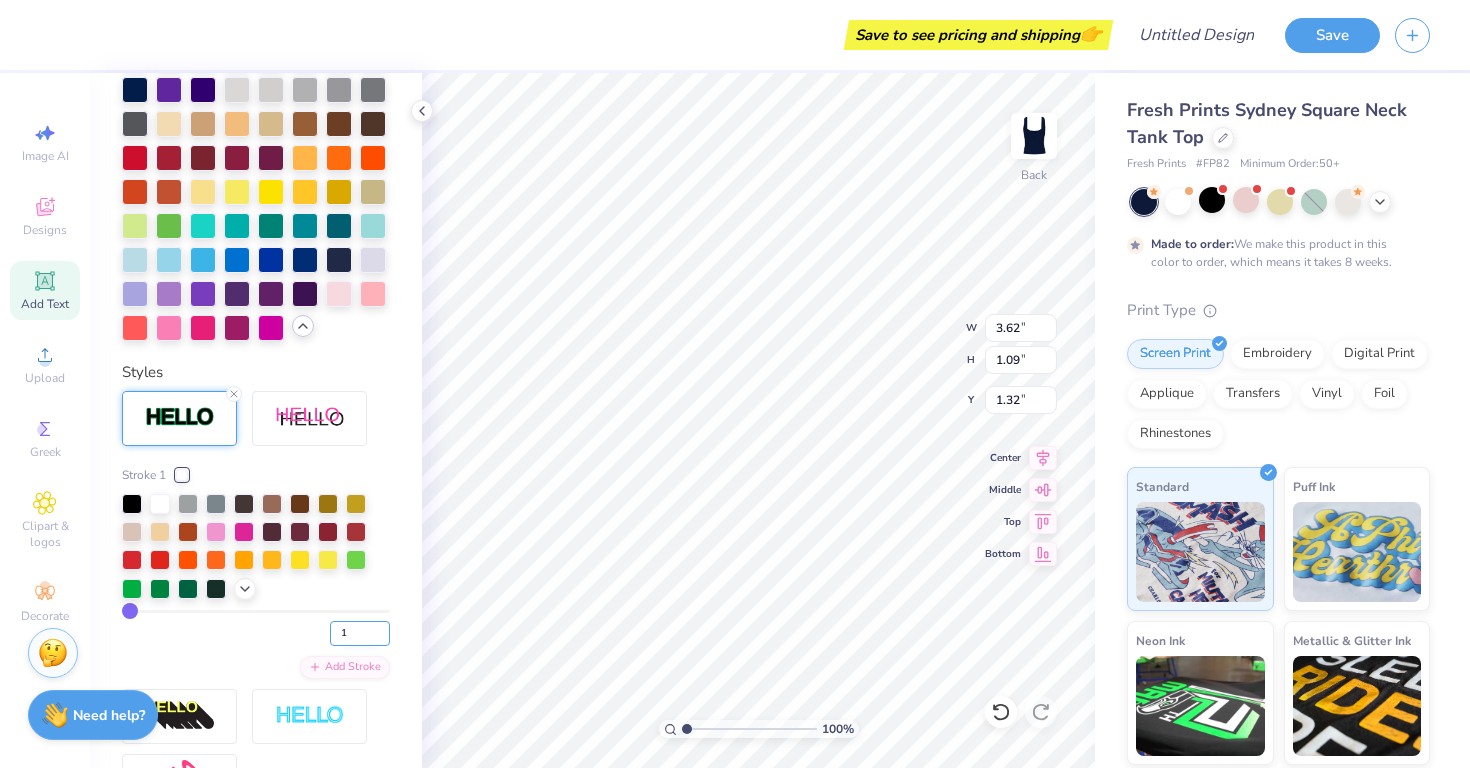 click on "1" at bounding box center (360, 633) 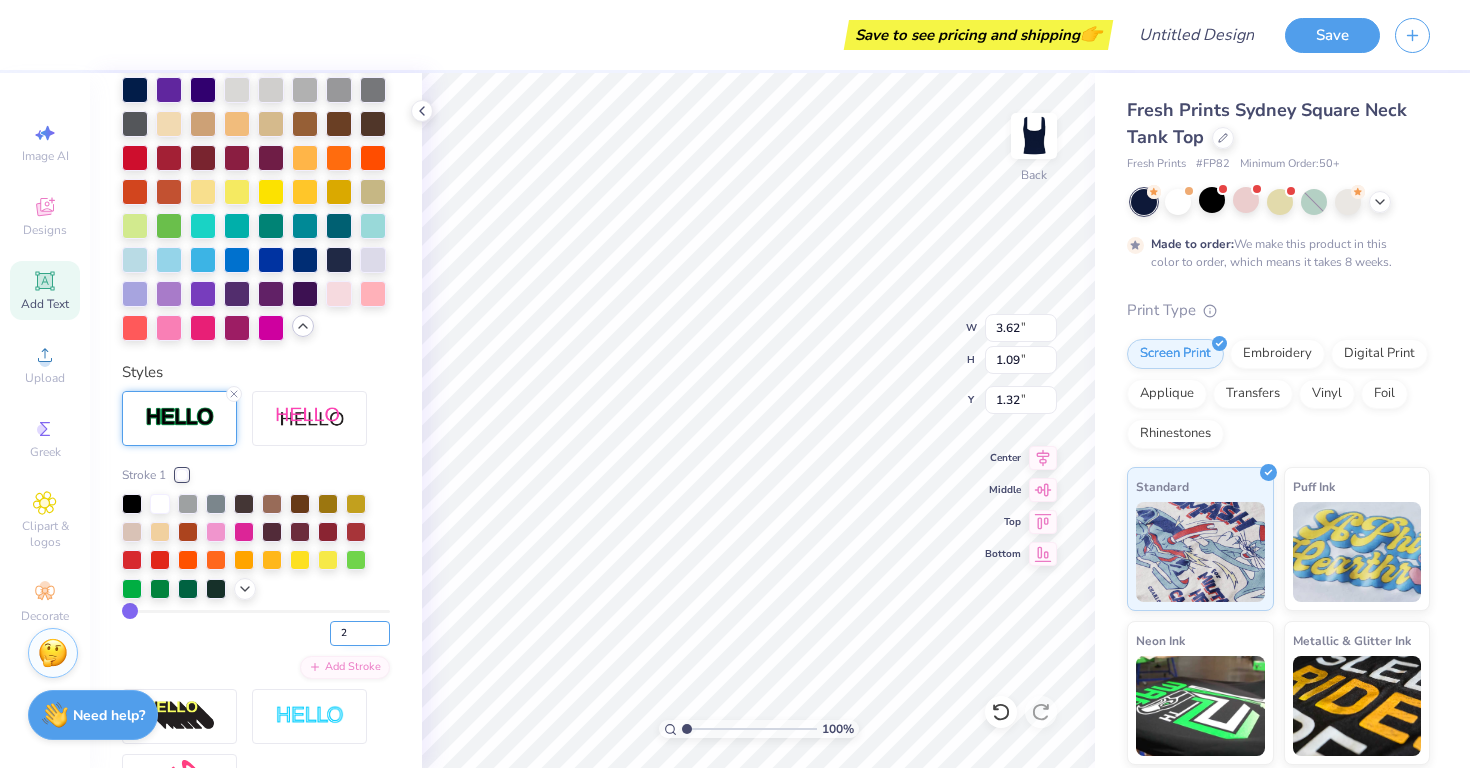 type on "2" 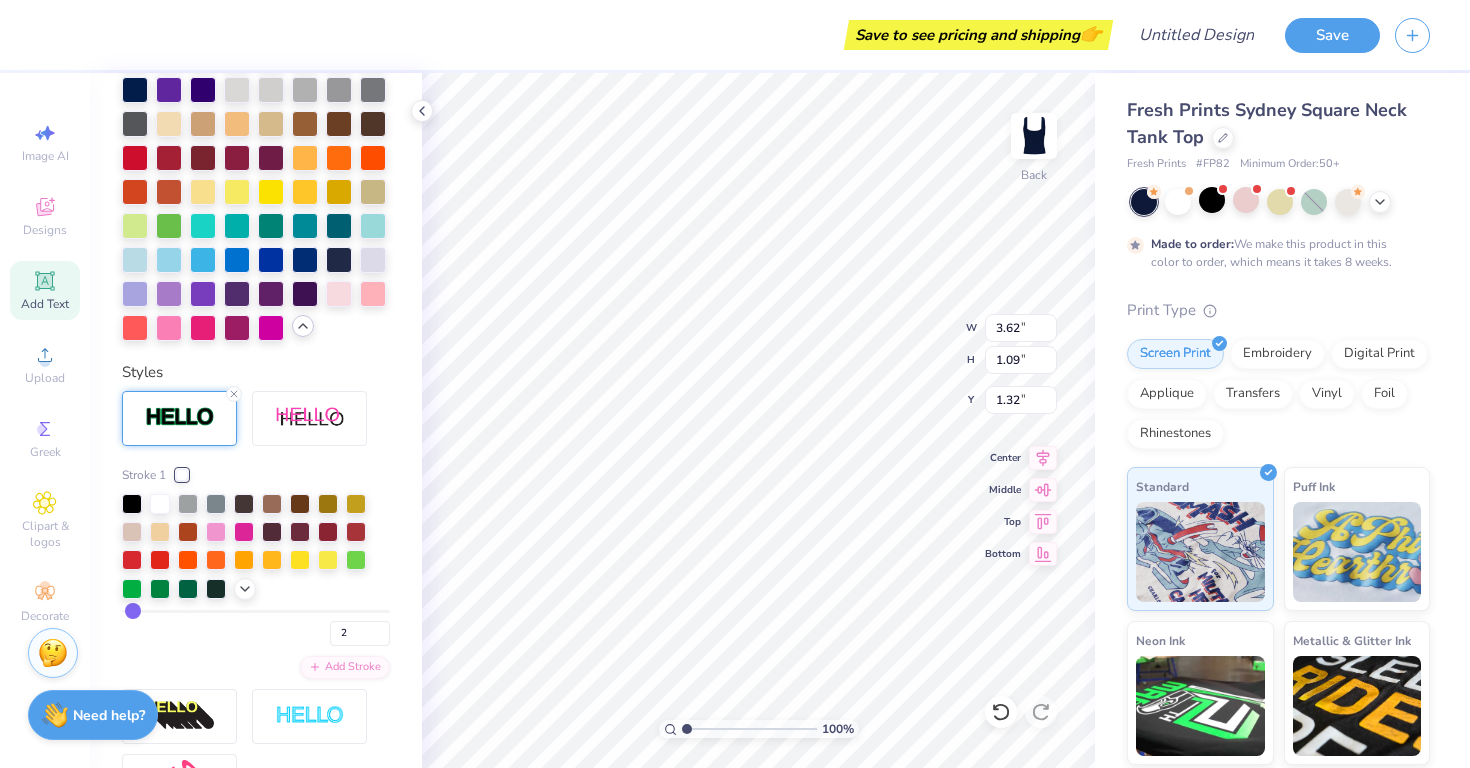 type on "3.64" 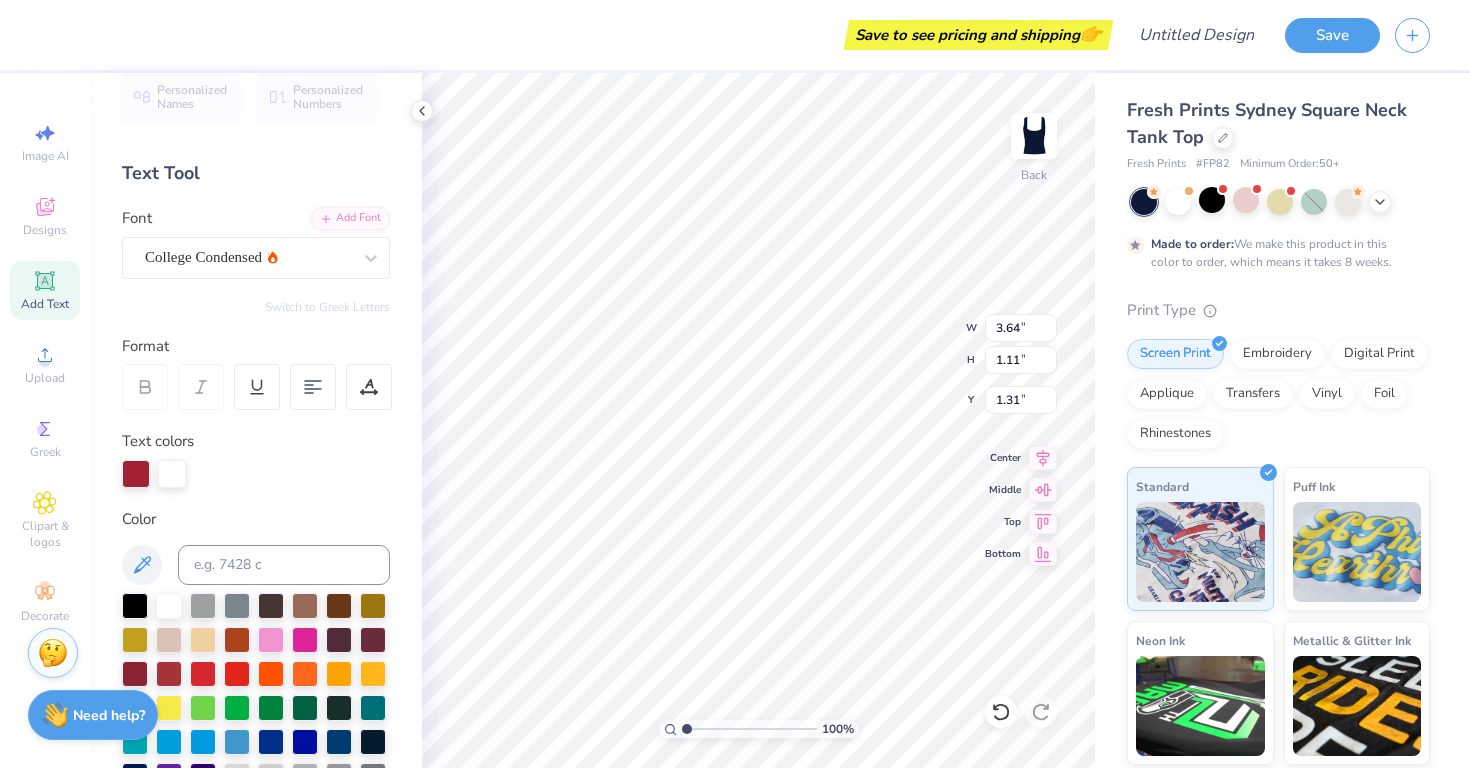 scroll, scrollTop: 22, scrollLeft: 0, axis: vertical 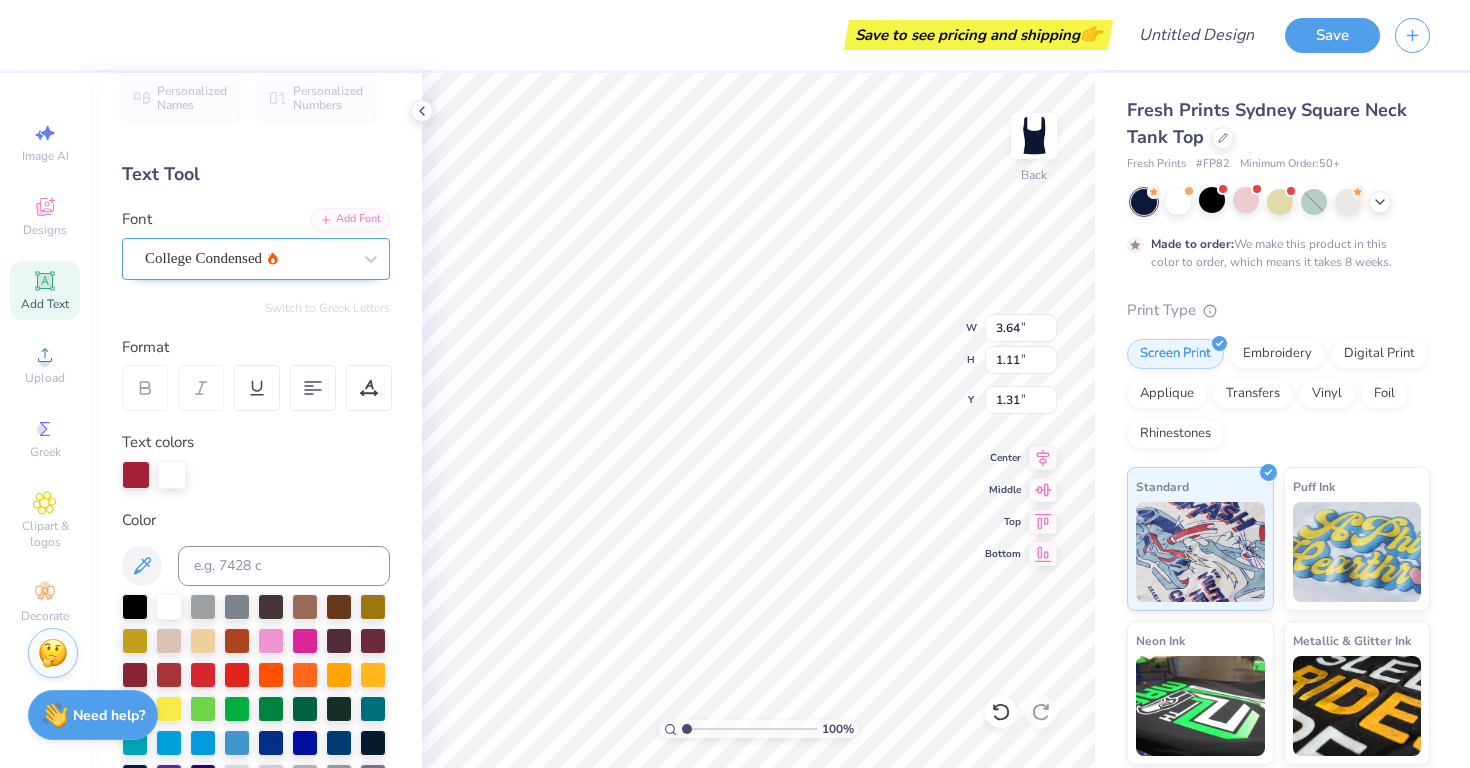 click on "College Condensed" at bounding box center (248, 258) 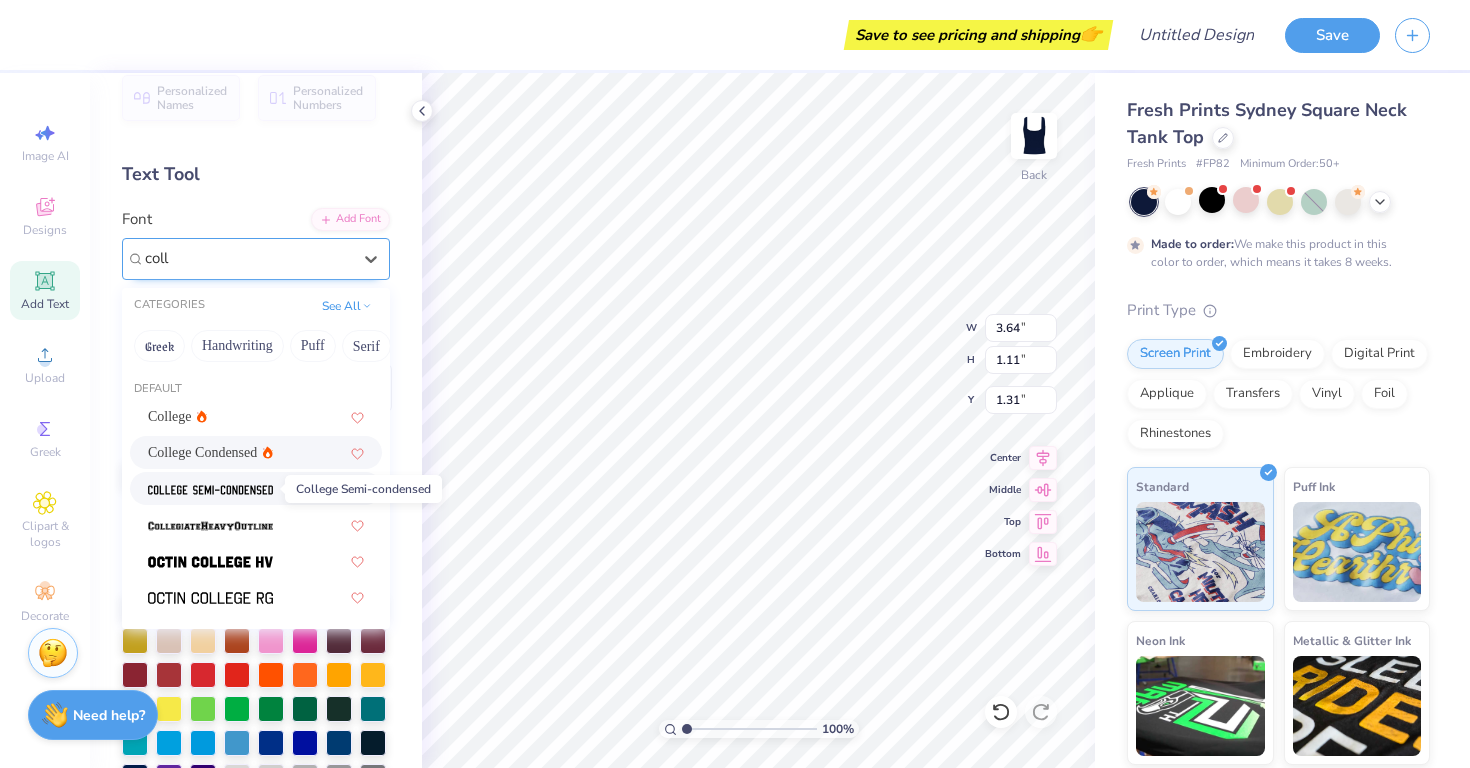 click at bounding box center (210, 490) 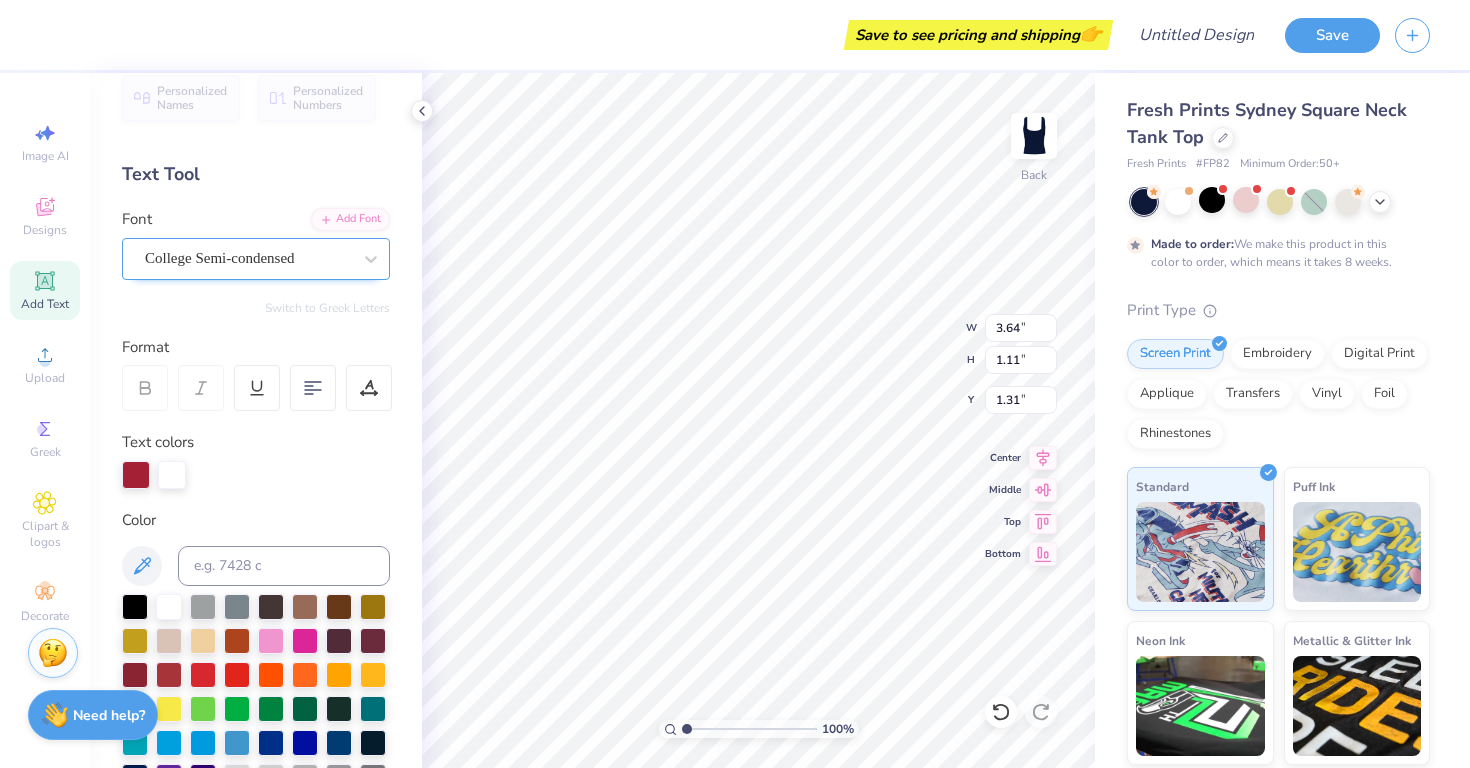 type on "4.02" 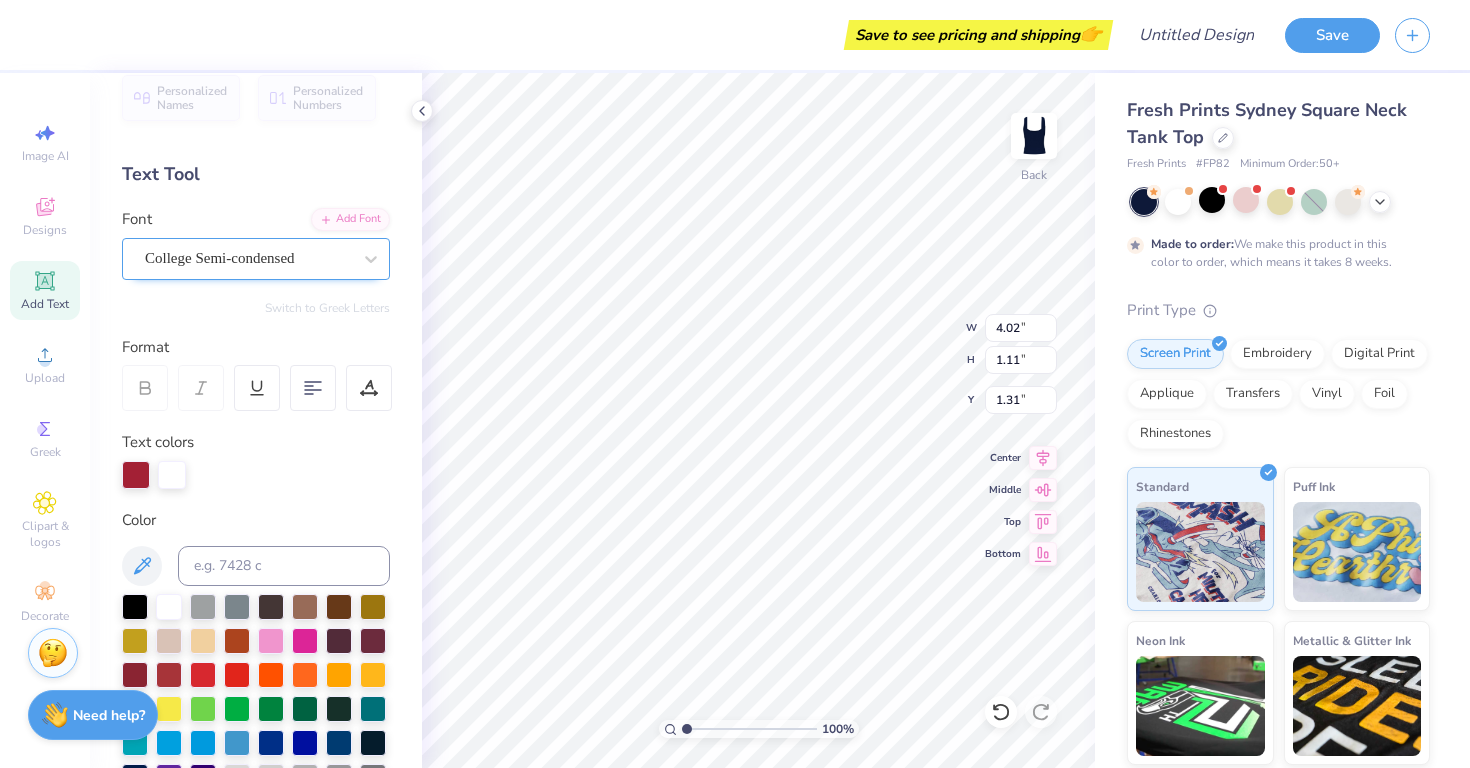 click on "College Semi-condensed" at bounding box center [248, 258] 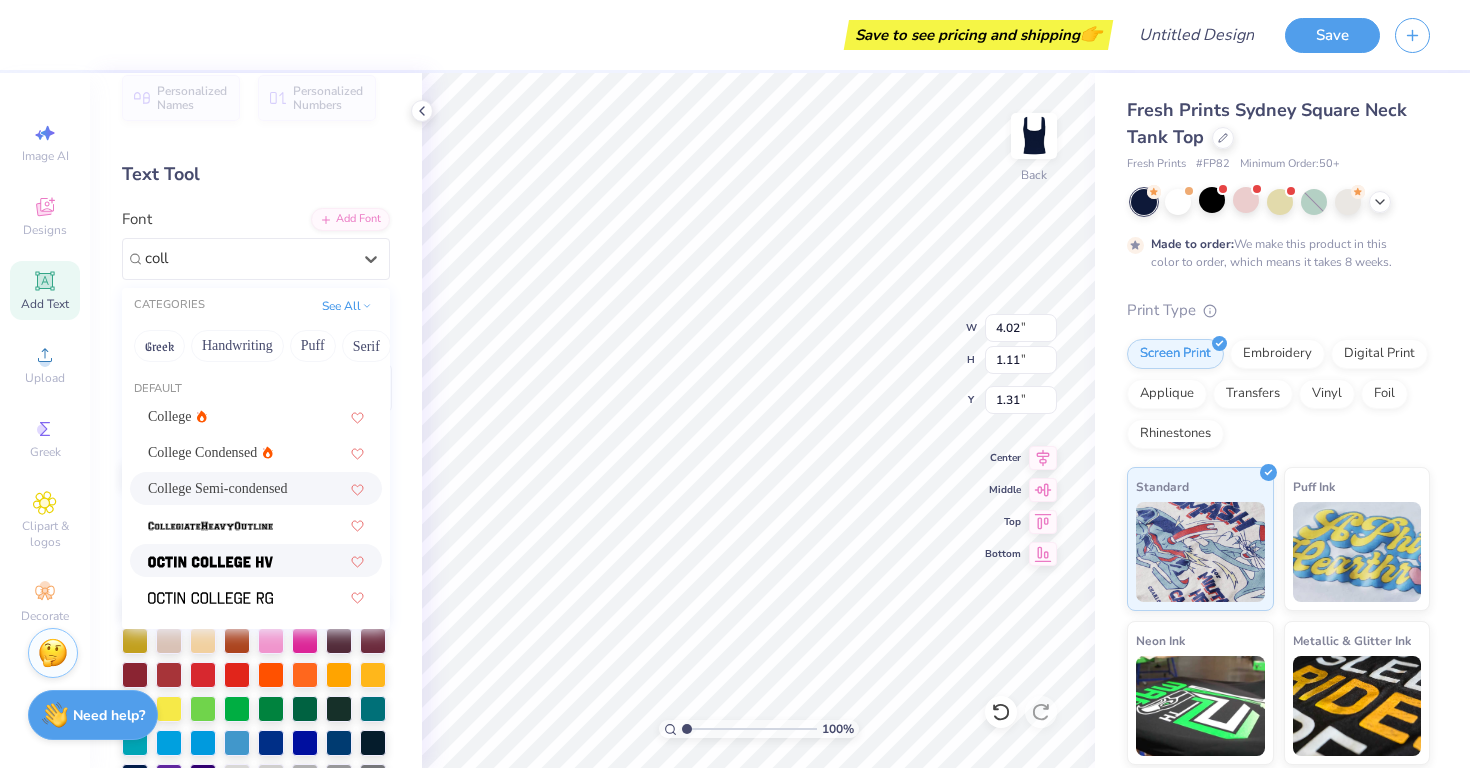 click at bounding box center (256, 560) 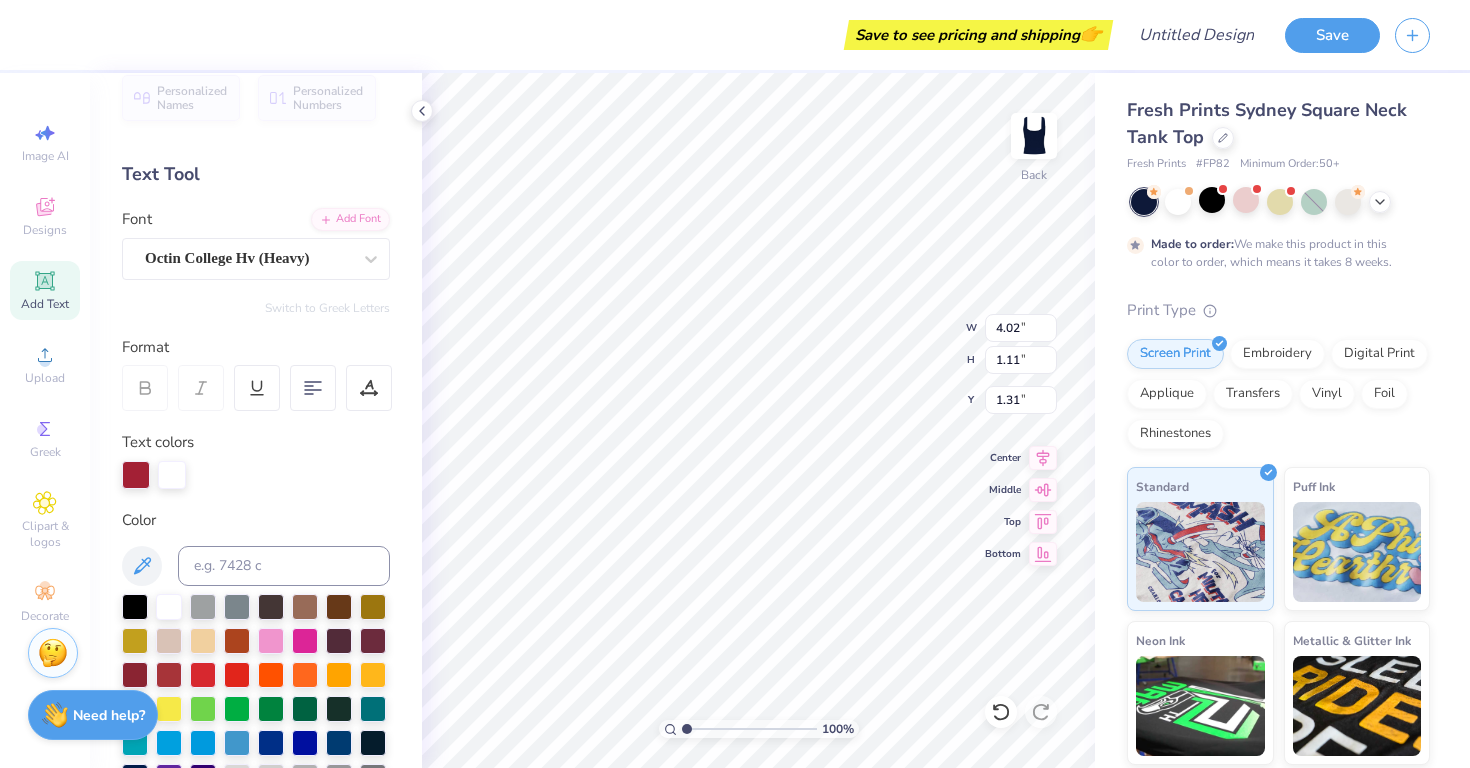 type on "4.17" 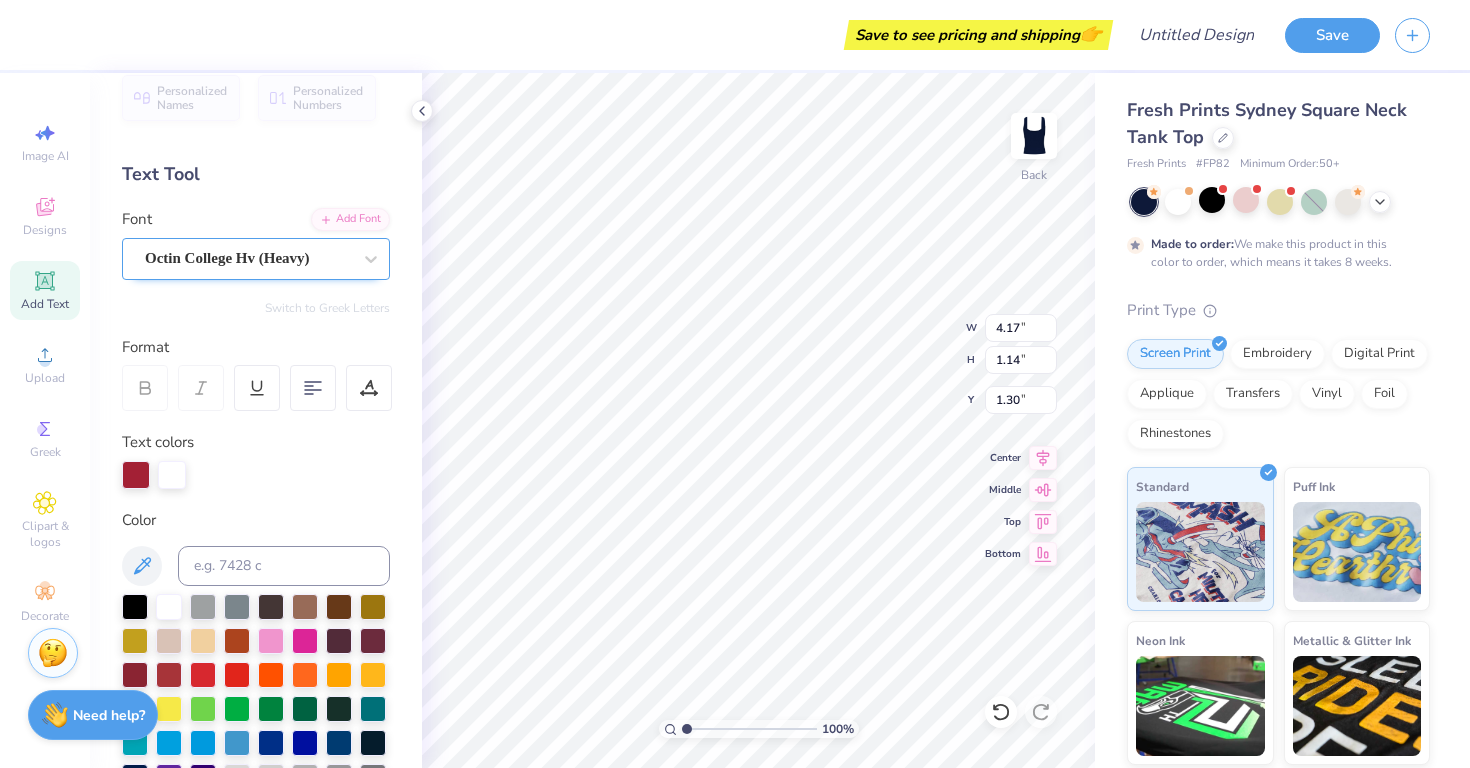 click on "Octin College Hv (Heavy)" at bounding box center (248, 258) 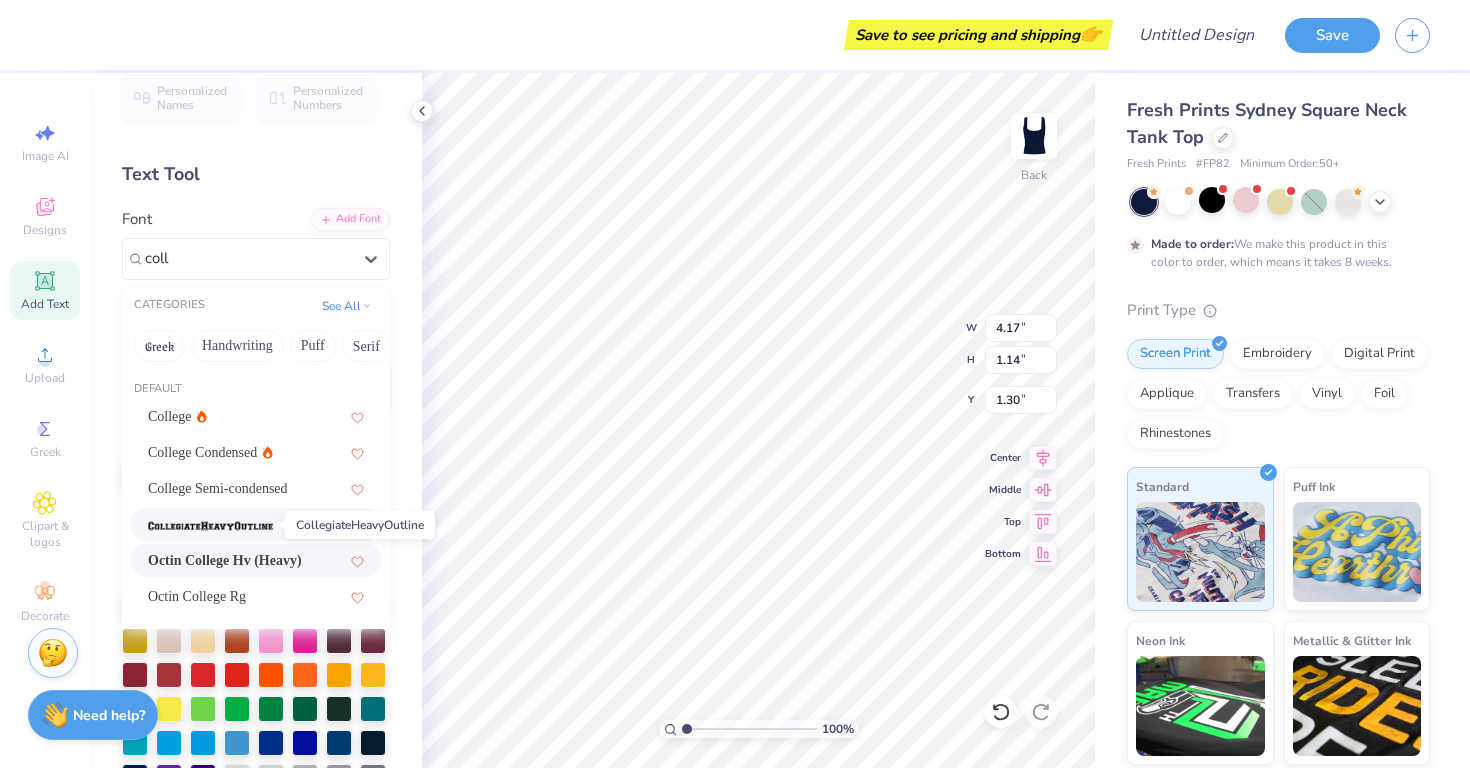 click at bounding box center (210, 526) 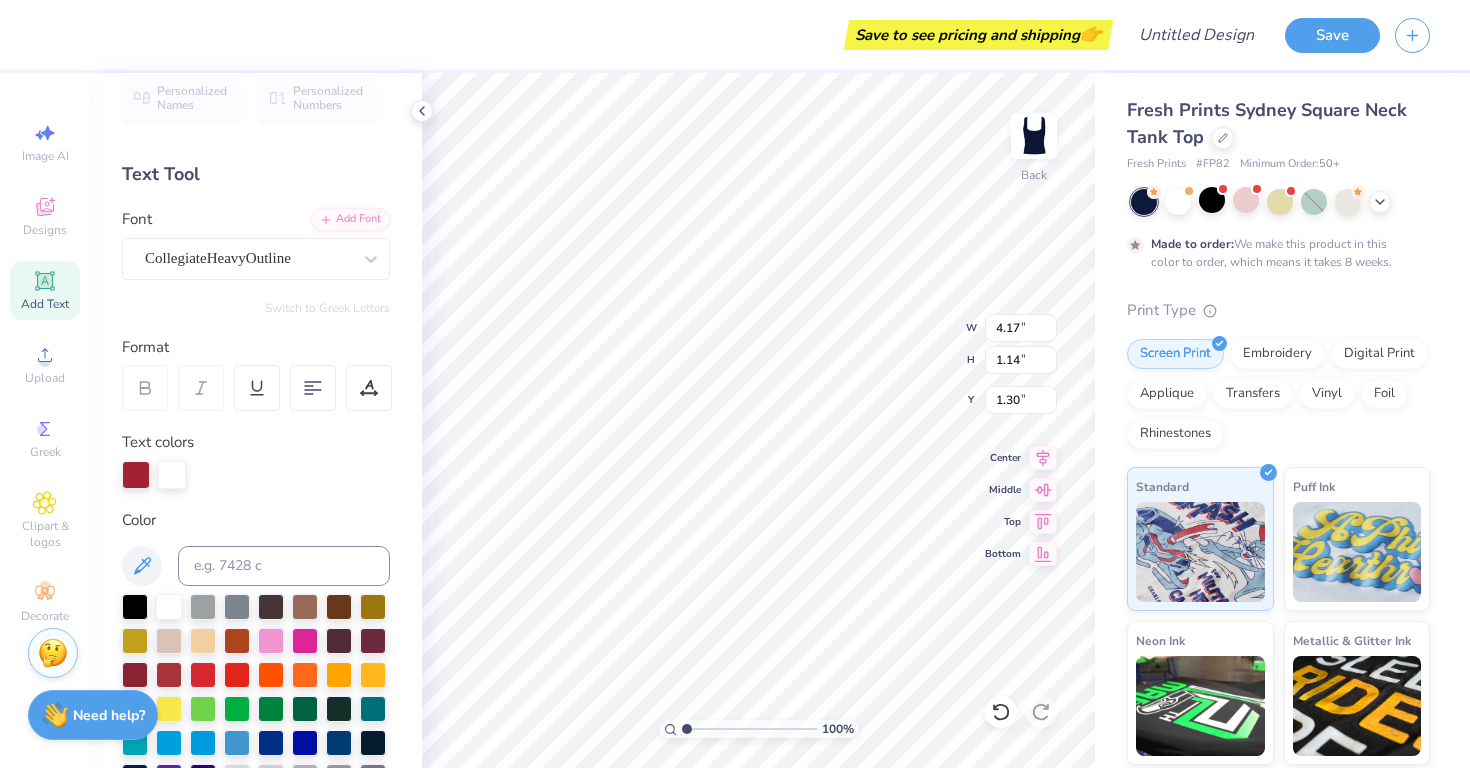 type on "4.97" 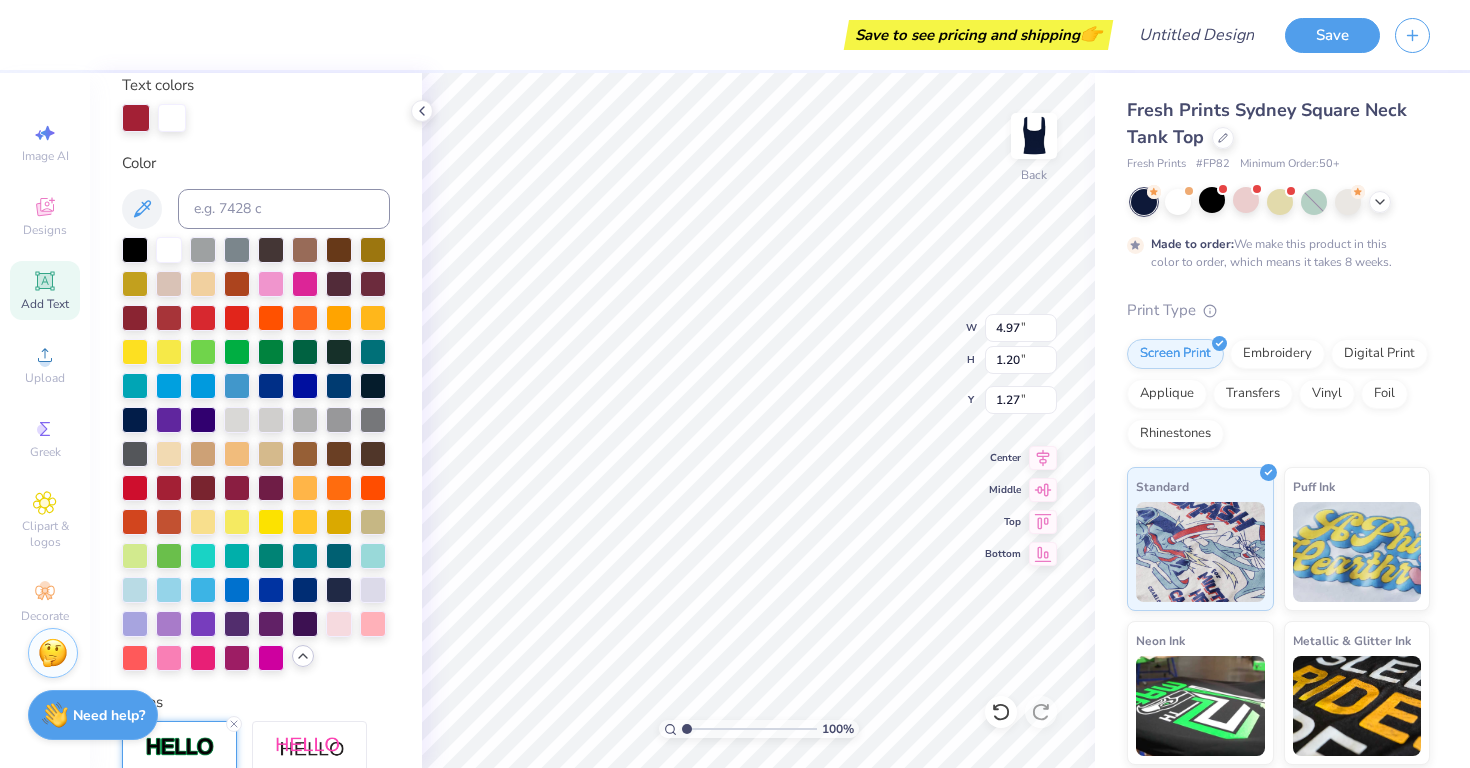 scroll, scrollTop: 493, scrollLeft: 0, axis: vertical 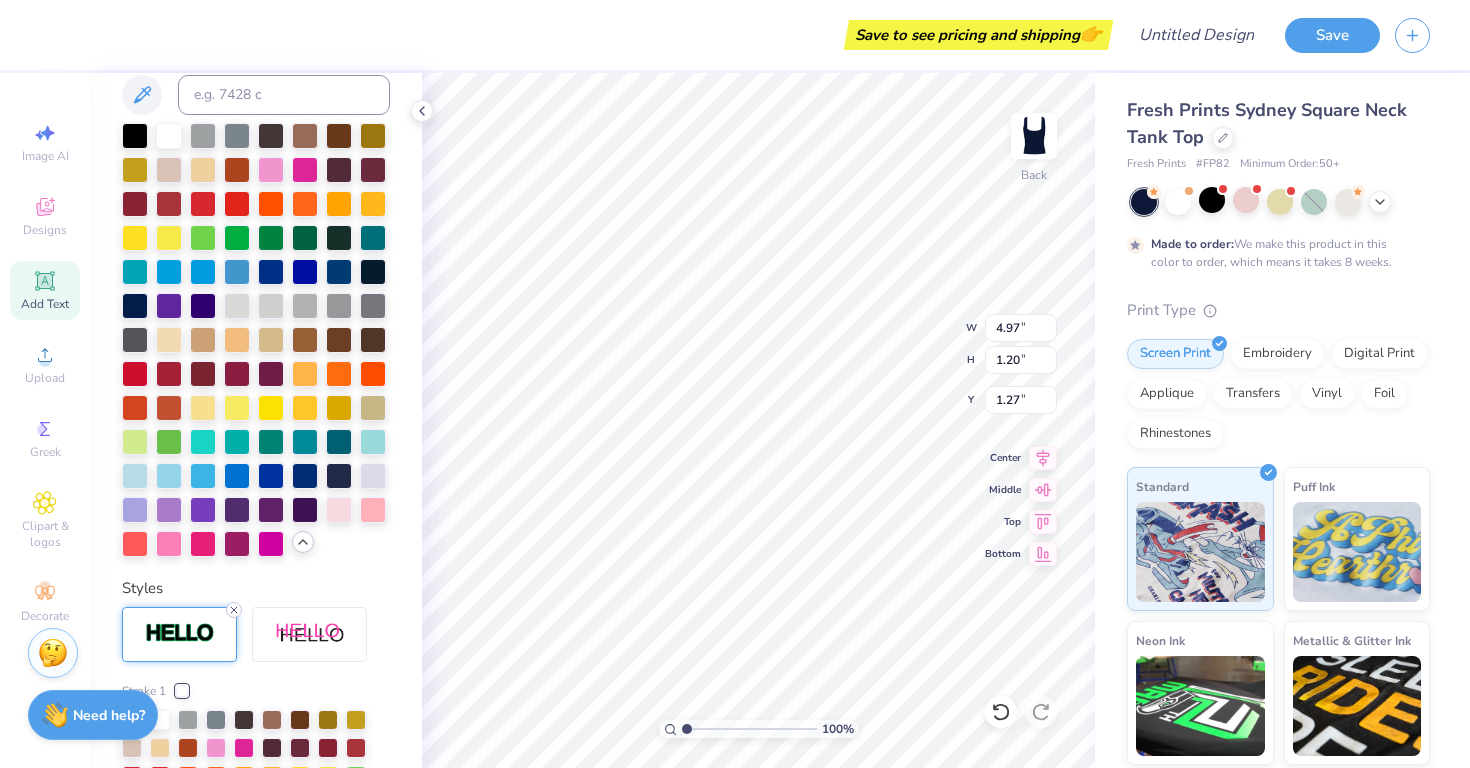 click 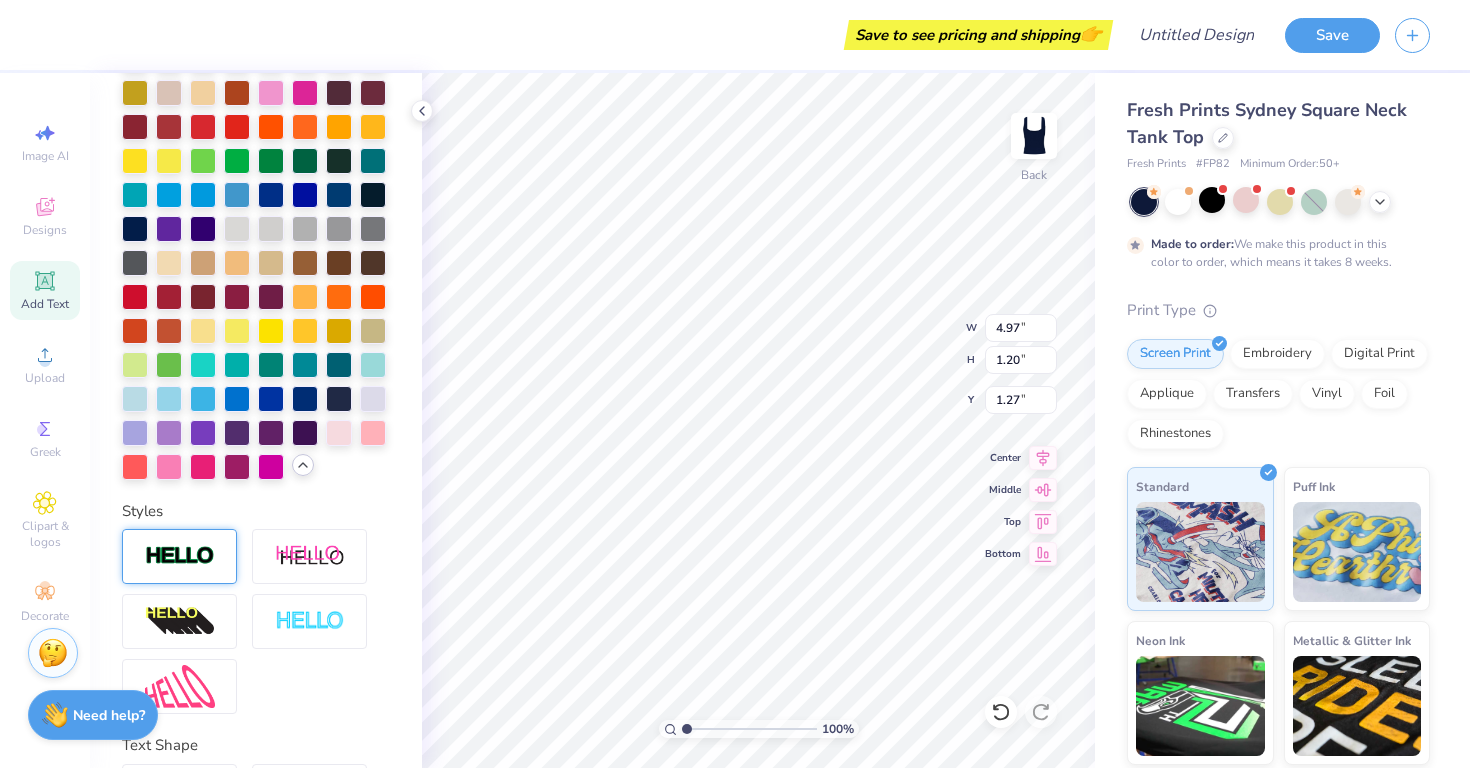 type on "4.93" 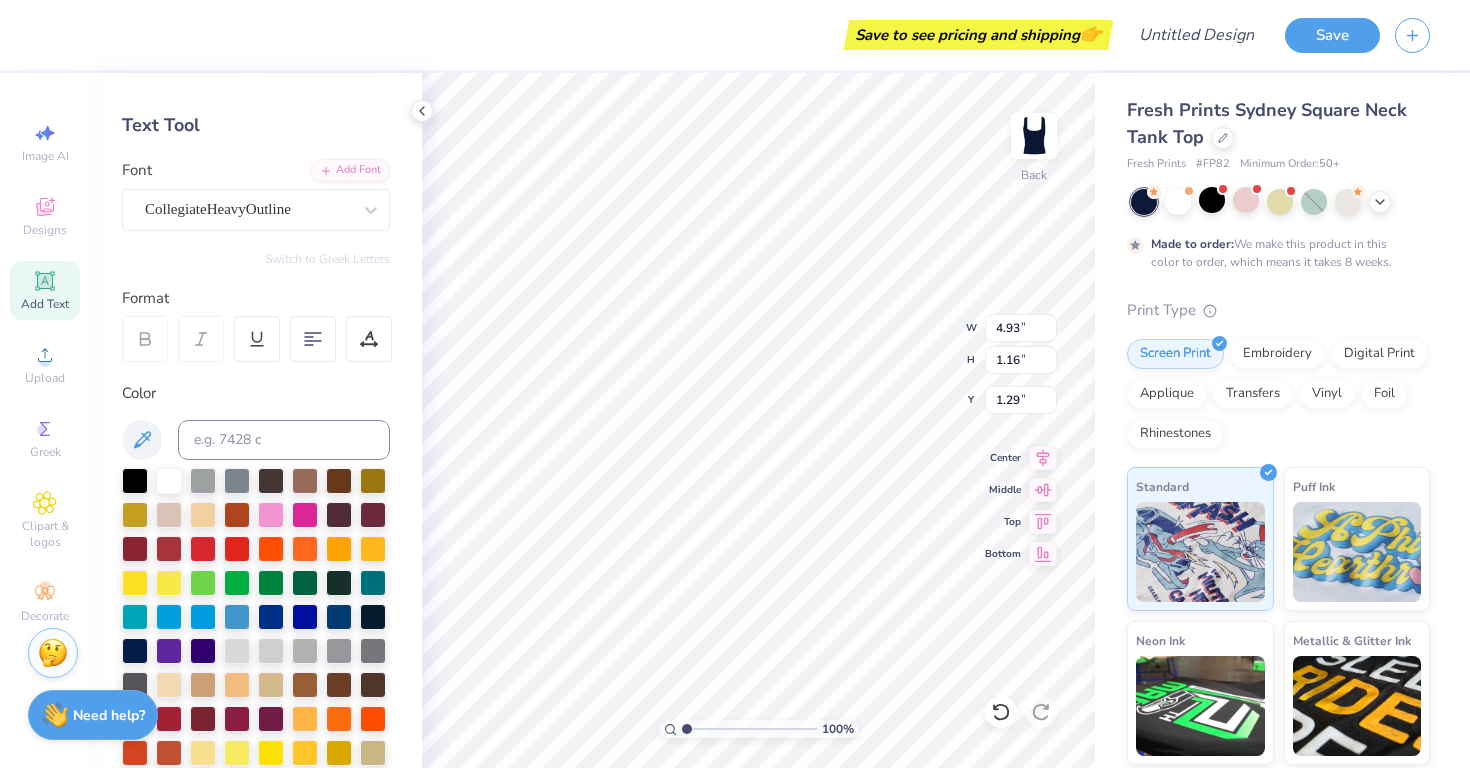 scroll, scrollTop: 71, scrollLeft: 0, axis: vertical 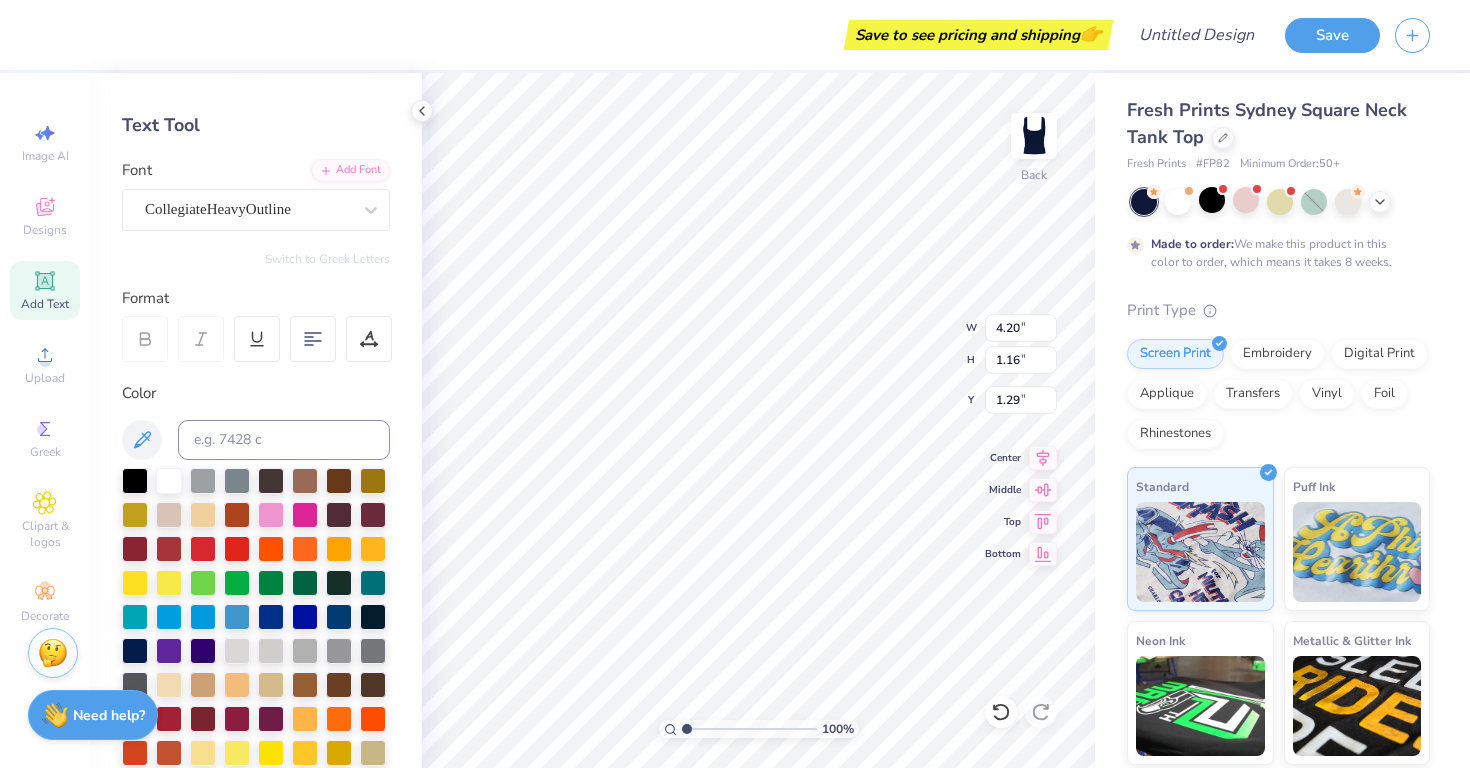 type on "1.30" 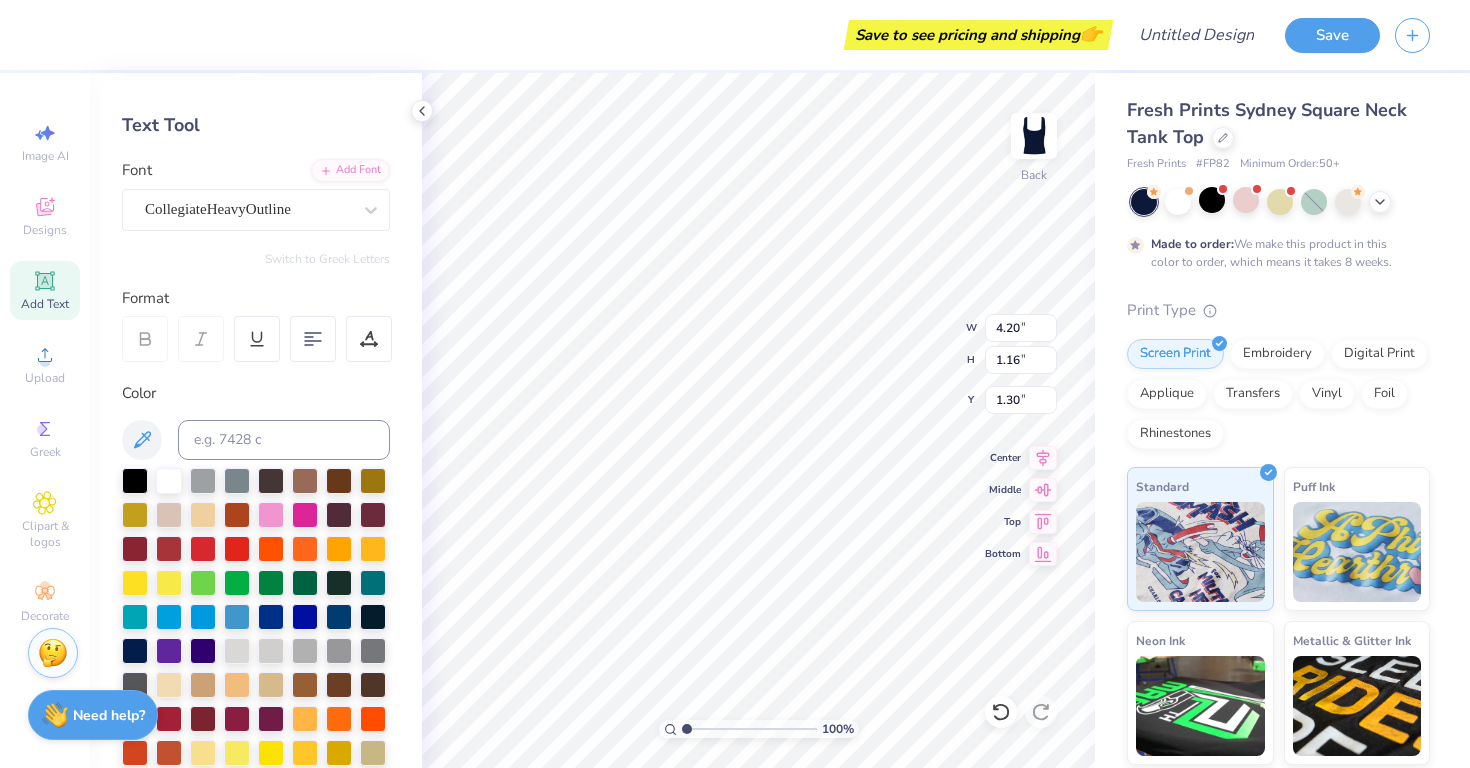 type on "K" 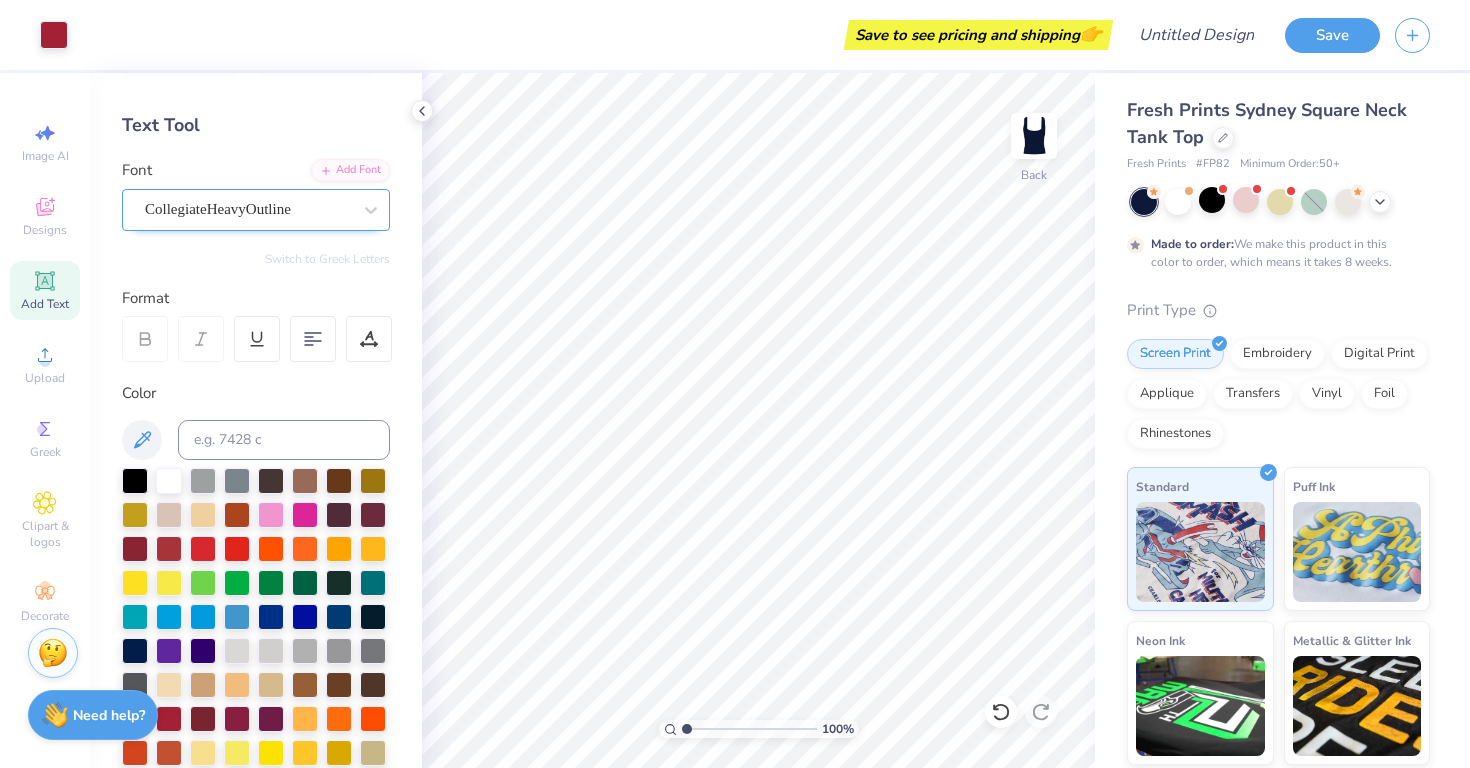 click on "CollegiateHeavyOutline" at bounding box center [248, 209] 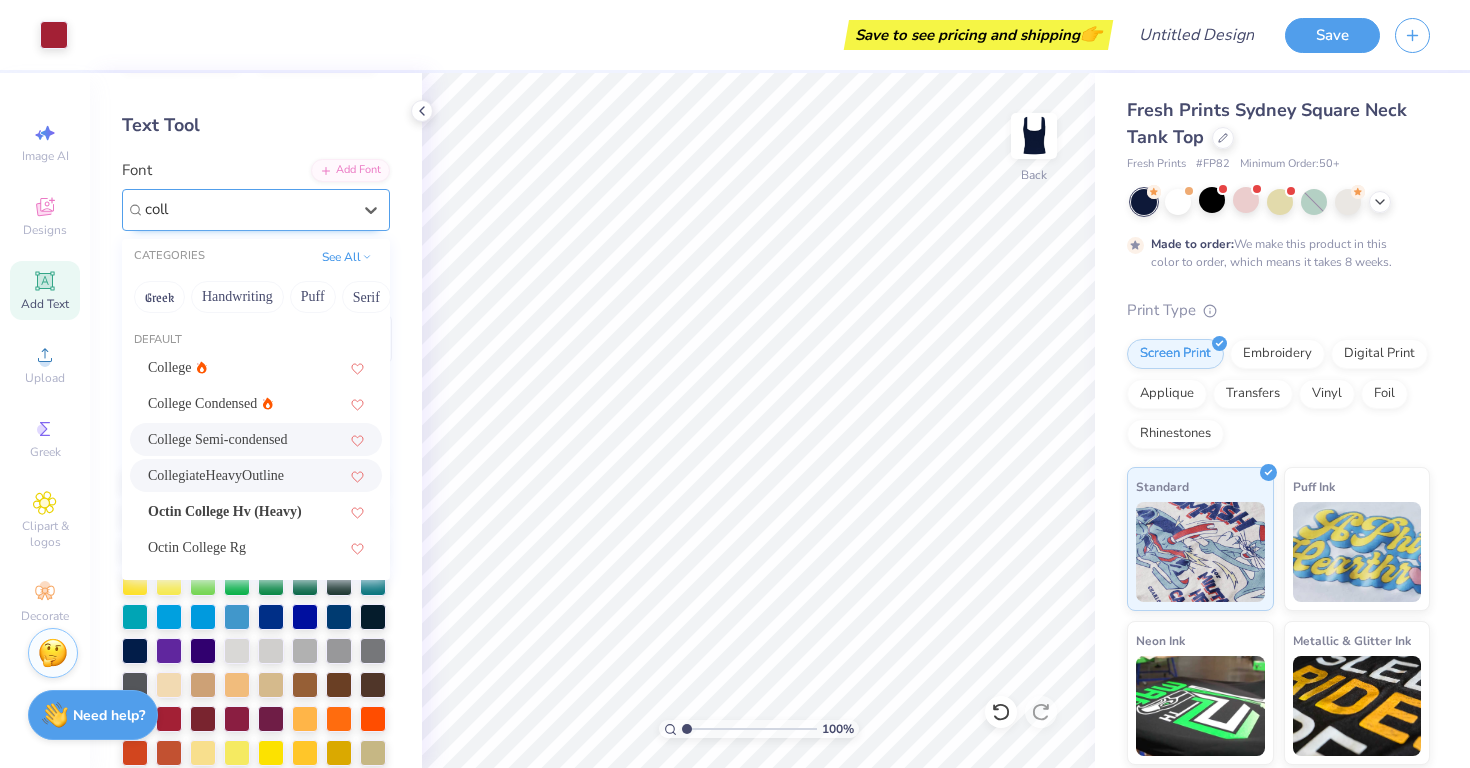 click on "College Semi-condensed" at bounding box center (256, 439) 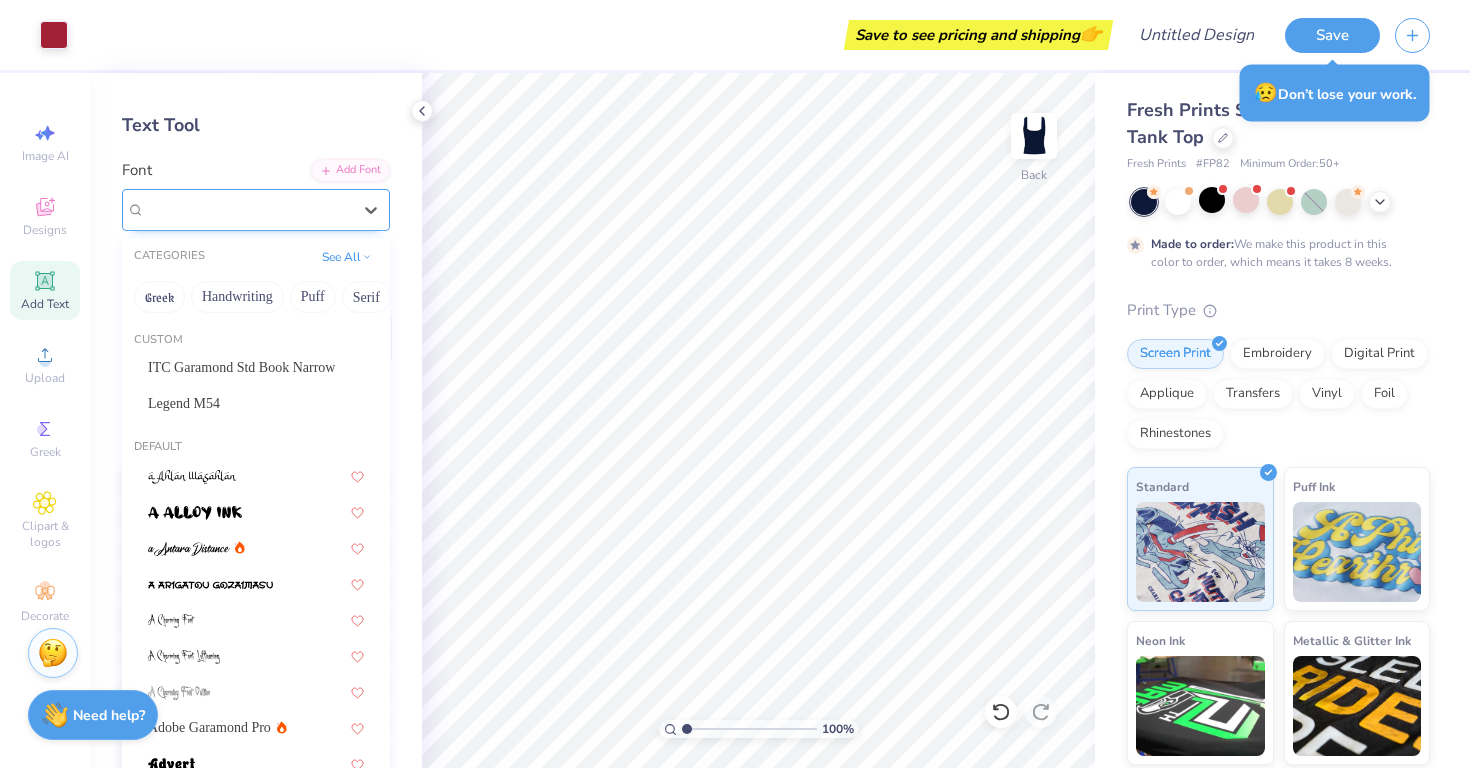 click on "College Semi-condensed" at bounding box center (248, 209) 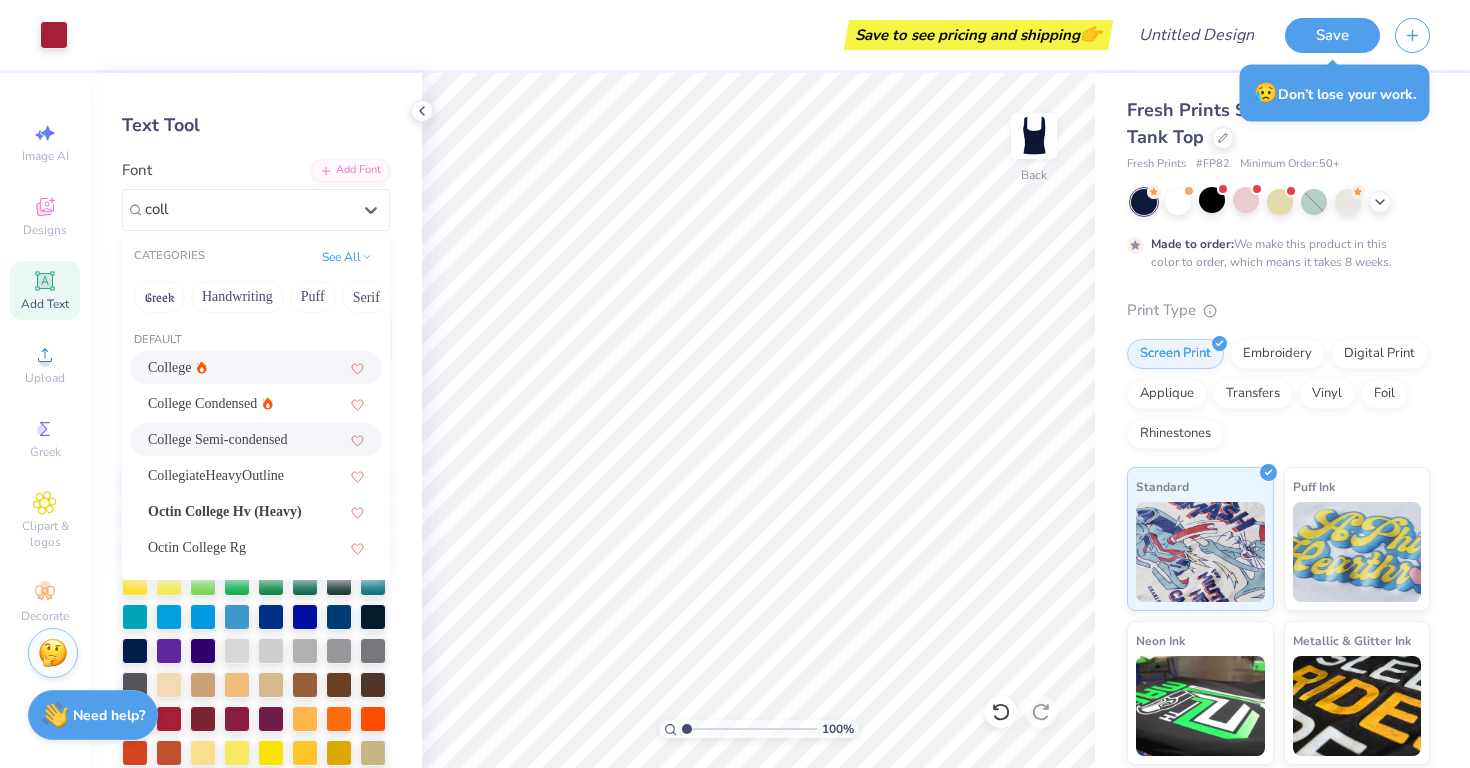 click on "College" at bounding box center [256, 367] 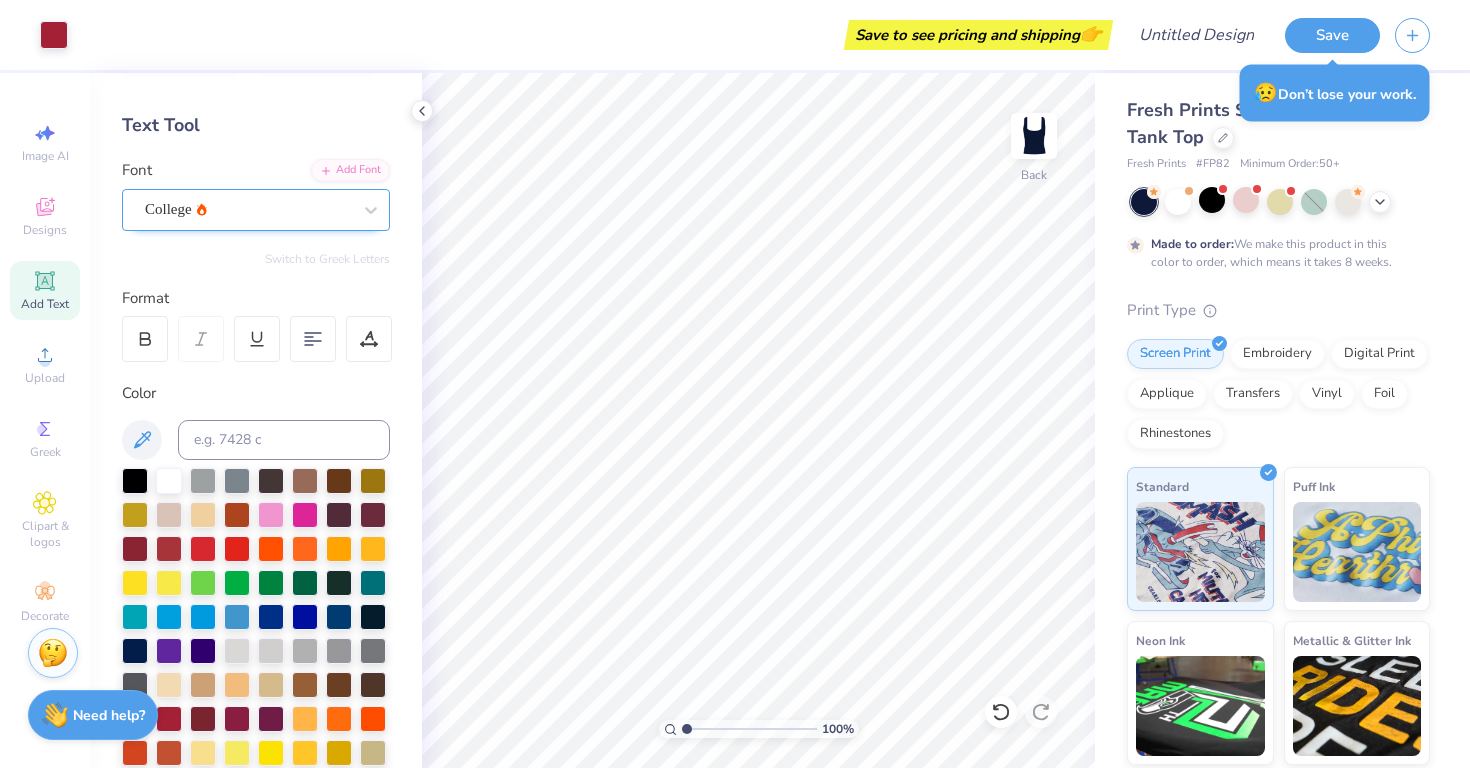 click on "College" at bounding box center [248, 209] 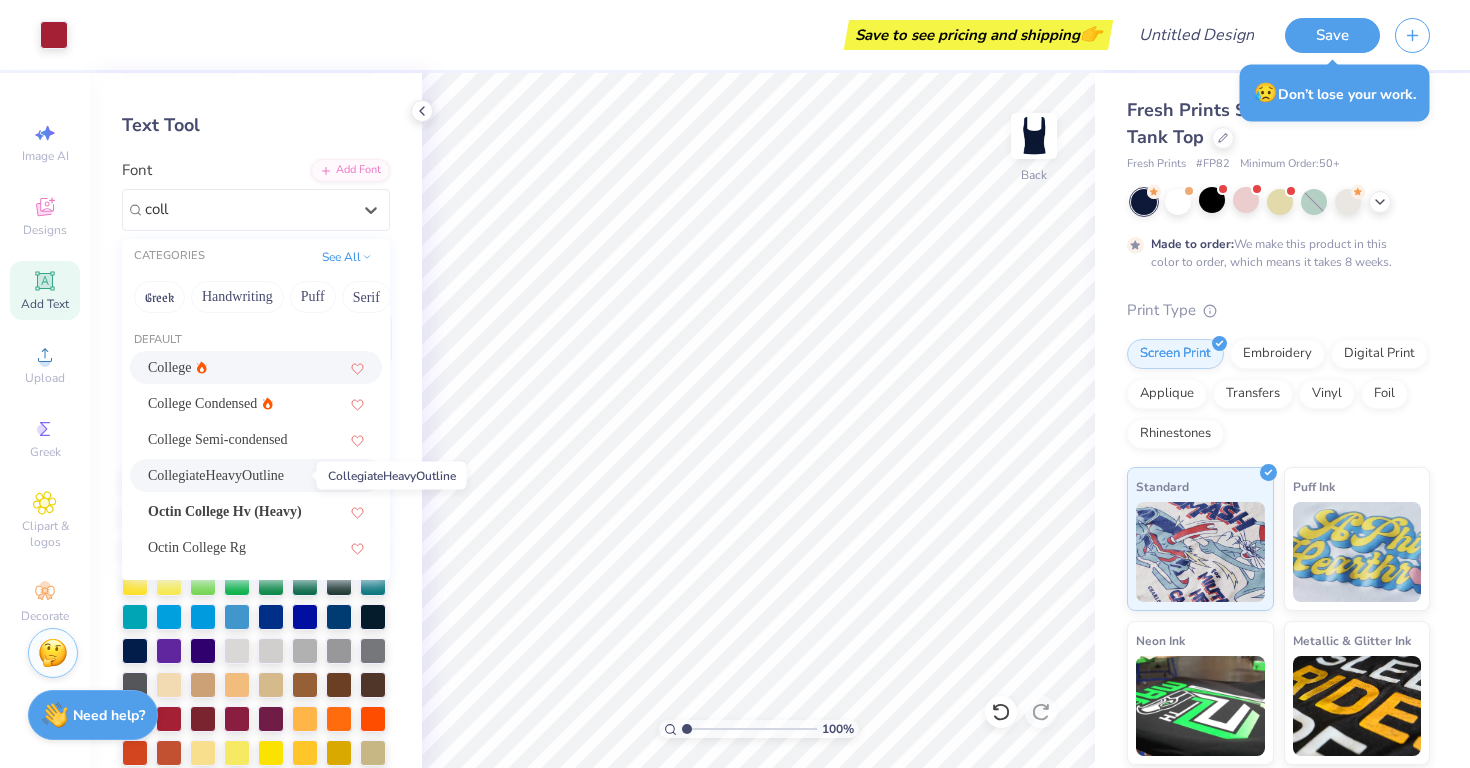 click on "CollegiateHeavyOutline" at bounding box center [216, 475] 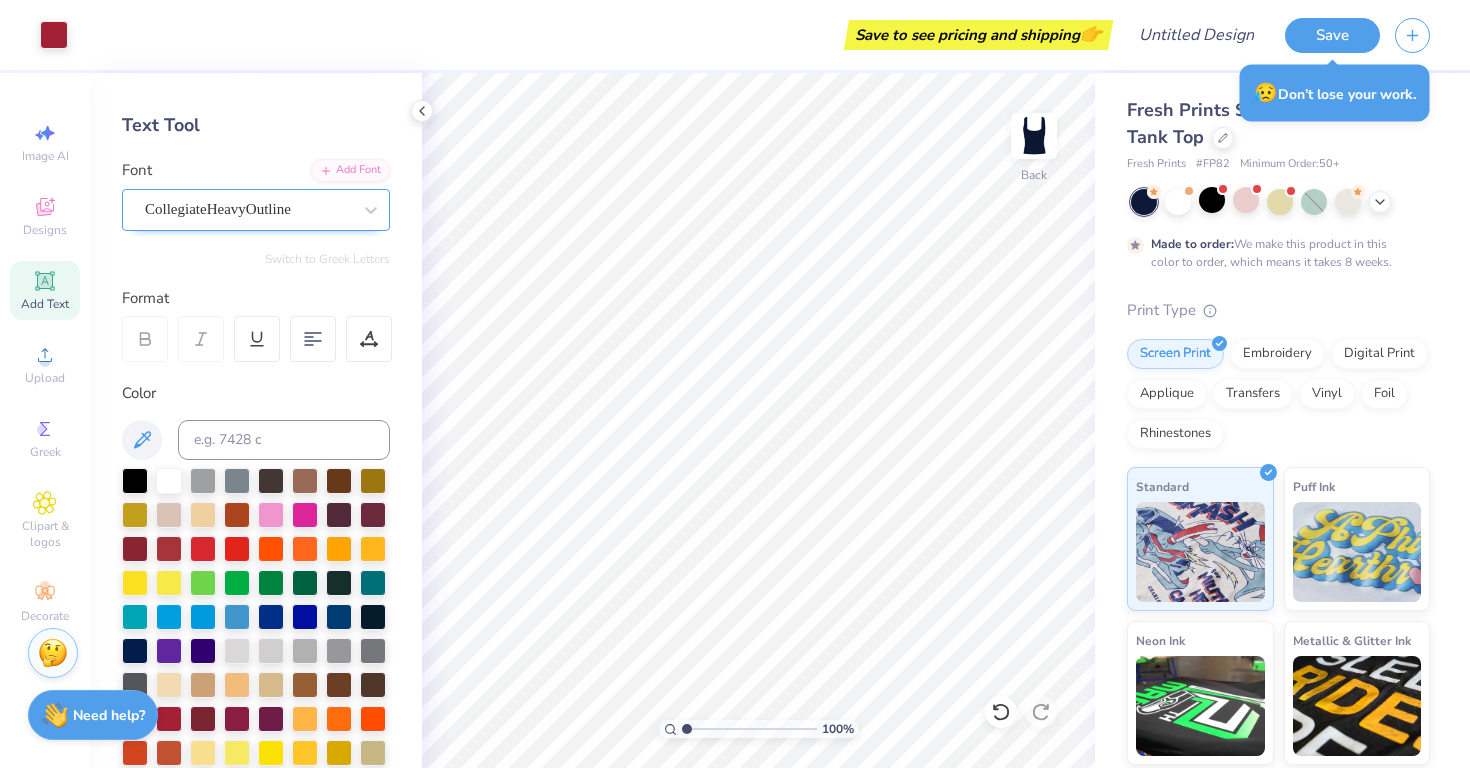 click on "CollegiateHeavyOutline" at bounding box center [248, 209] 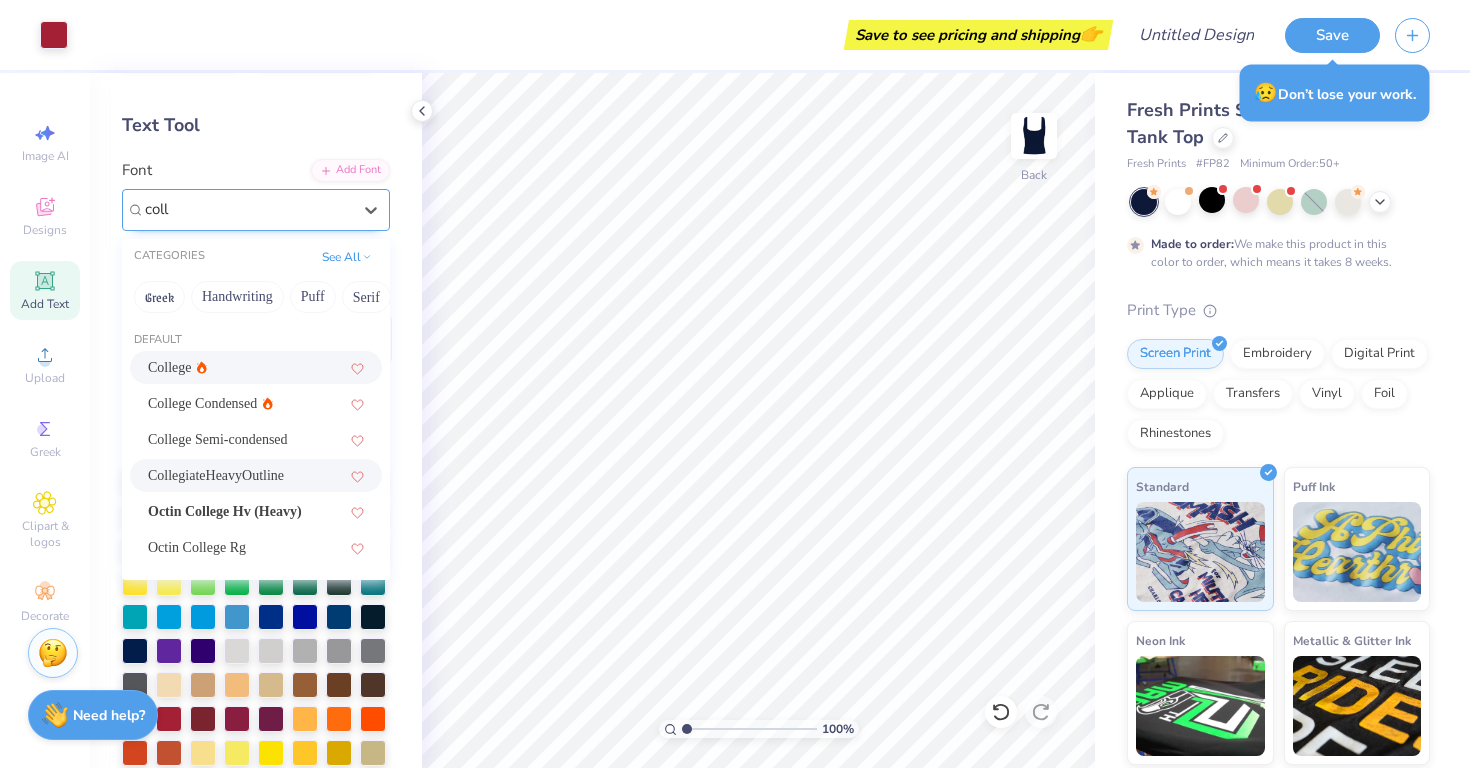 click on "College" at bounding box center [256, 367] 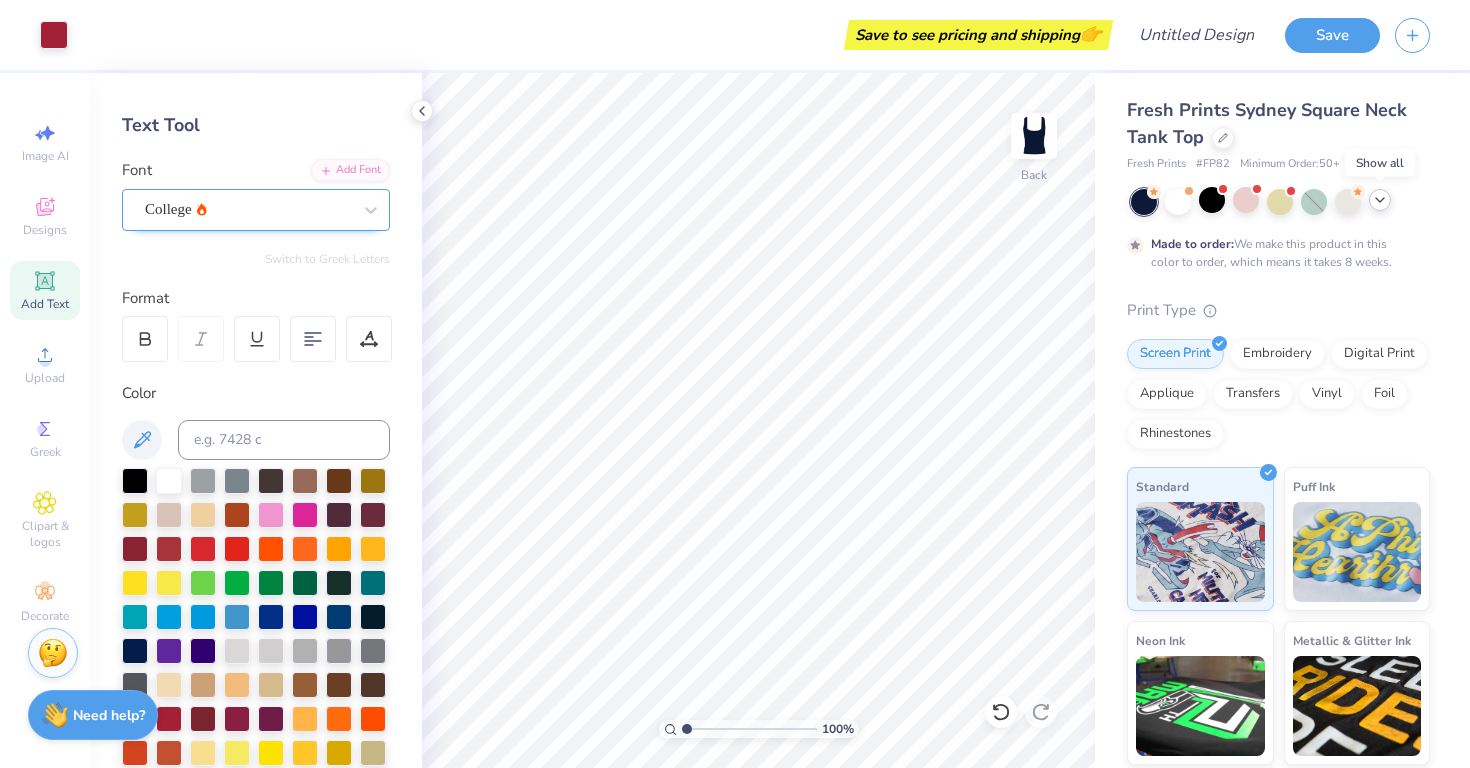 click 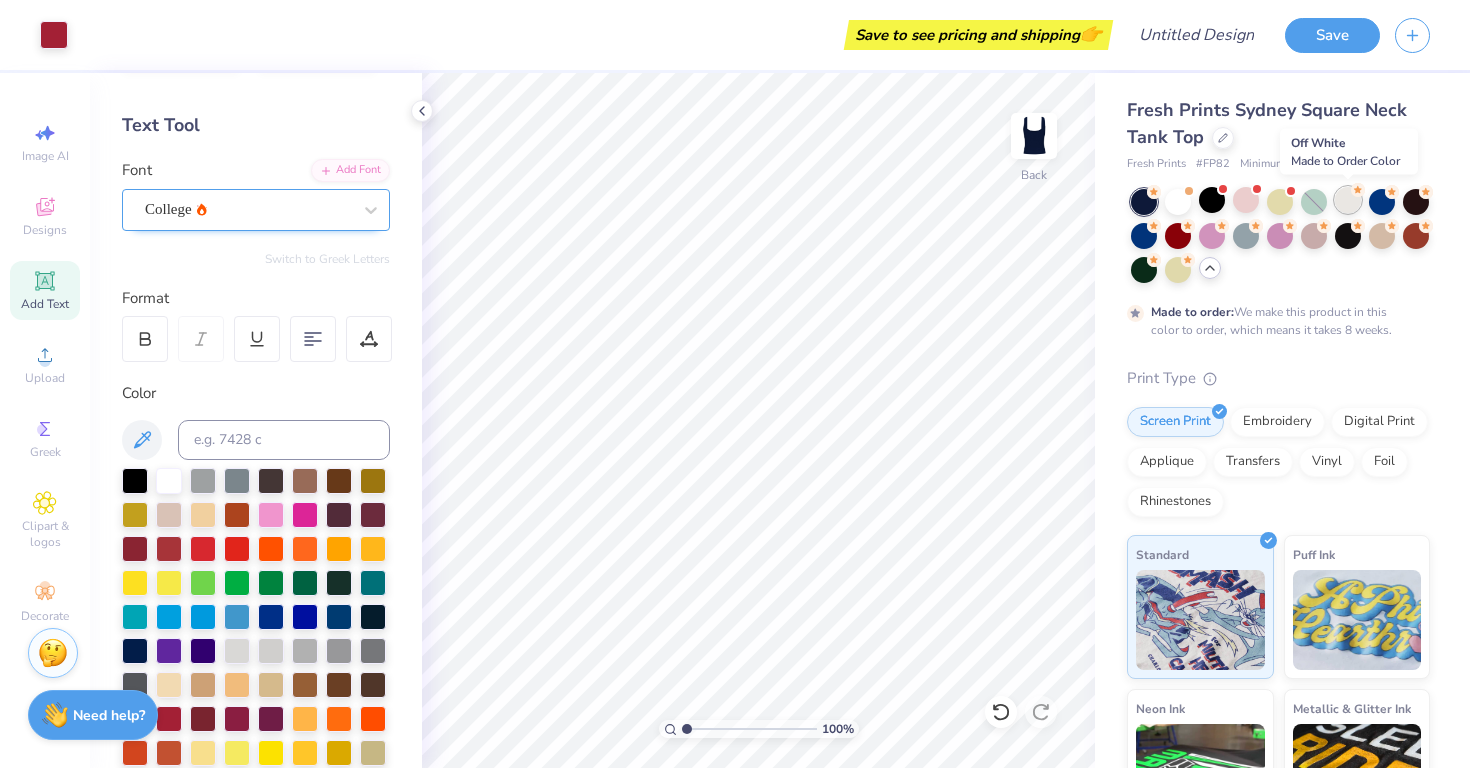 click at bounding box center [1348, 200] 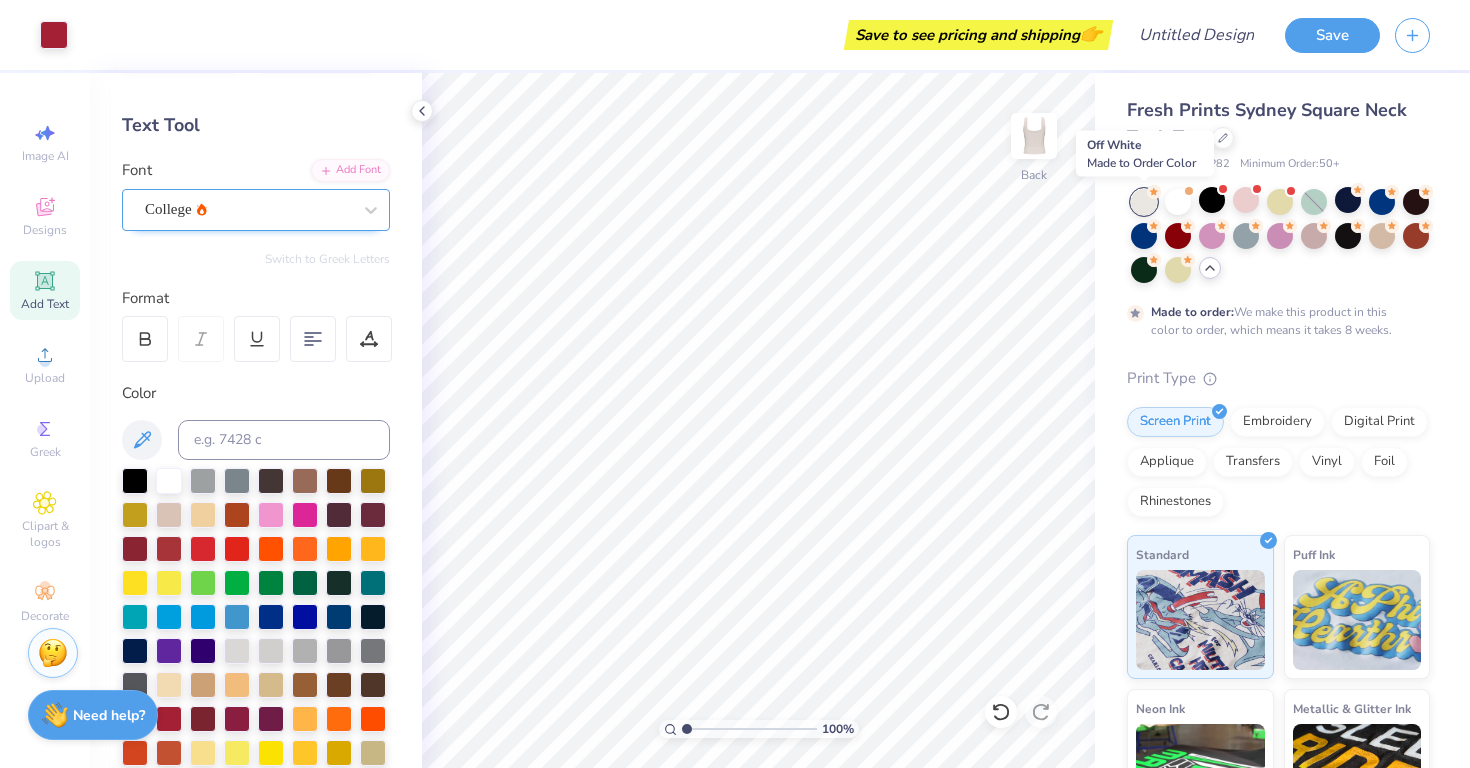 click at bounding box center (1144, 202) 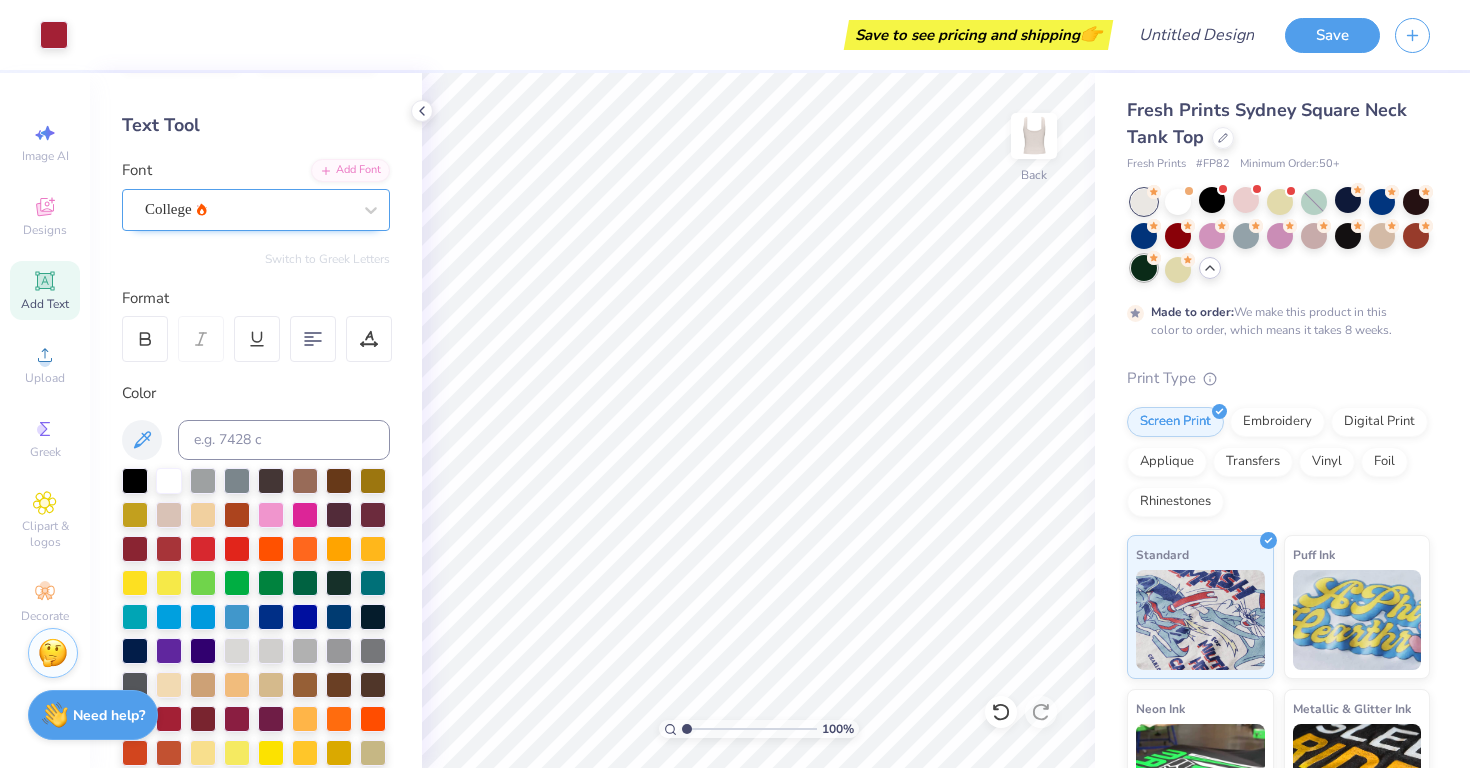 click at bounding box center [1144, 268] 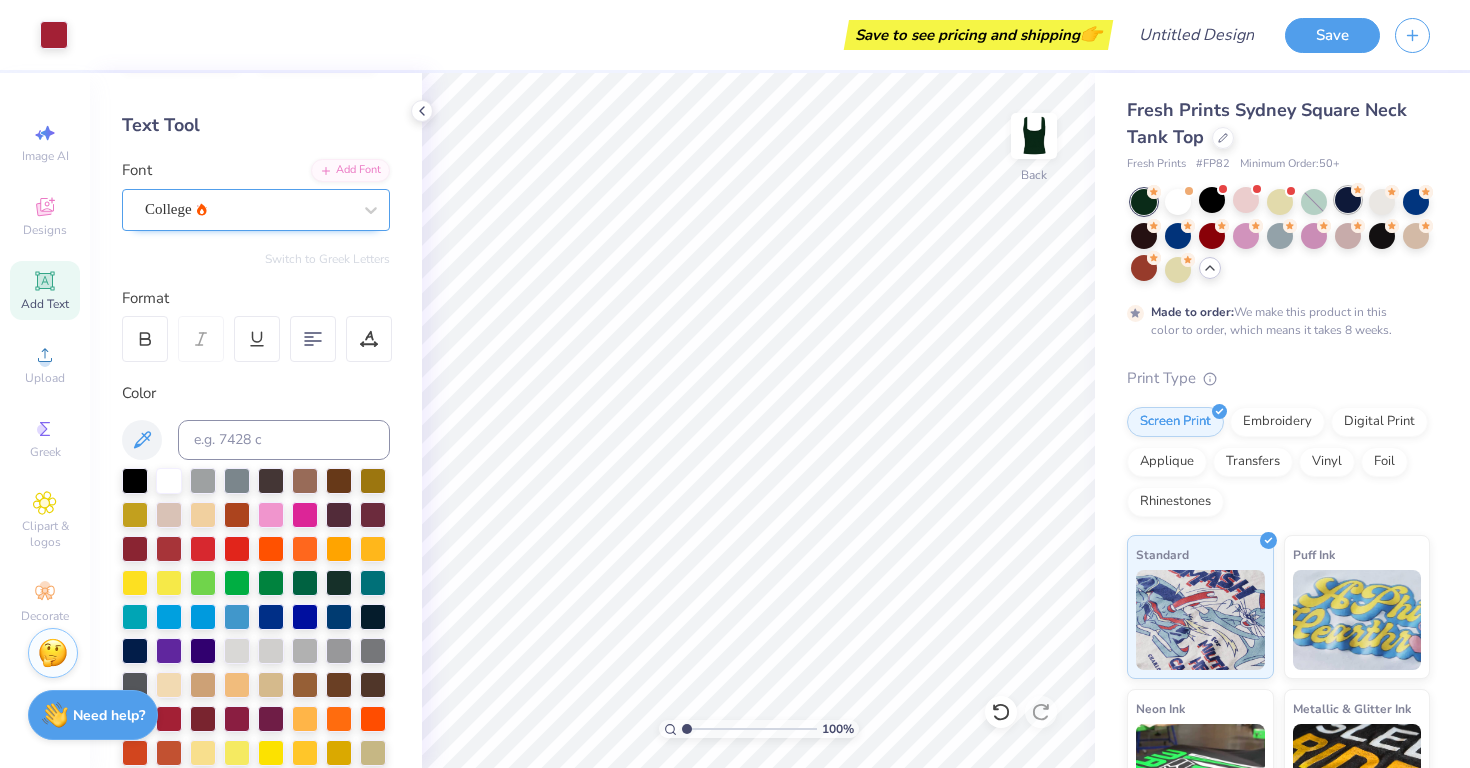 click at bounding box center [1348, 200] 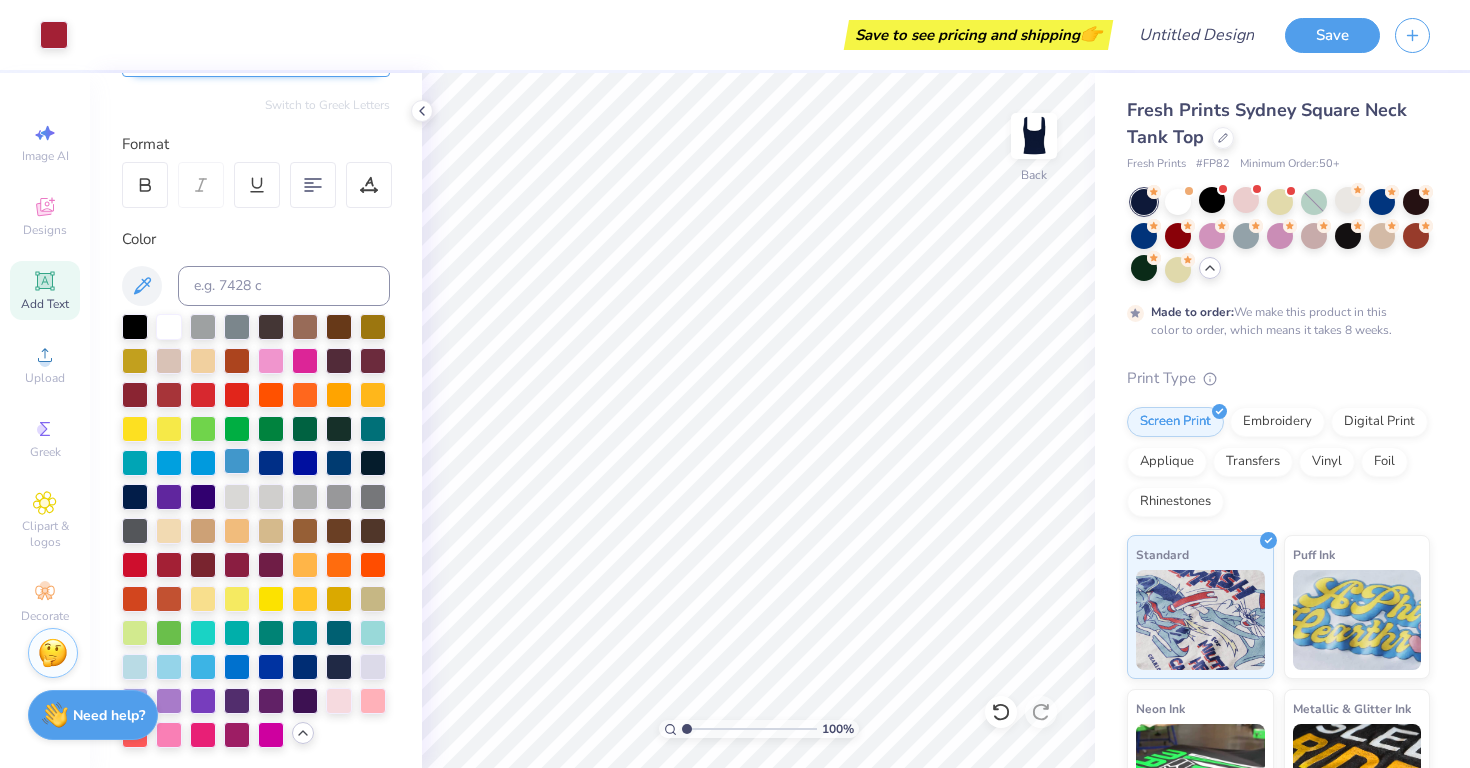 scroll, scrollTop: 222, scrollLeft: 0, axis: vertical 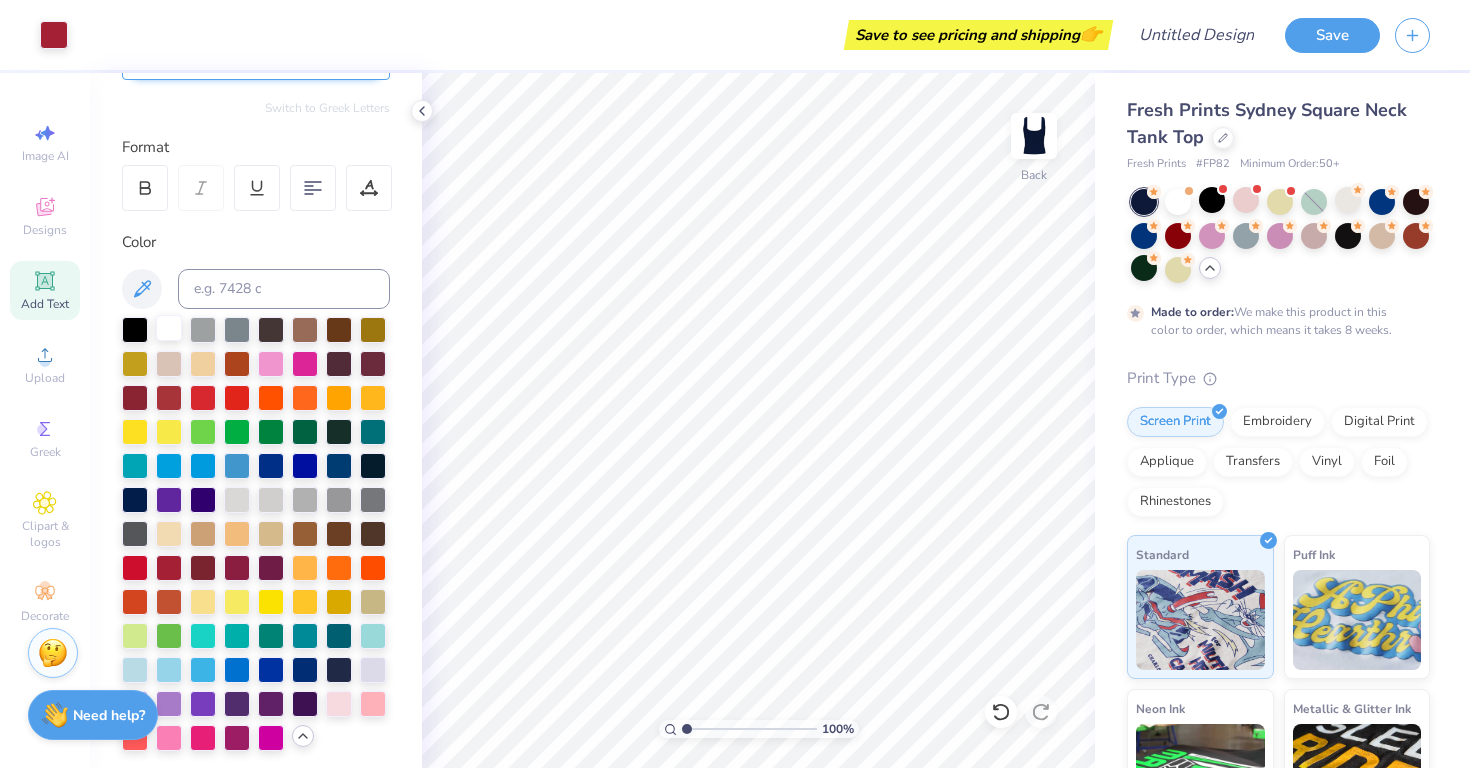 click at bounding box center [169, 328] 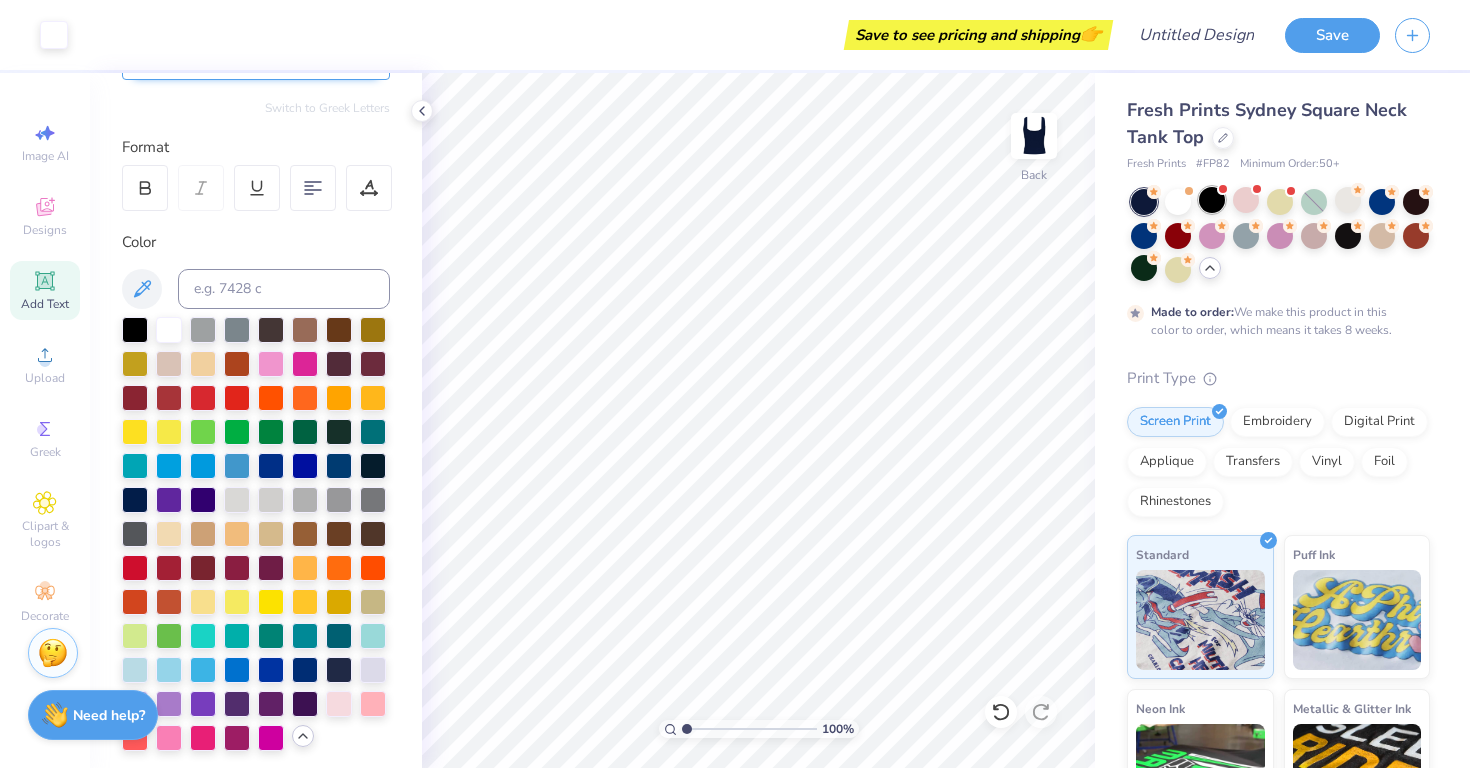 click at bounding box center [1212, 200] 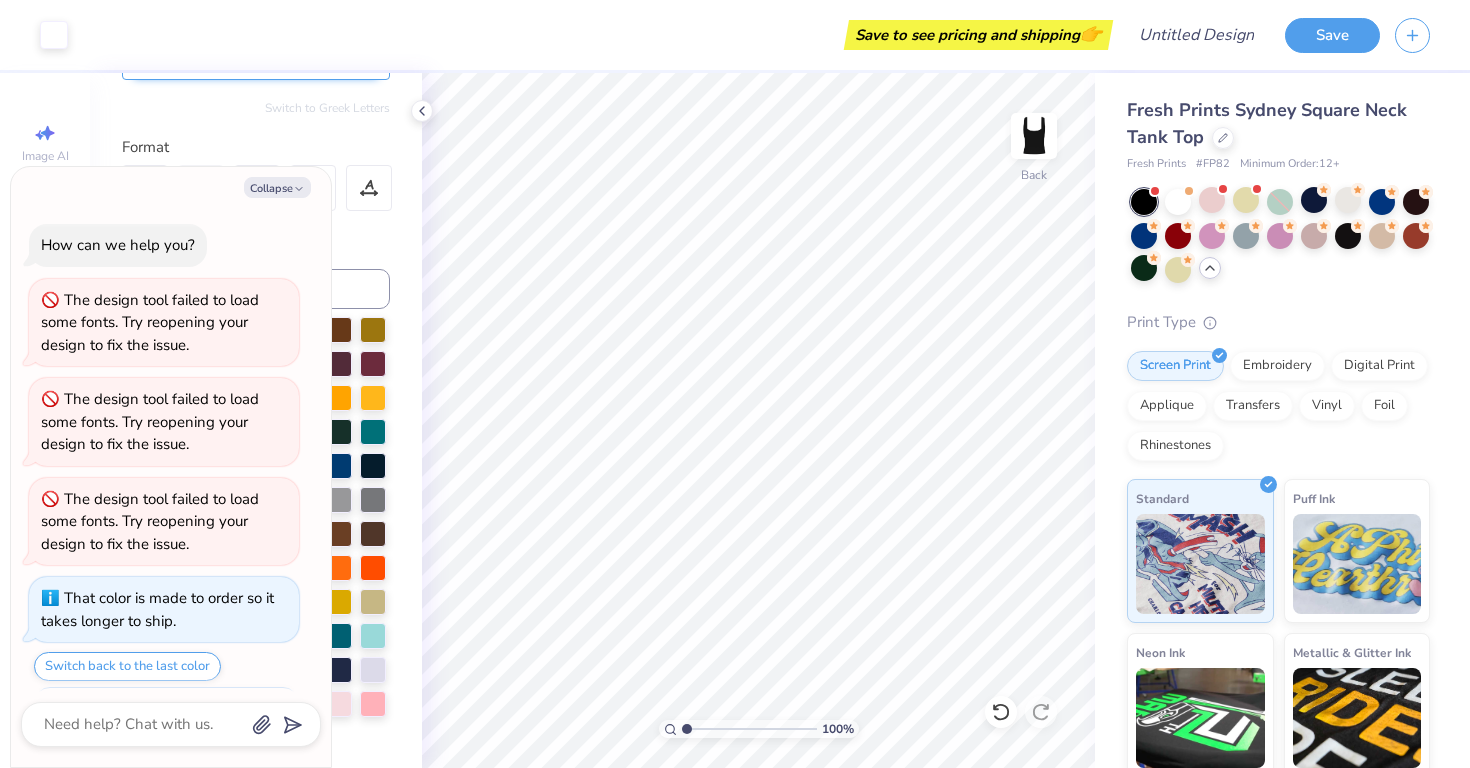 scroll, scrollTop: 2081, scrollLeft: 0, axis: vertical 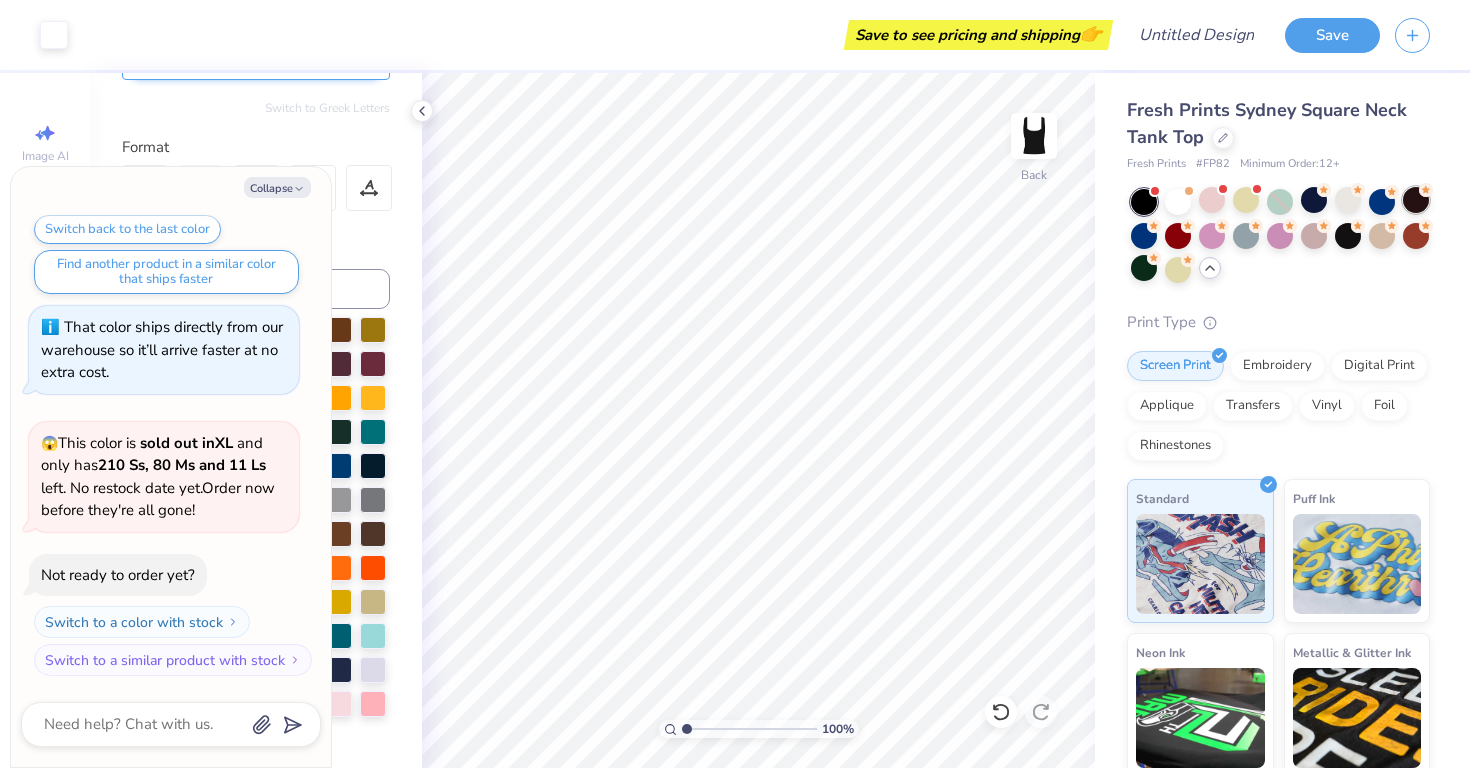 click at bounding box center [1416, 200] 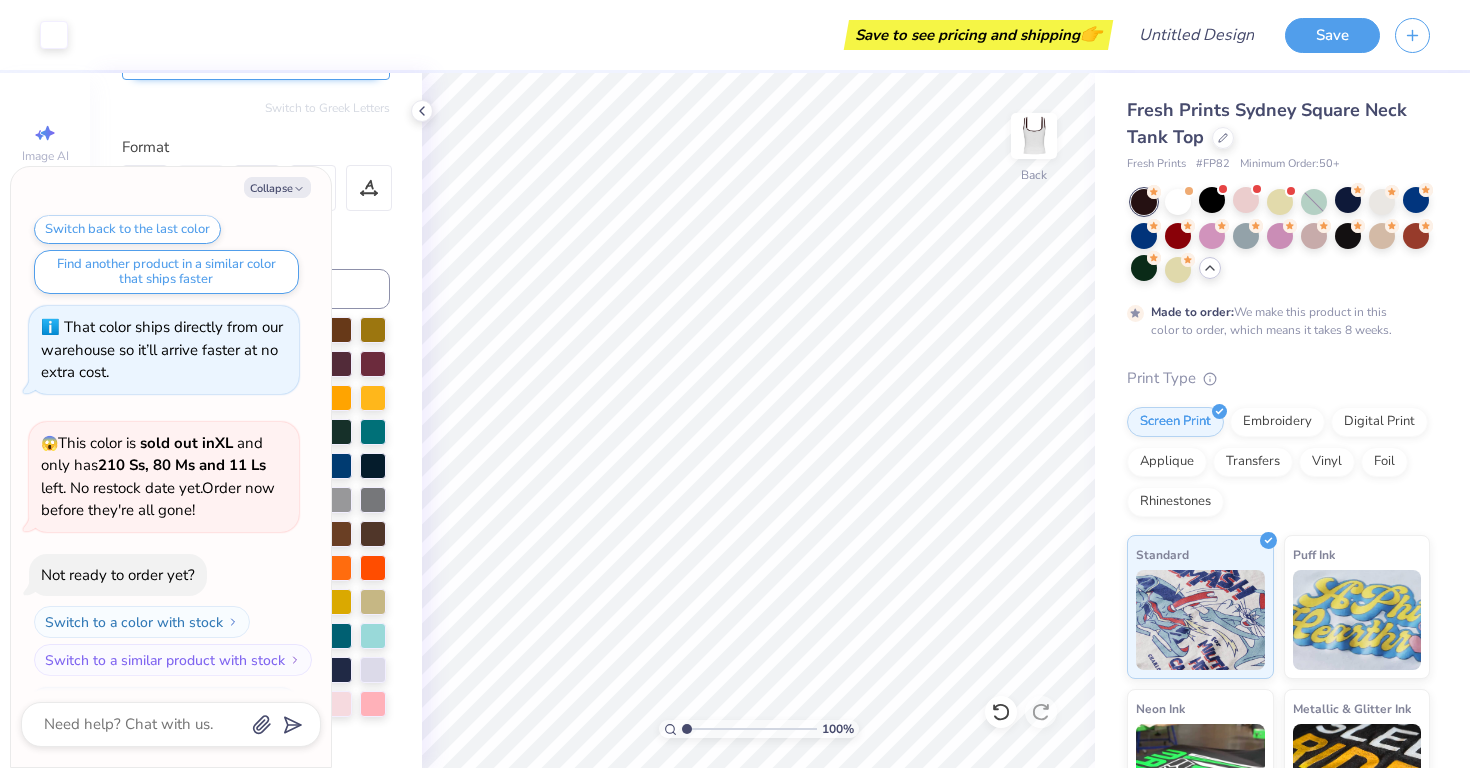 scroll, scrollTop: 2247, scrollLeft: 0, axis: vertical 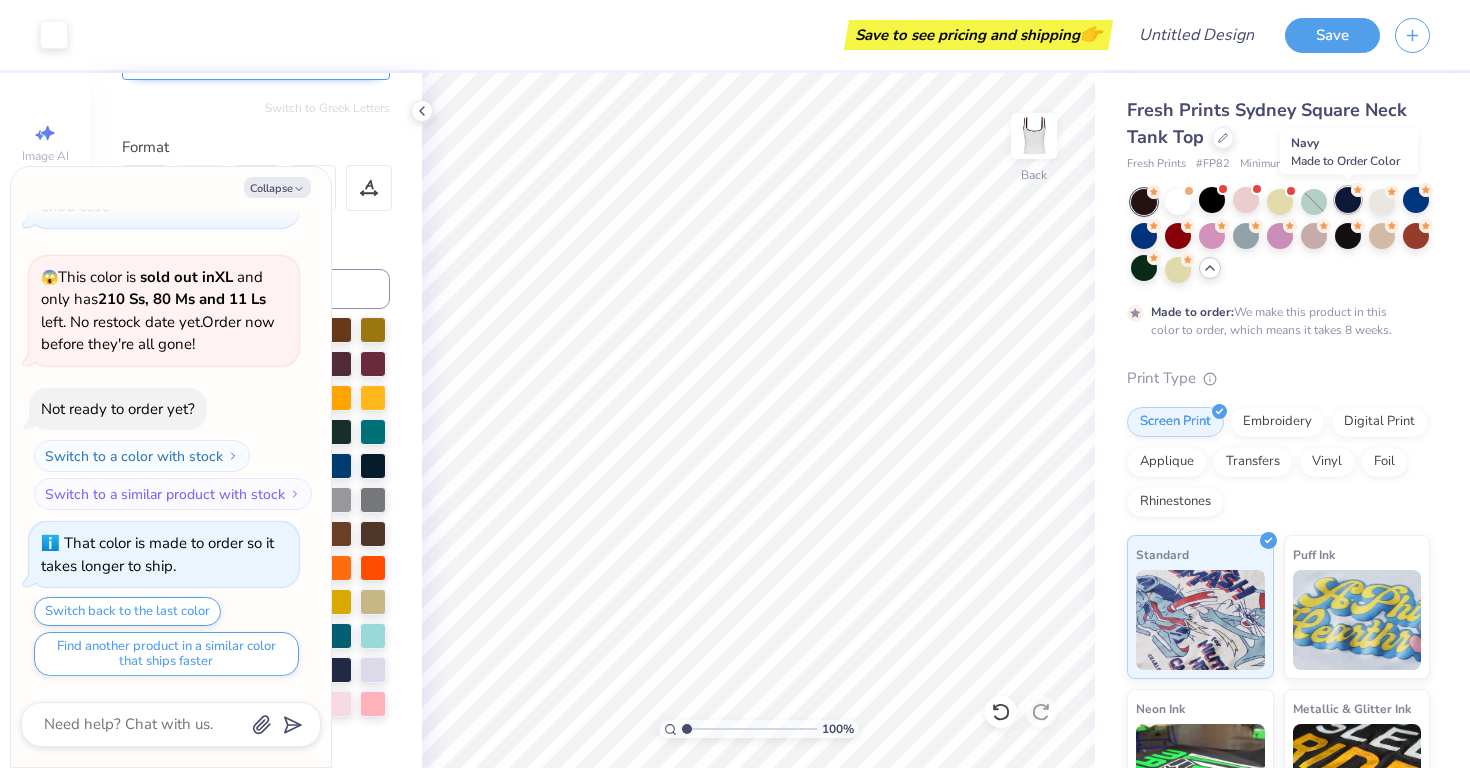 click at bounding box center (1348, 200) 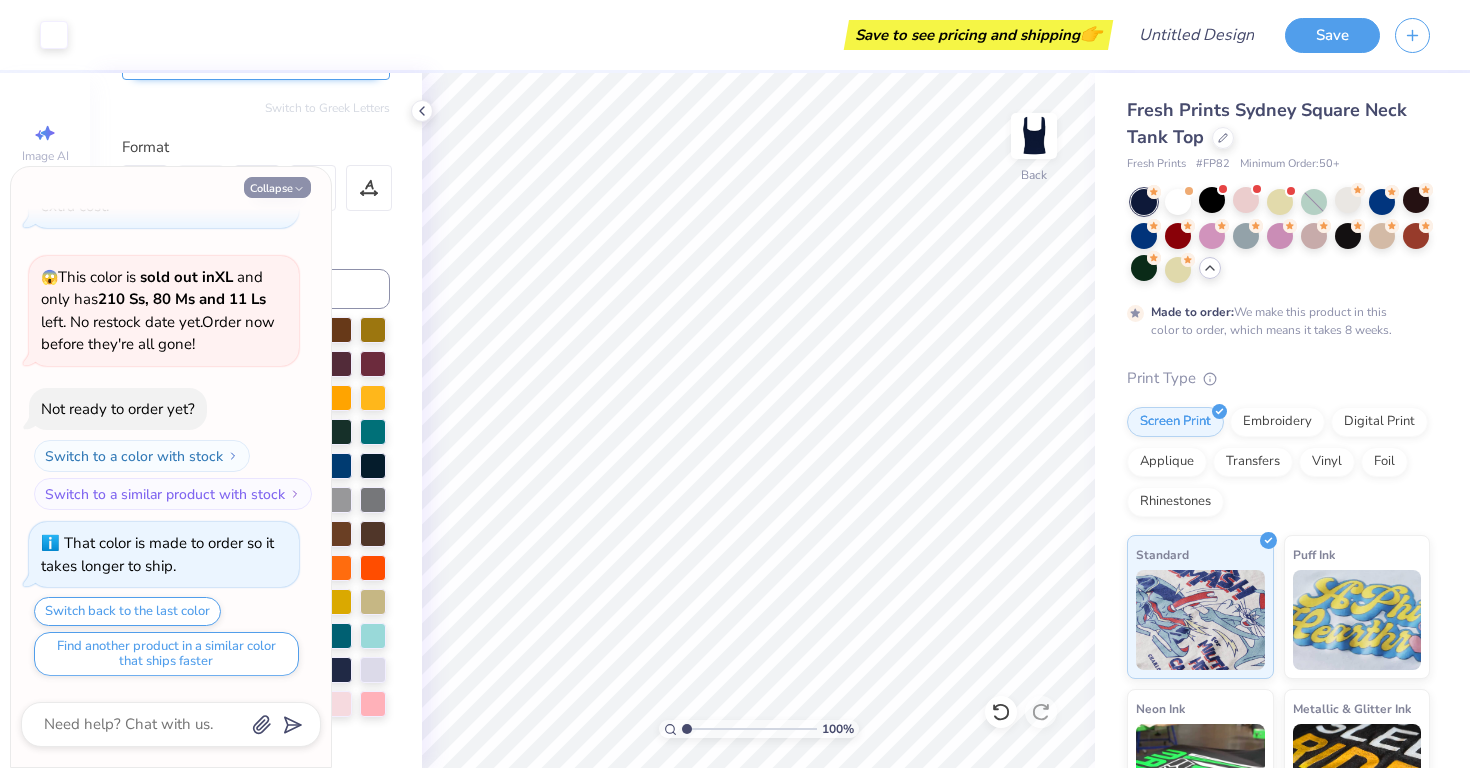 click on "Collapse" at bounding box center [277, 187] 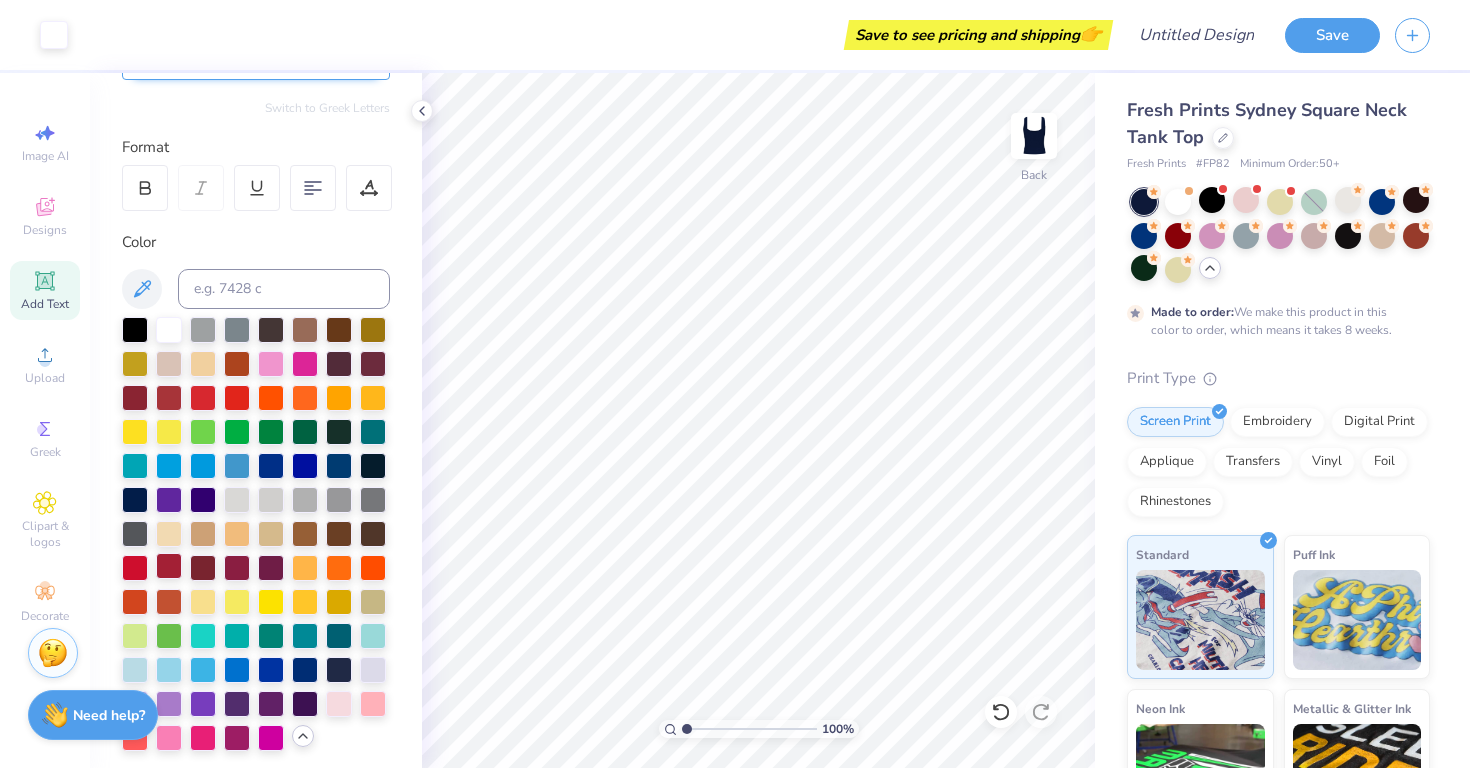 click at bounding box center [169, 566] 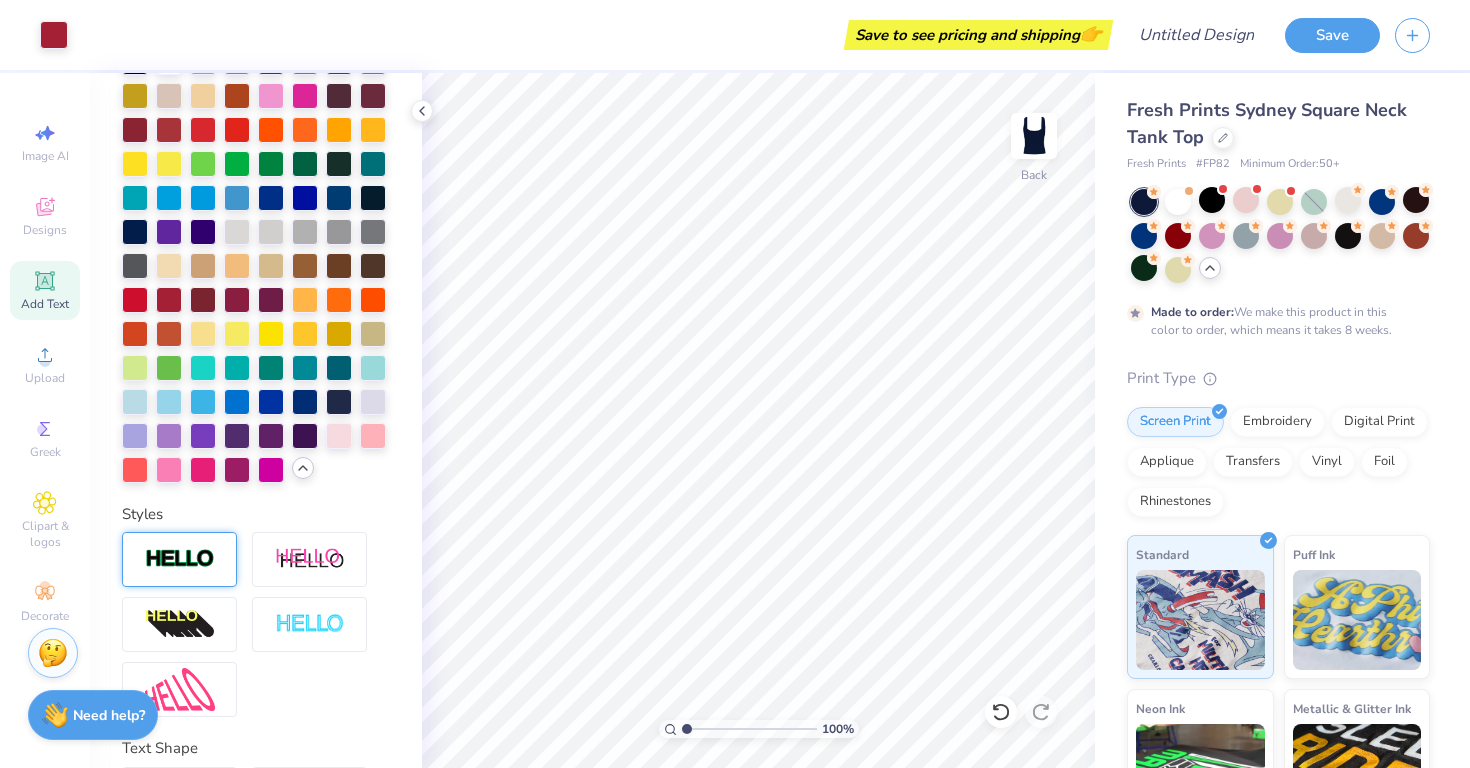 scroll, scrollTop: 503, scrollLeft: 0, axis: vertical 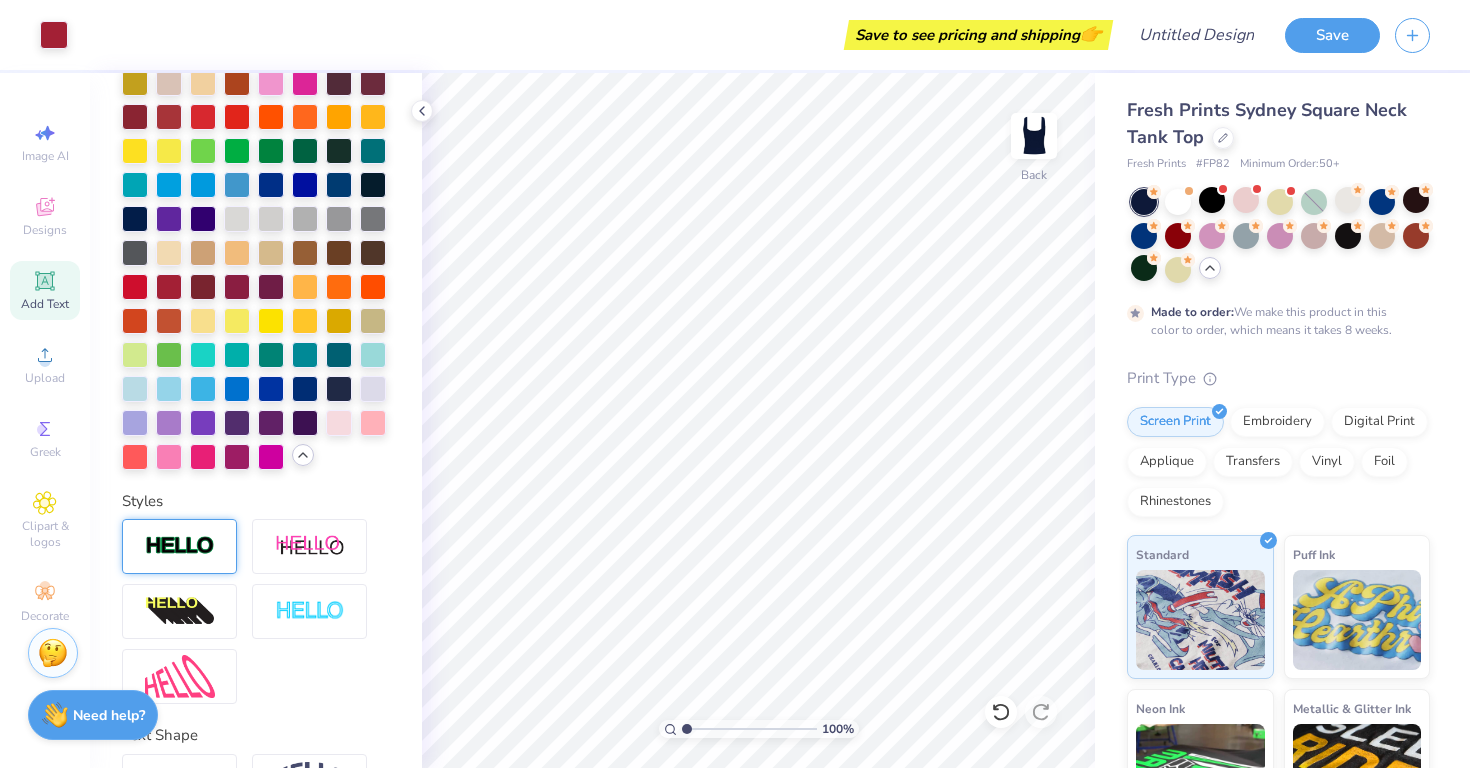 click at bounding box center [180, 546] 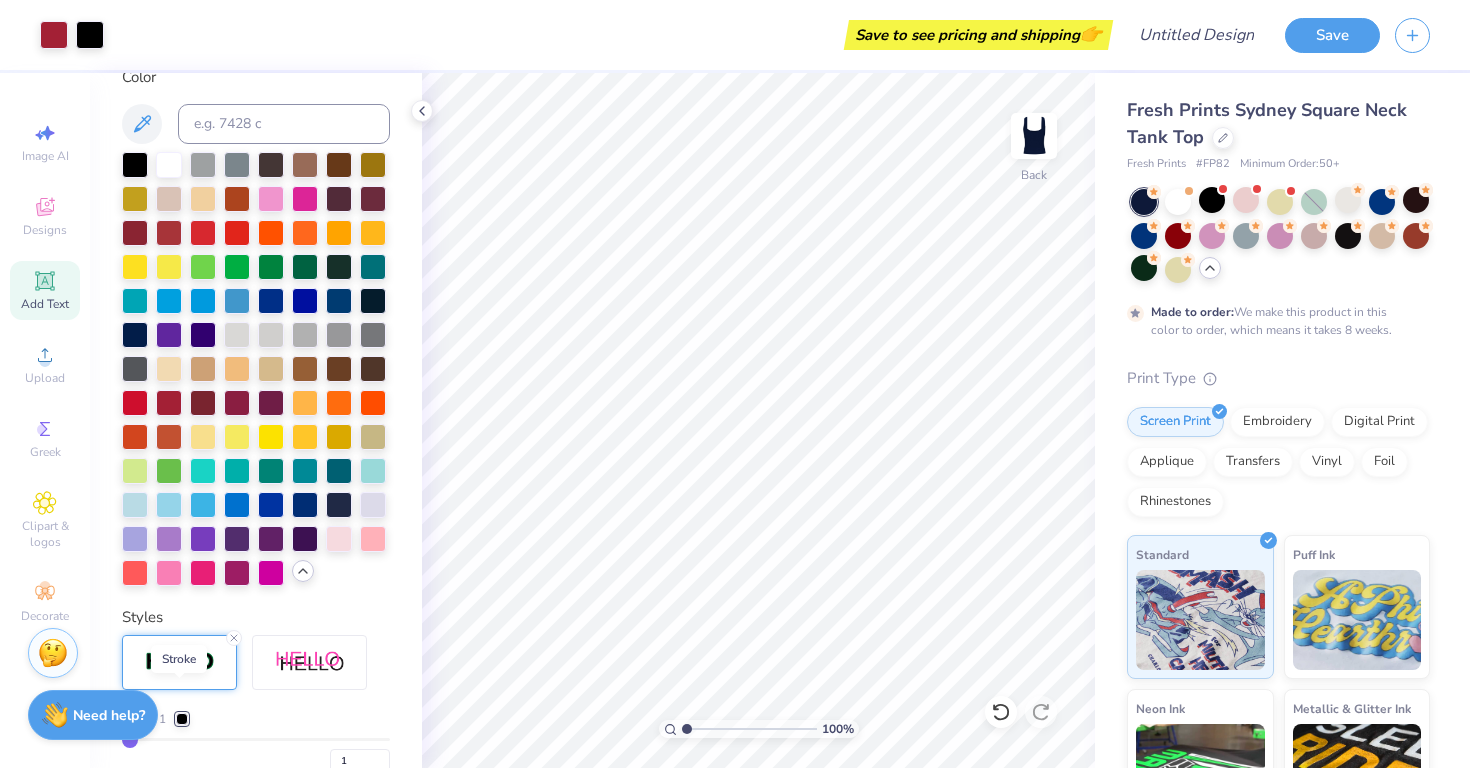scroll, scrollTop: 352, scrollLeft: 0, axis: vertical 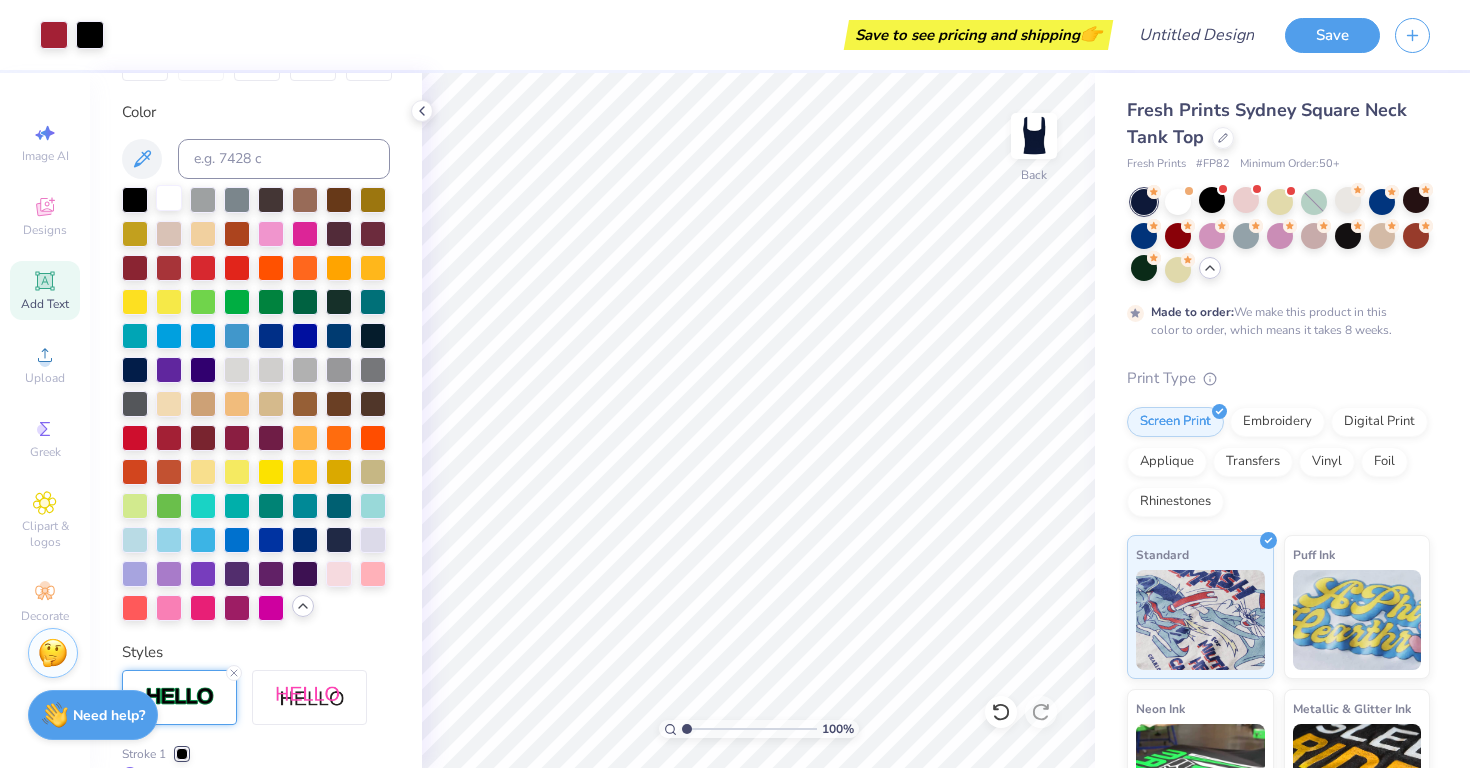 click at bounding box center (169, 198) 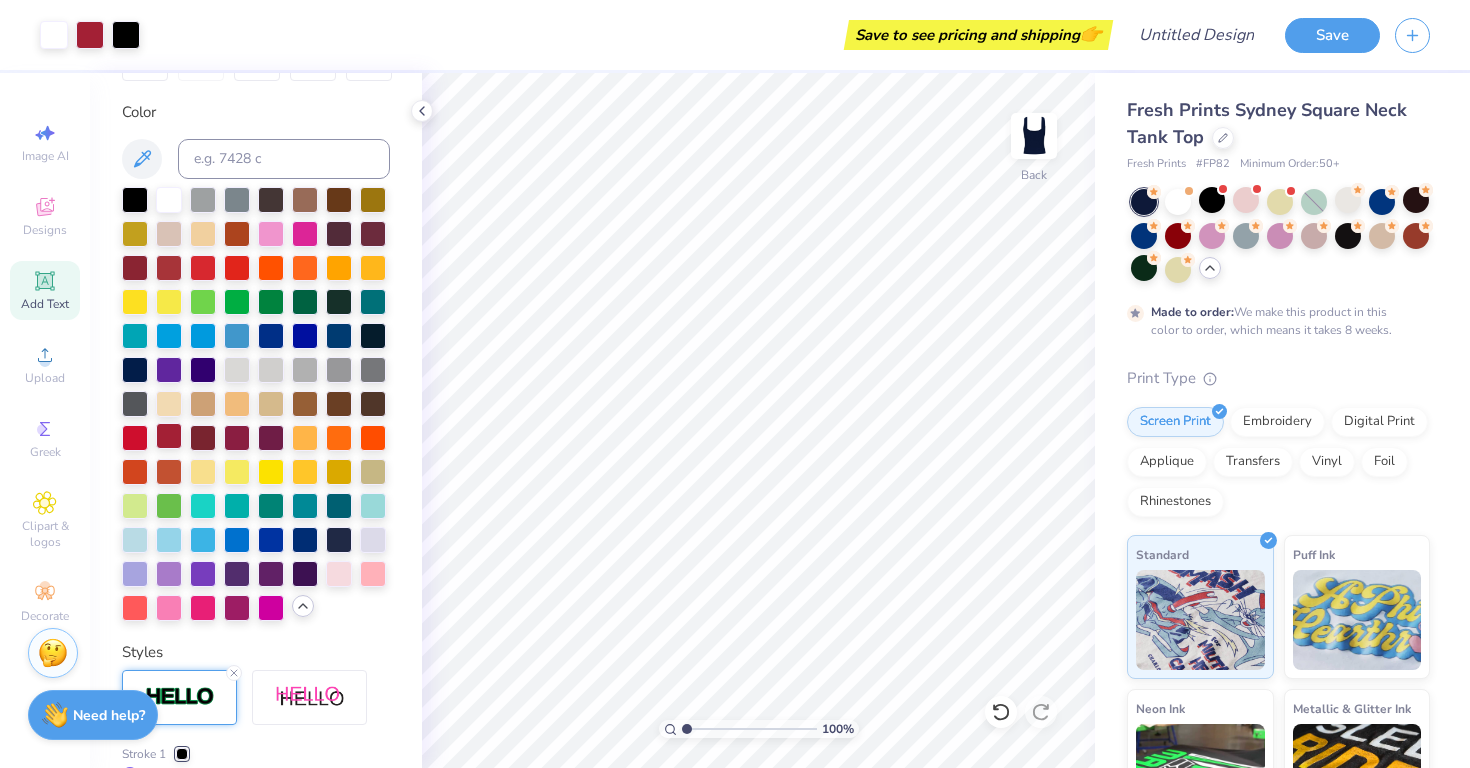 click at bounding box center (169, 436) 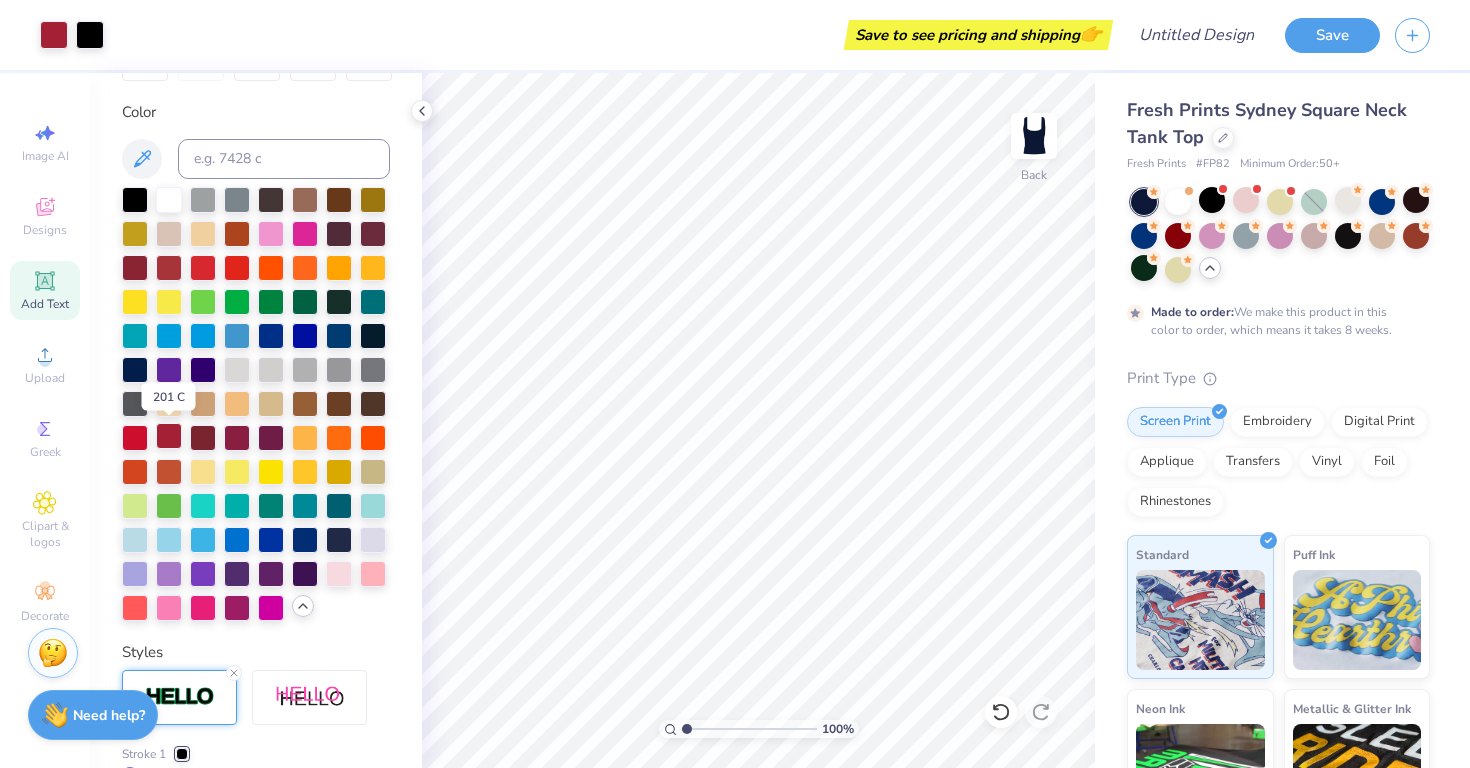scroll, scrollTop: 693, scrollLeft: 0, axis: vertical 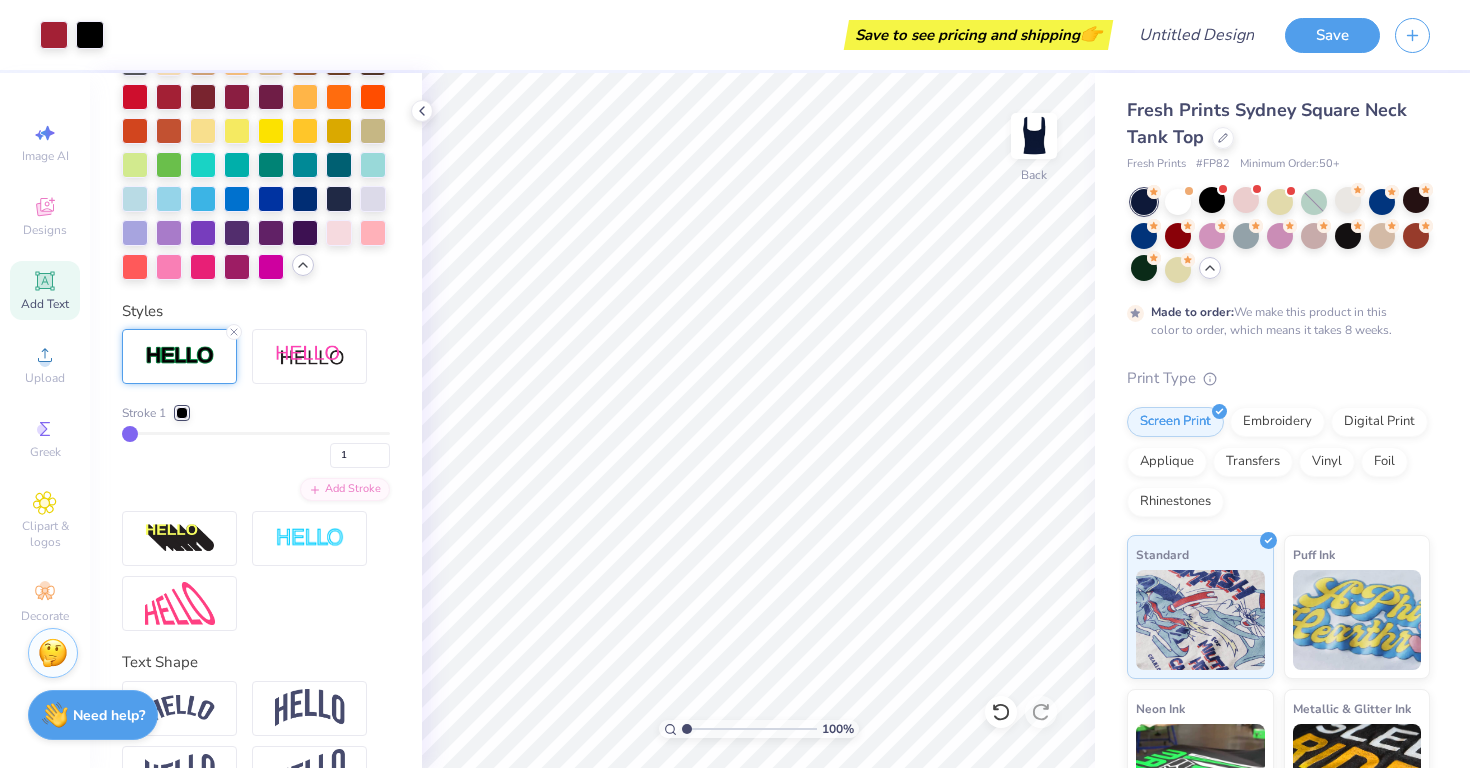 click at bounding box center [182, 413] 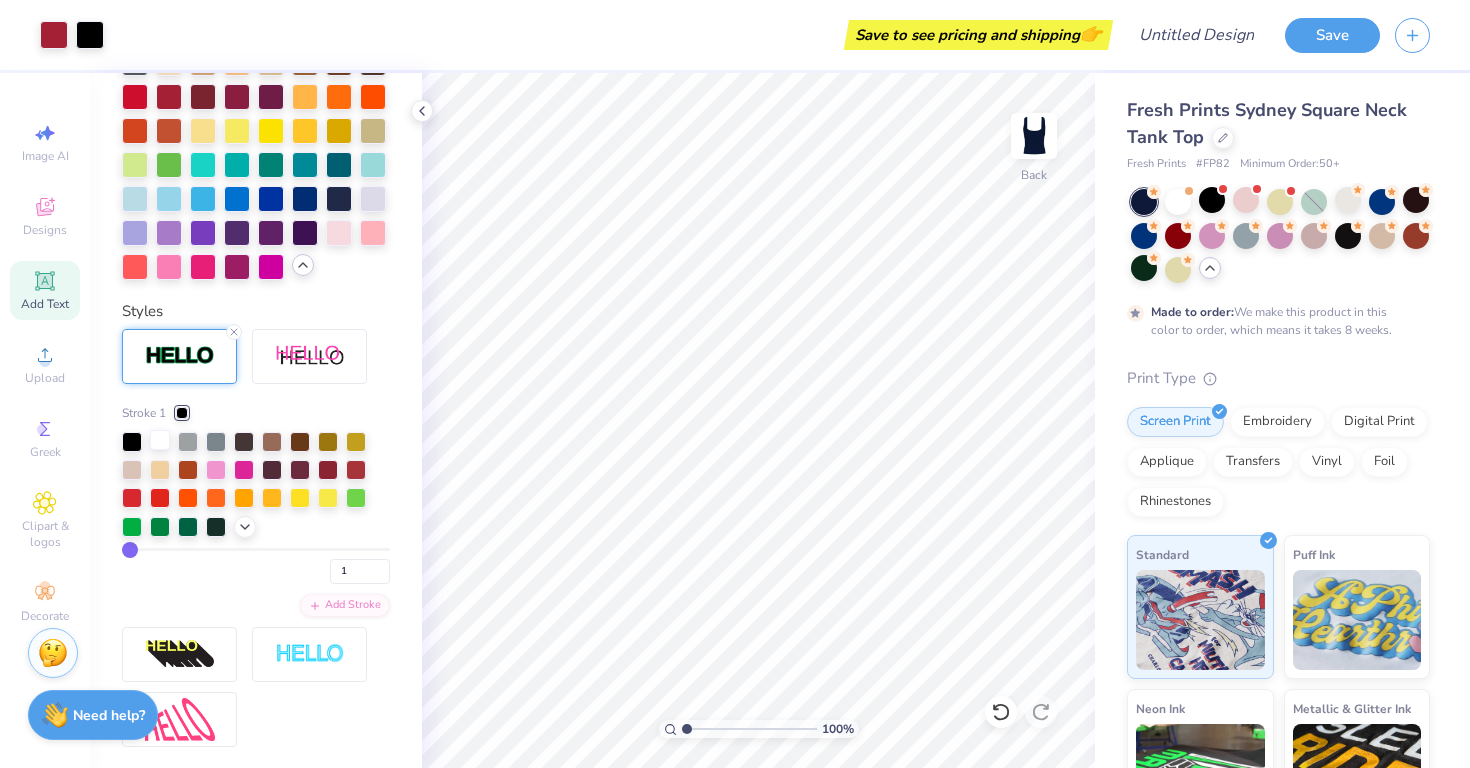 click at bounding box center [160, 440] 